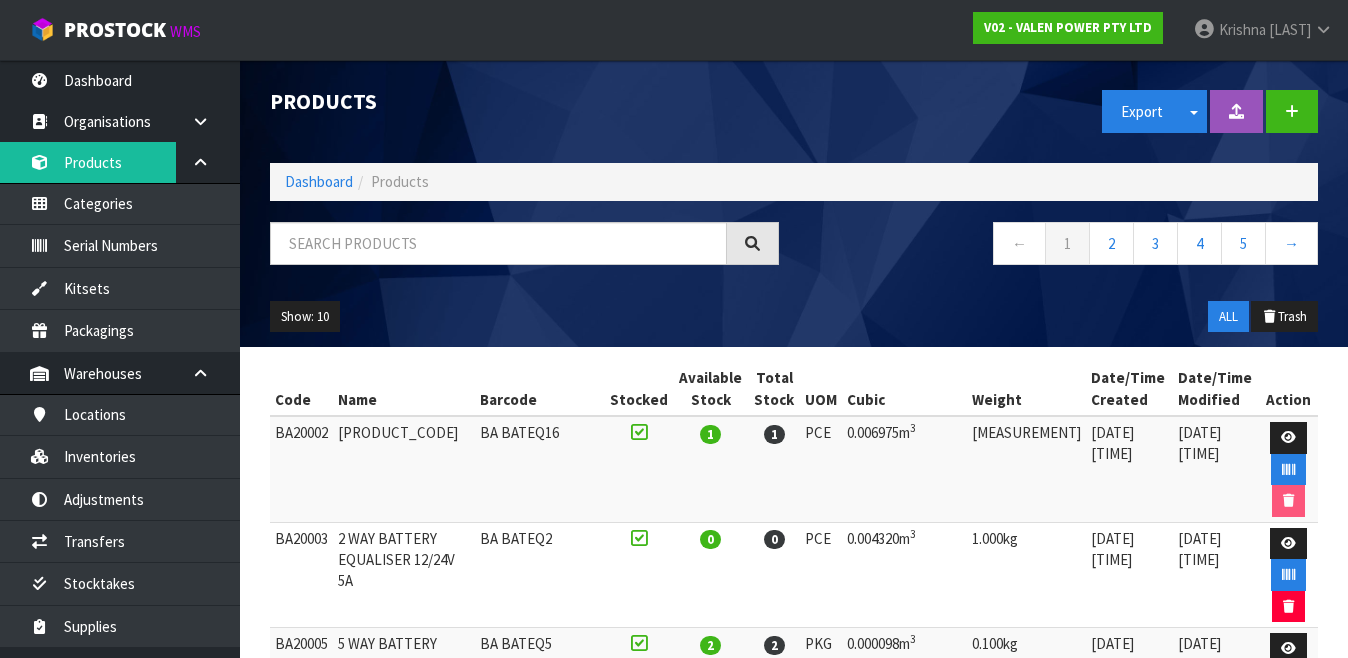 scroll, scrollTop: 0, scrollLeft: 0, axis: both 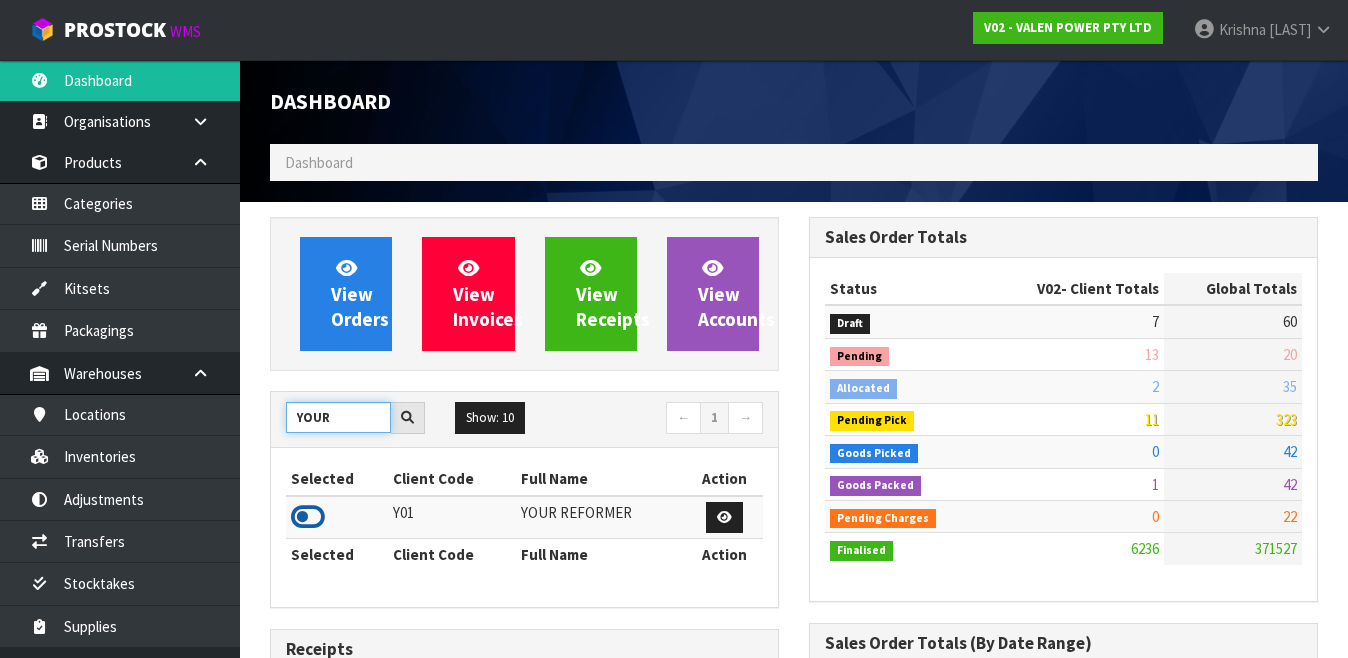 type on "YOUR" 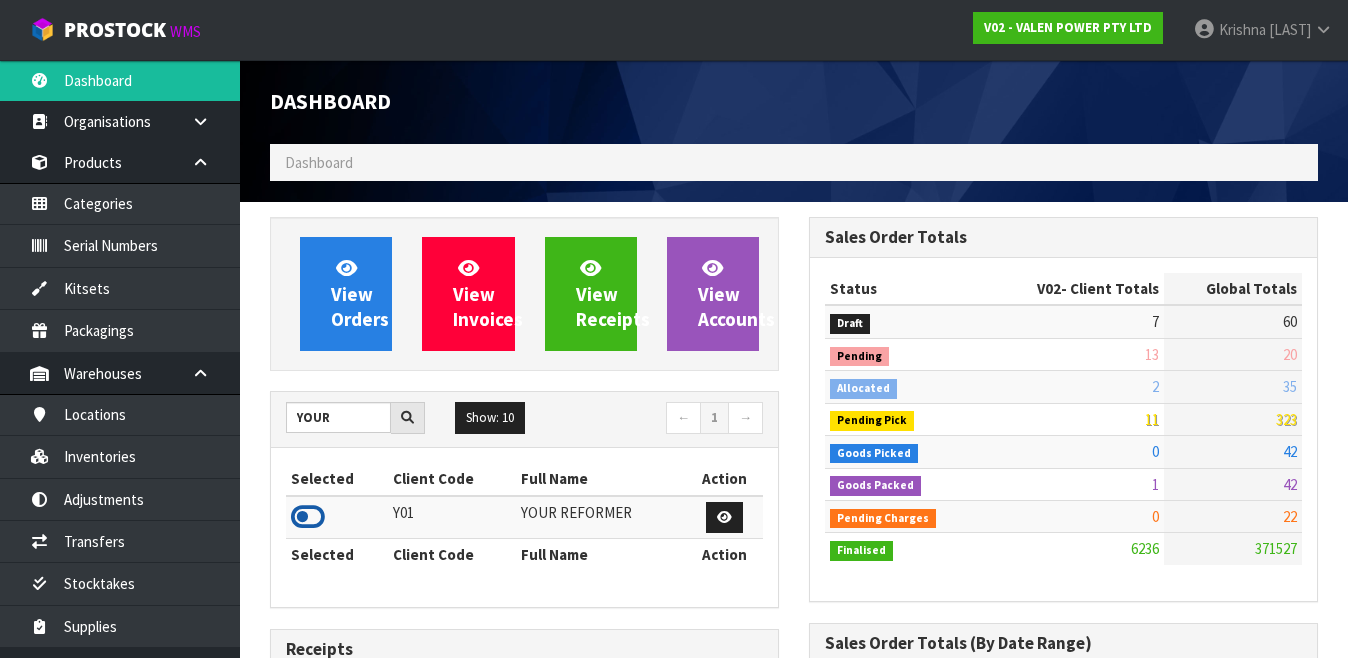 click at bounding box center [308, 517] 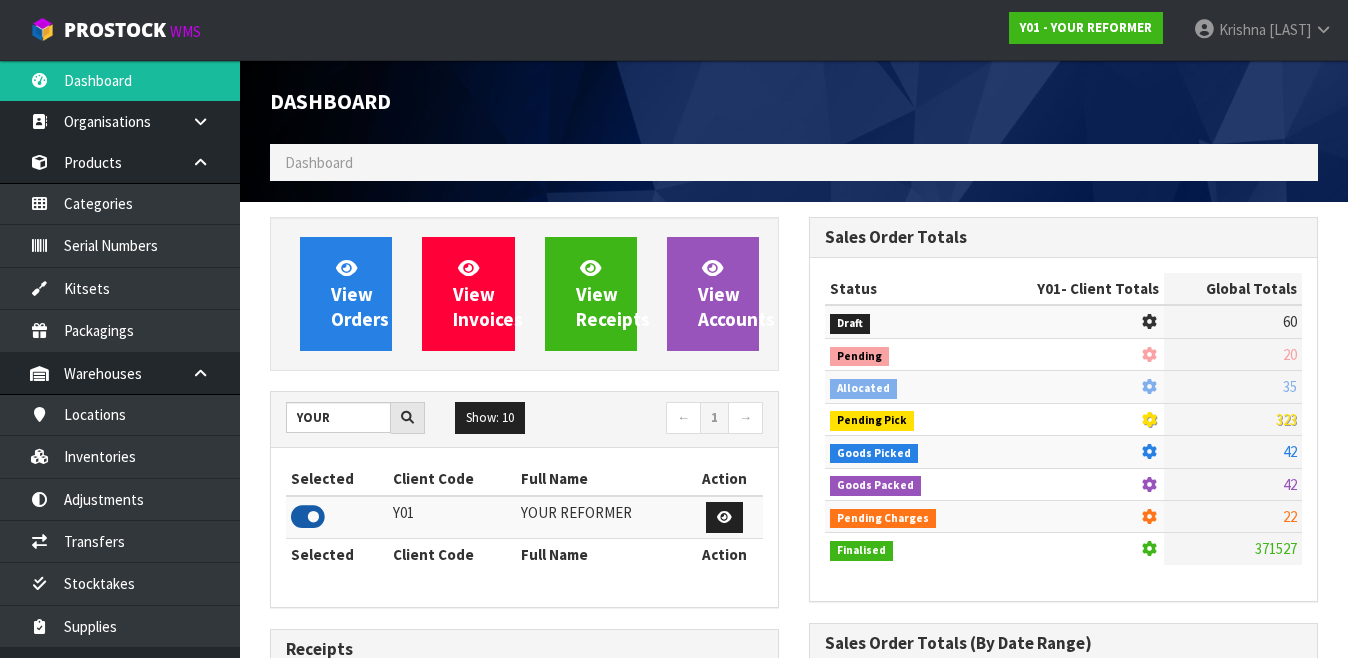 scroll, scrollTop: 1247, scrollLeft: 539, axis: both 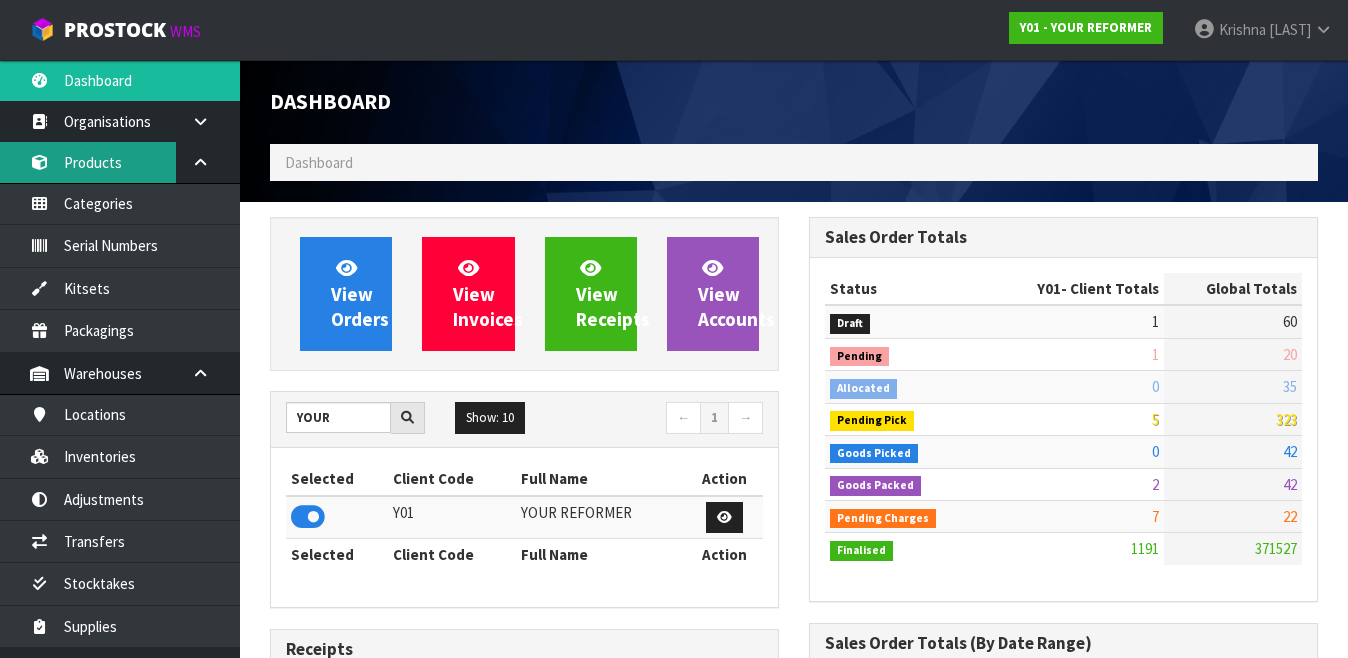 click on "Products" at bounding box center (120, 162) 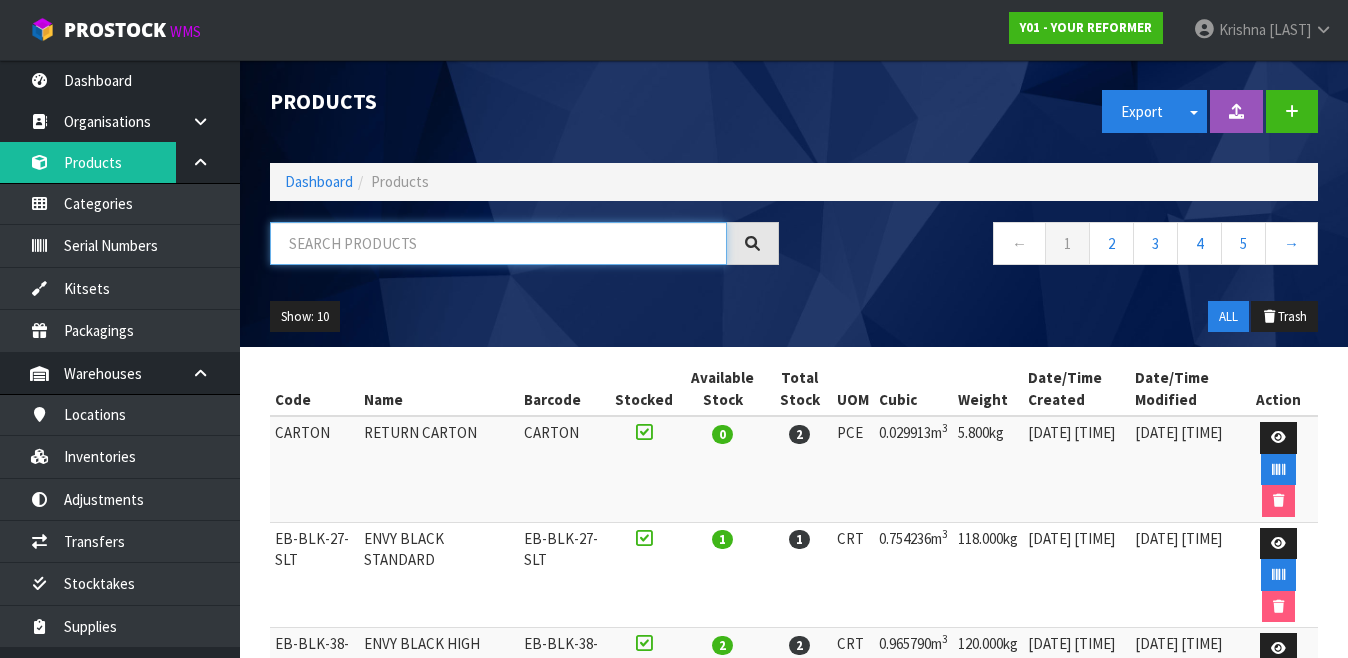 click at bounding box center (498, 243) 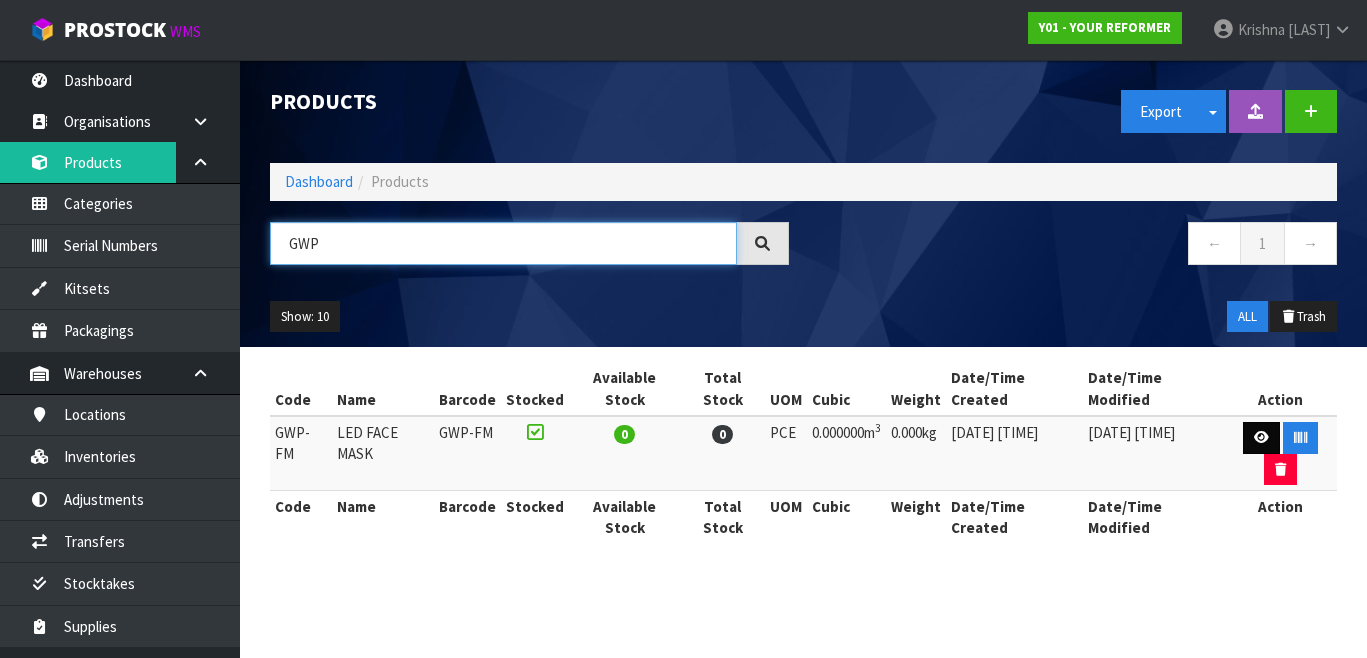 type on "GWP" 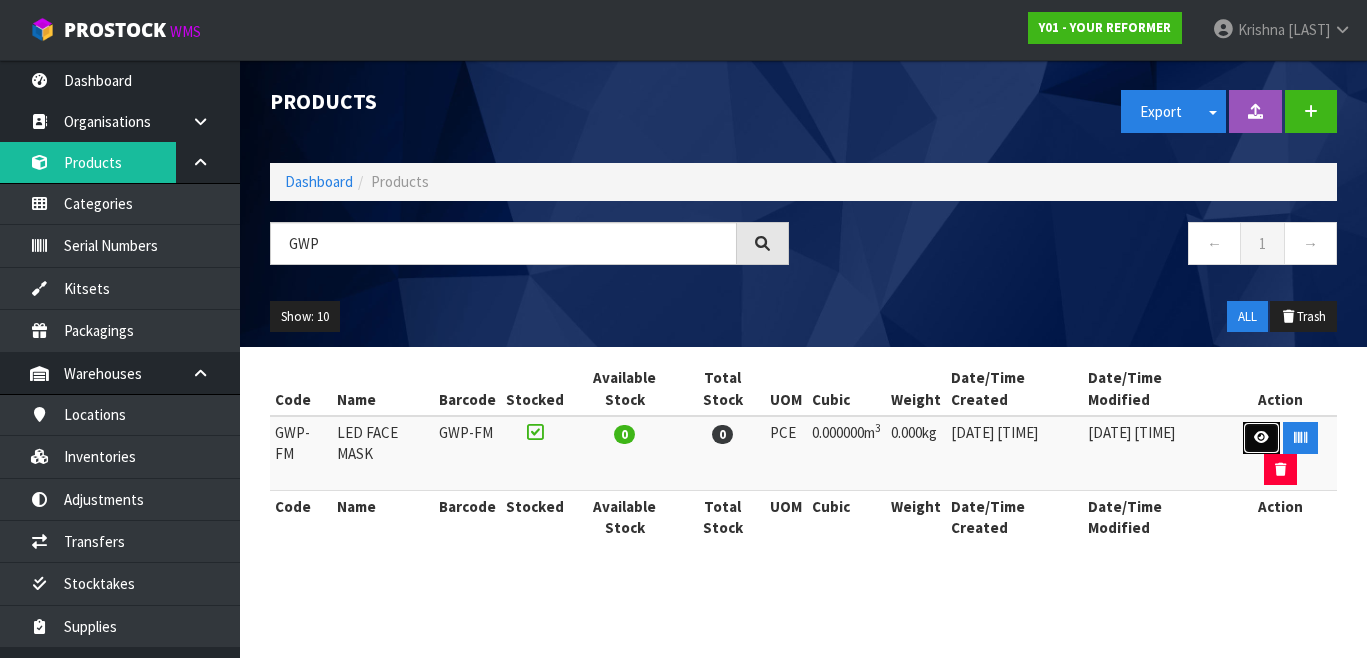 click at bounding box center (1261, 438) 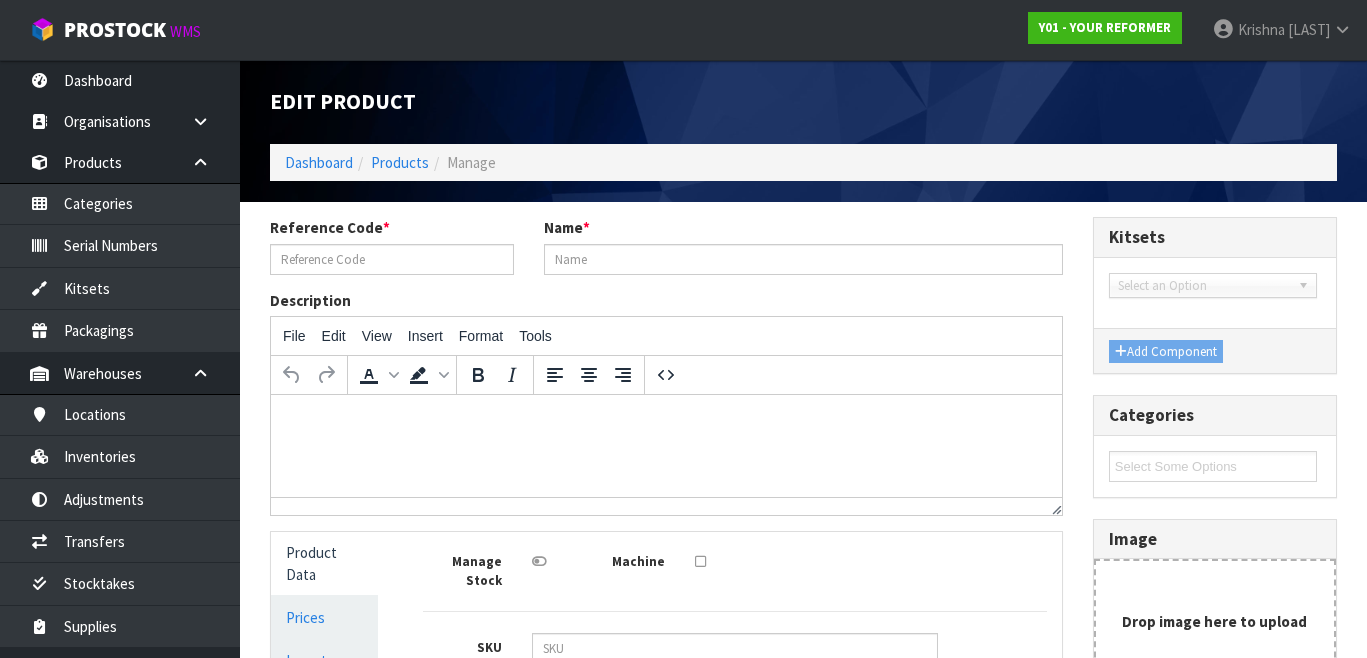 type on "GWP-FM" 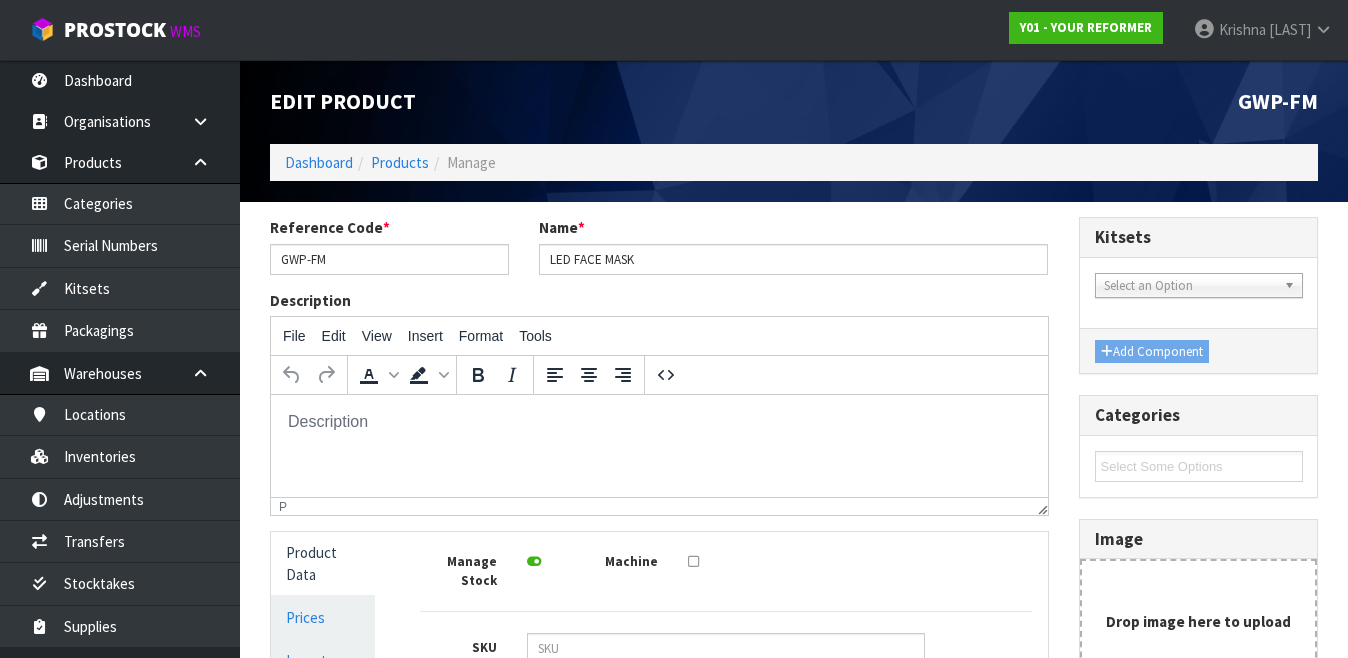 scroll, scrollTop: 0, scrollLeft: 0, axis: both 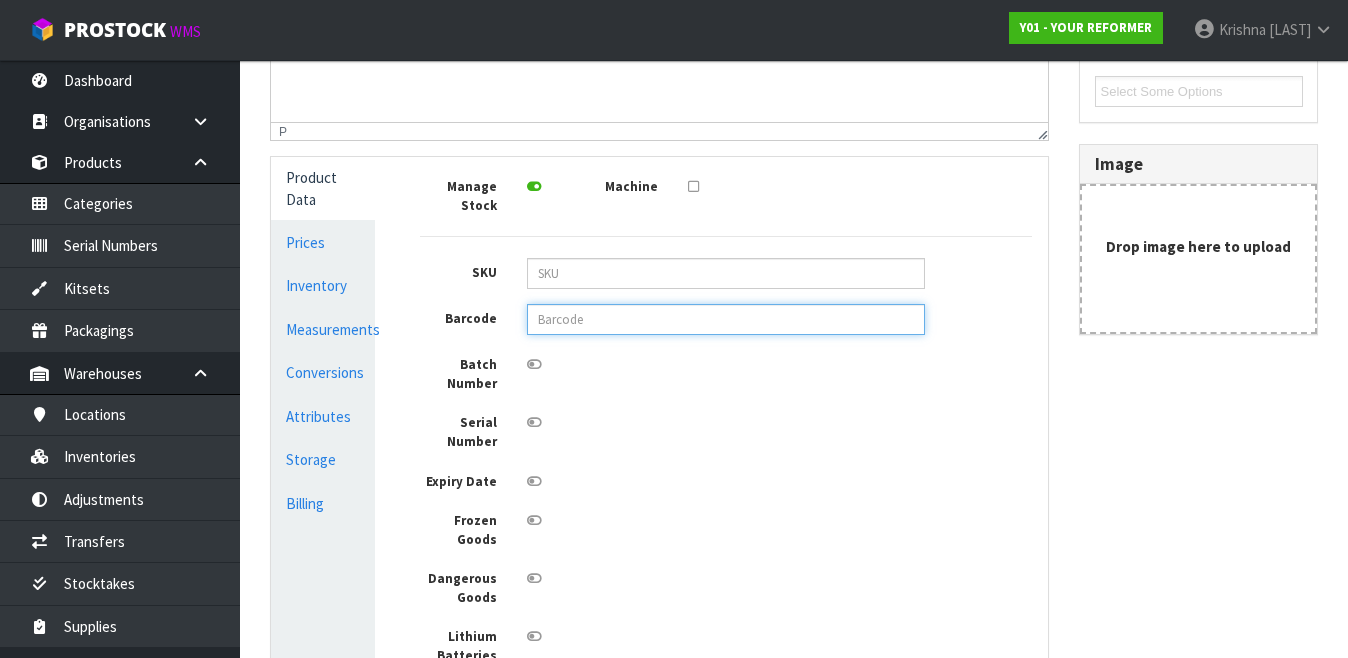 click at bounding box center (726, 319) 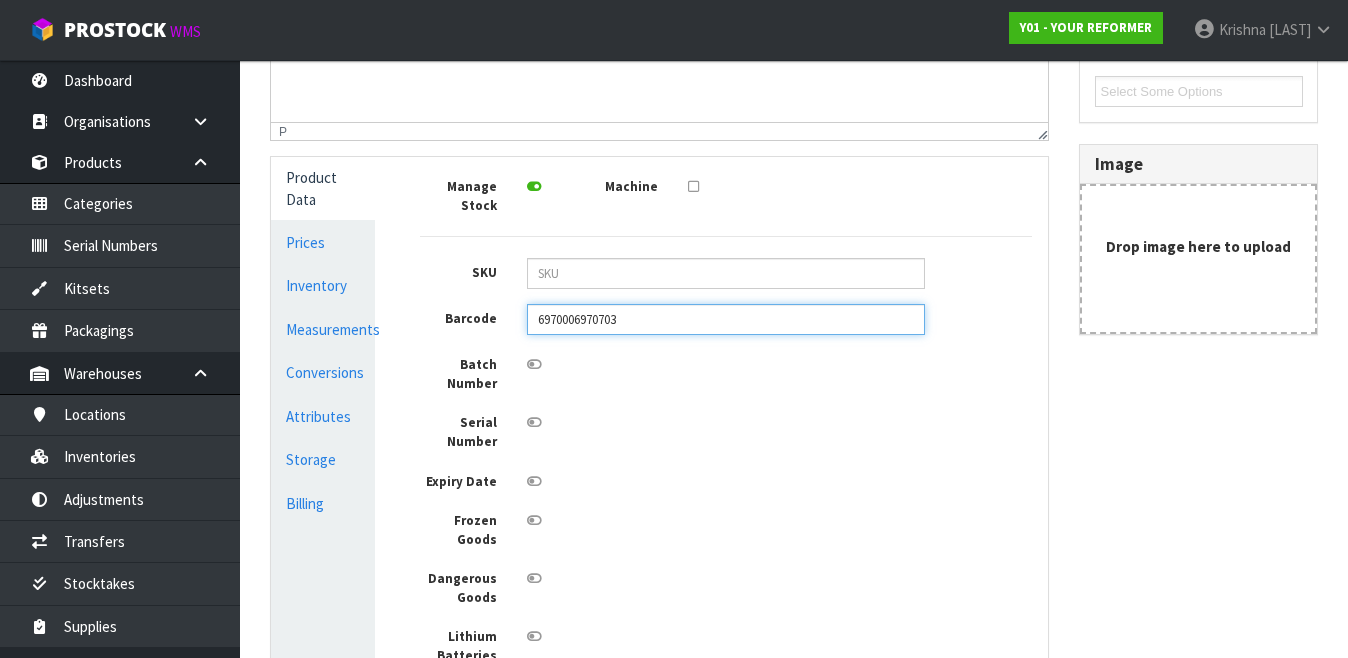 type on "6970006970703" 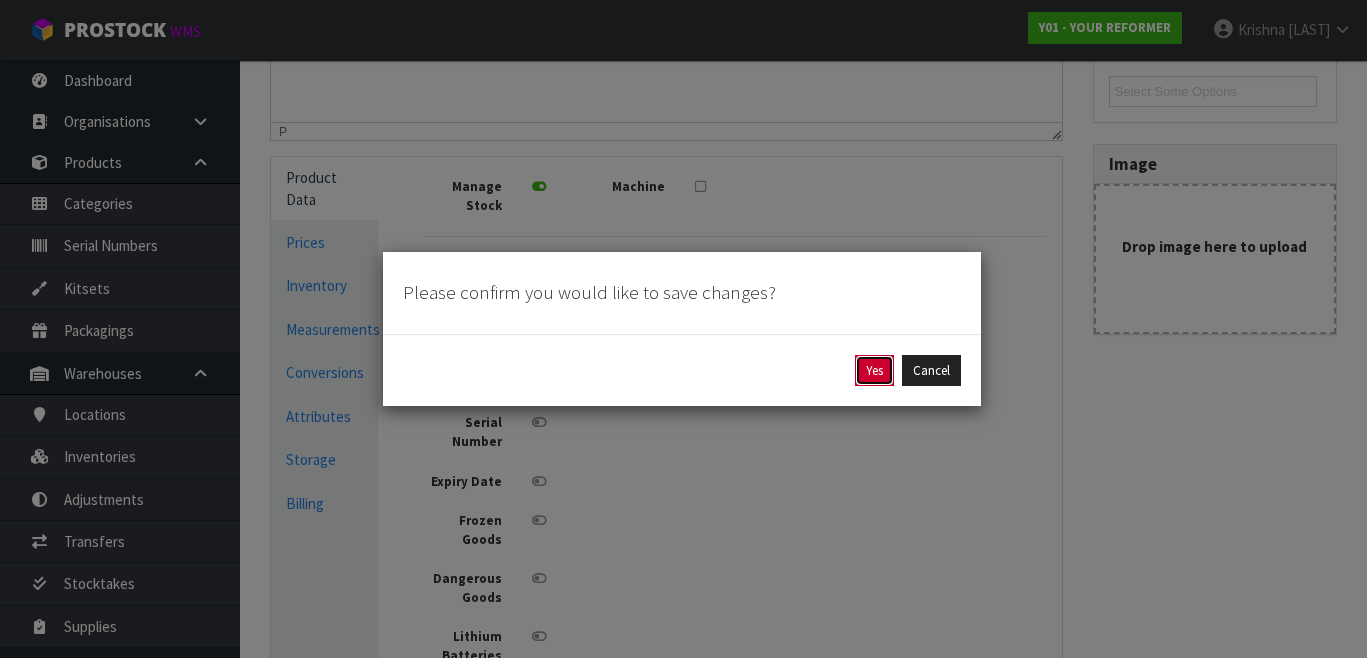 click on "Yes" at bounding box center (874, 371) 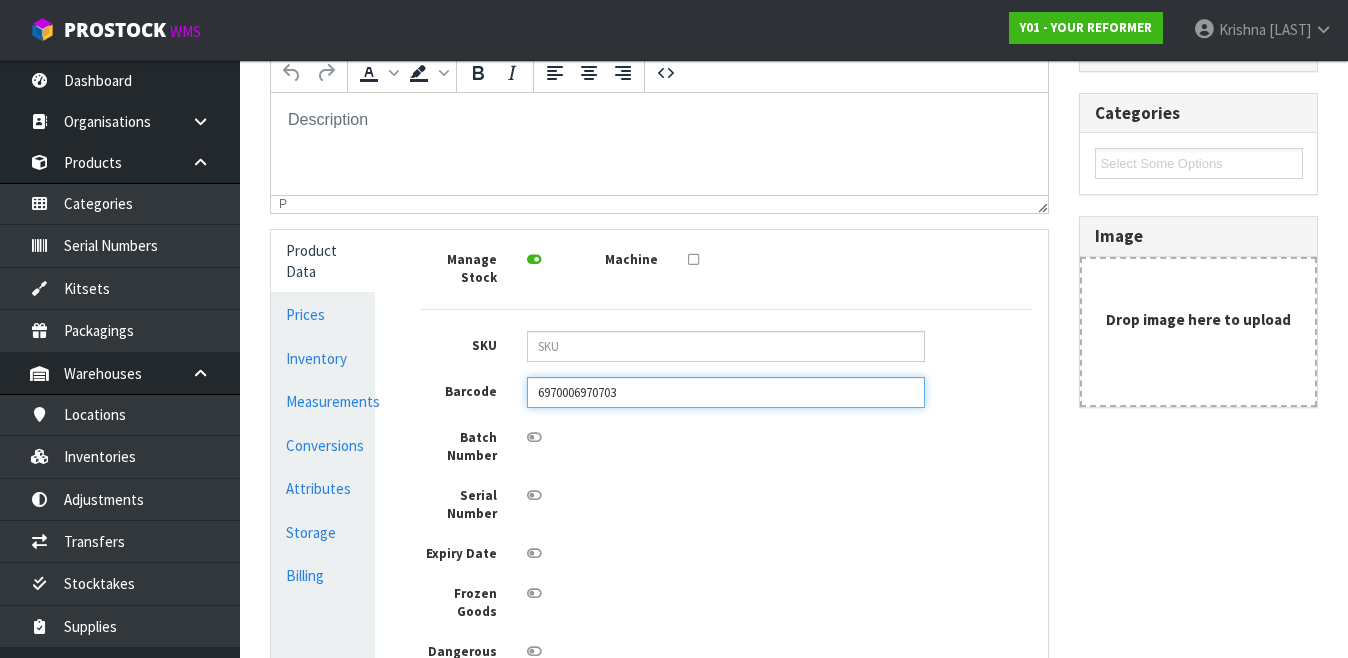 scroll, scrollTop: 0, scrollLeft: 0, axis: both 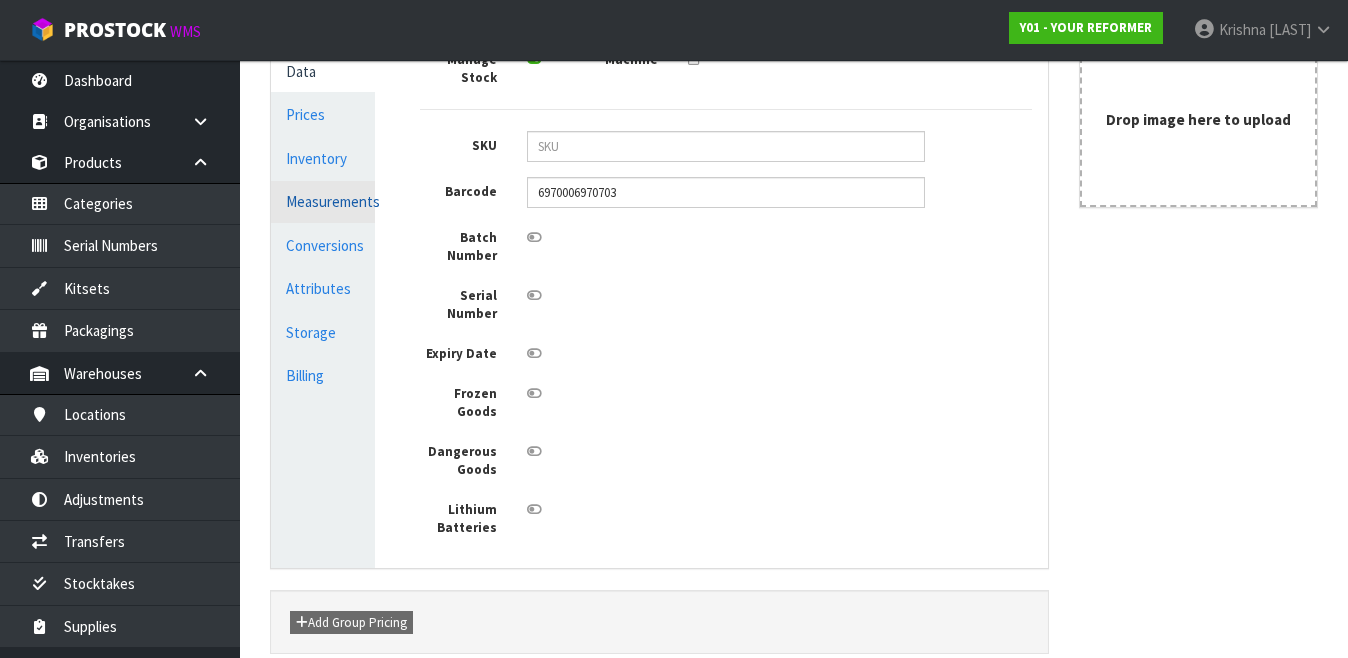 click on "Measurements" at bounding box center [323, 201] 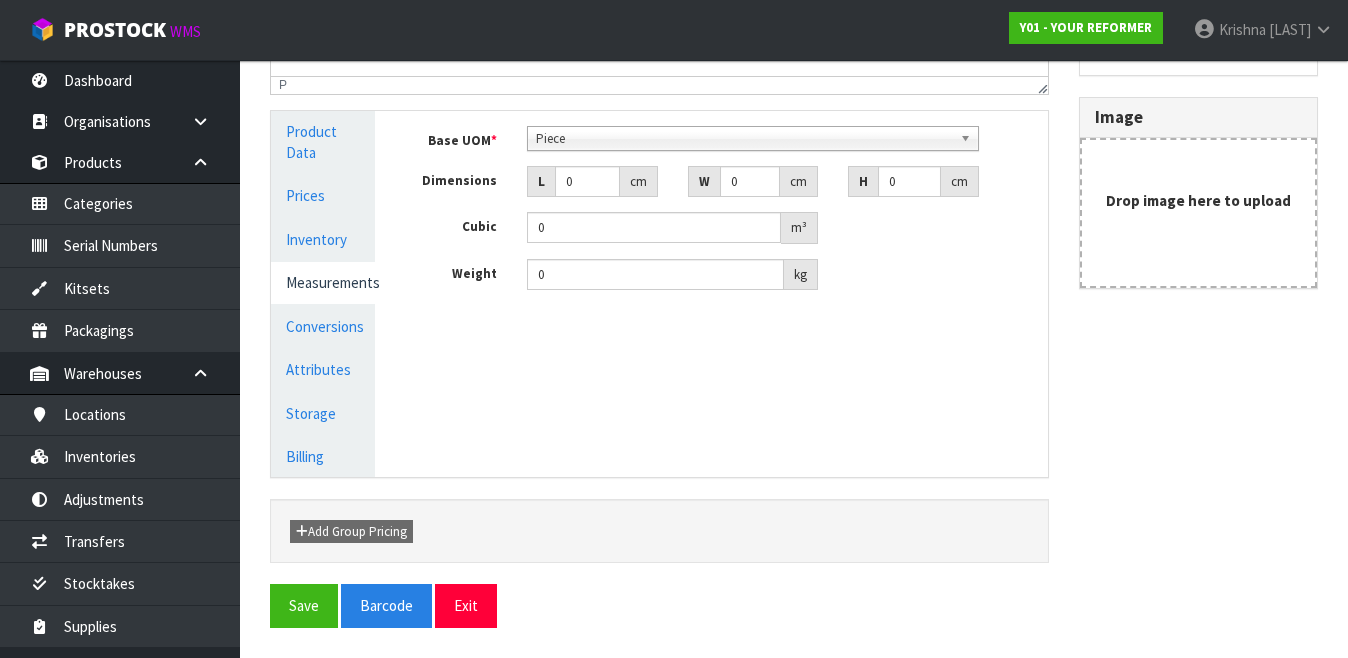 scroll, scrollTop: 494, scrollLeft: 0, axis: vertical 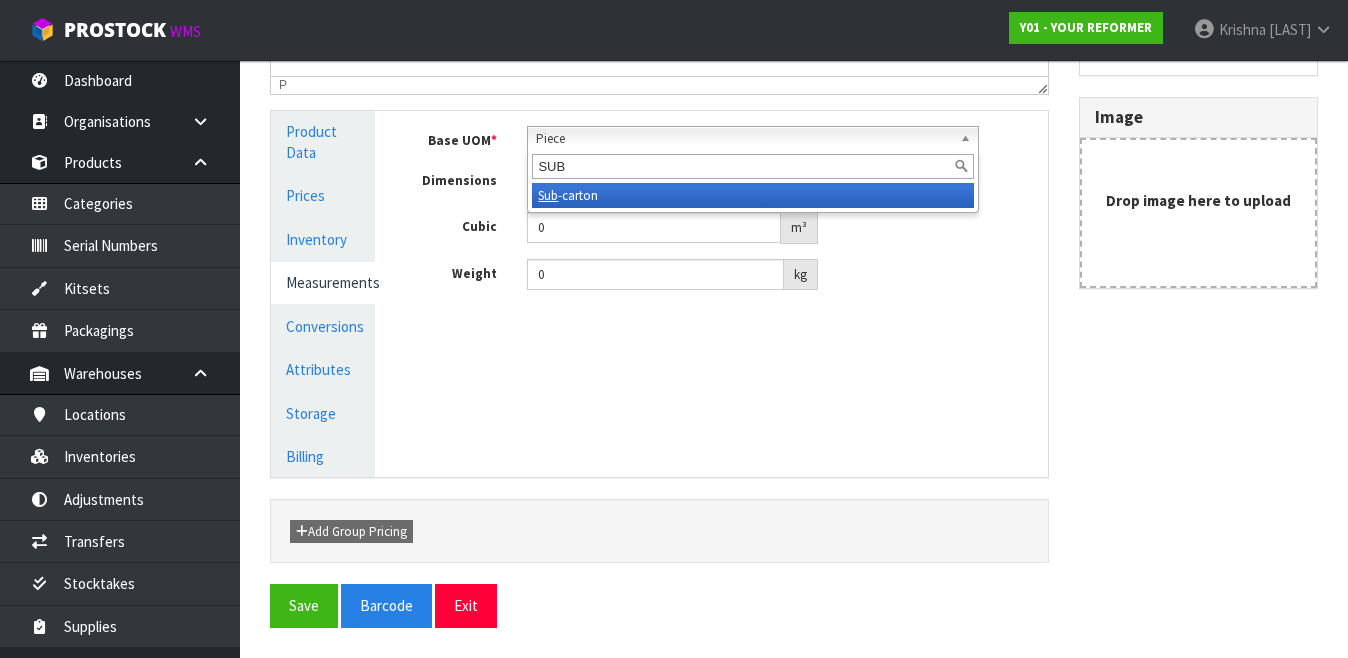 type on "SUB" 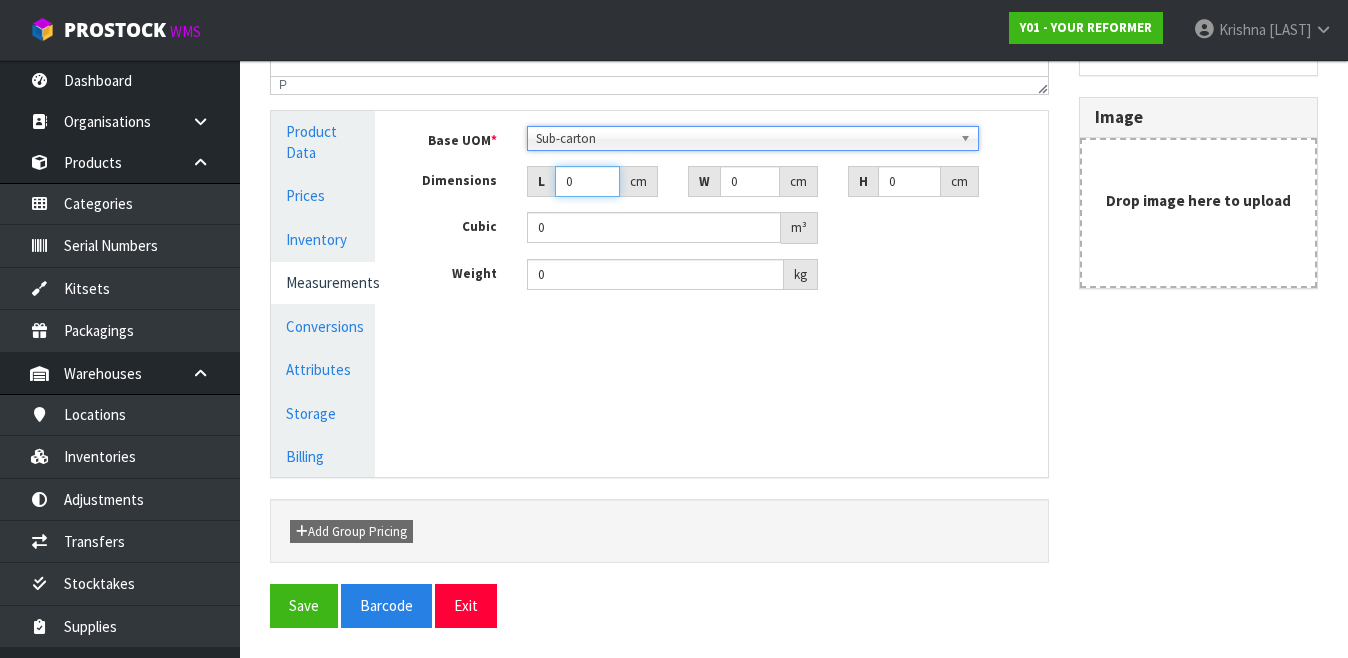 click on "0" at bounding box center (587, 181) 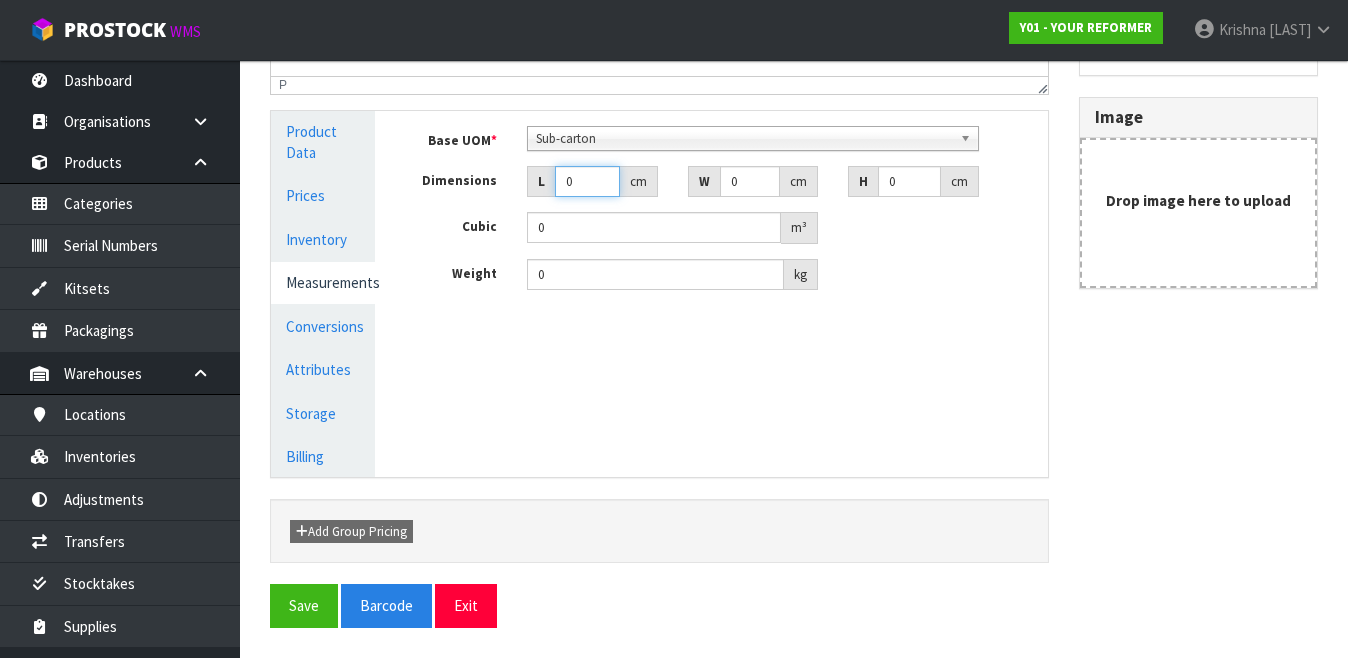 type 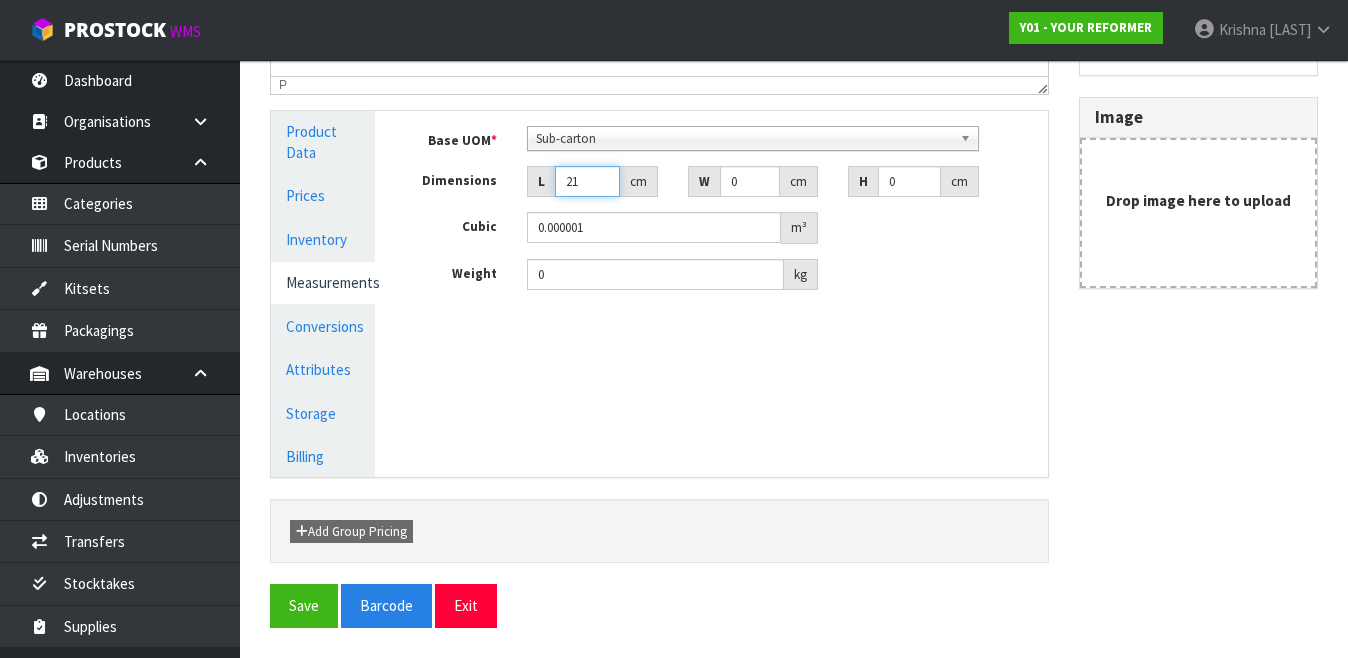 type on "21" 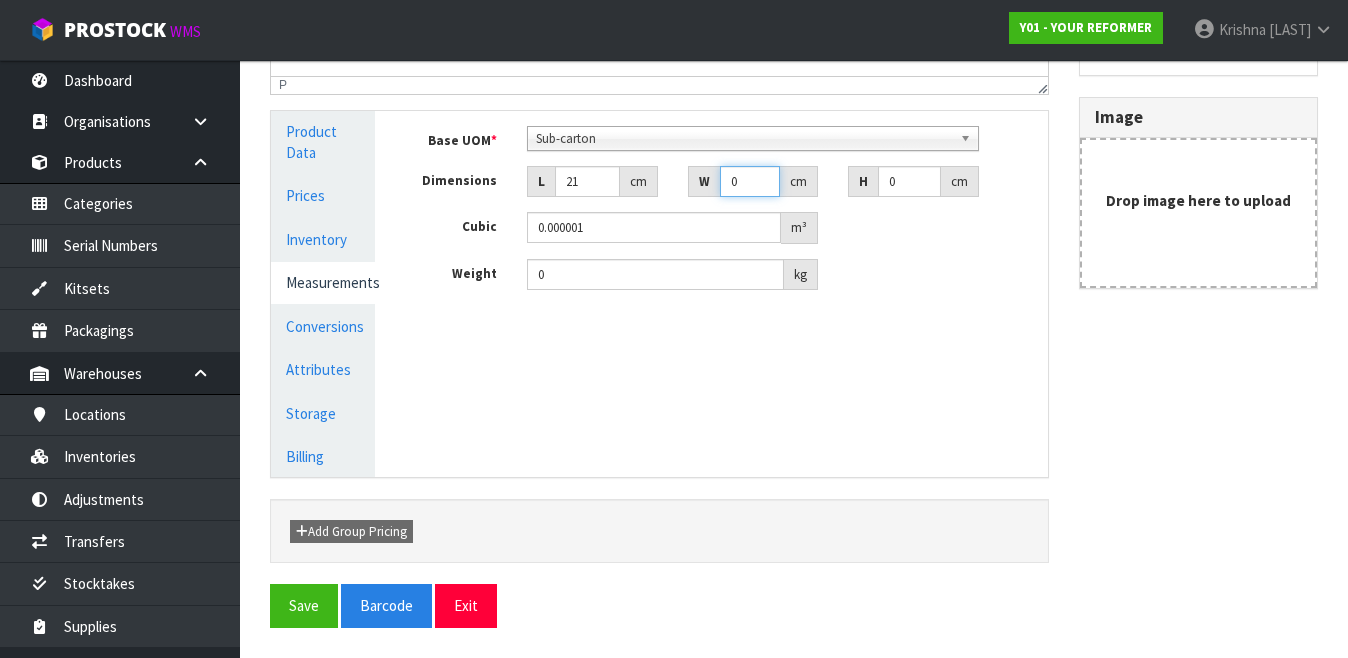 click on "0" at bounding box center [750, 181] 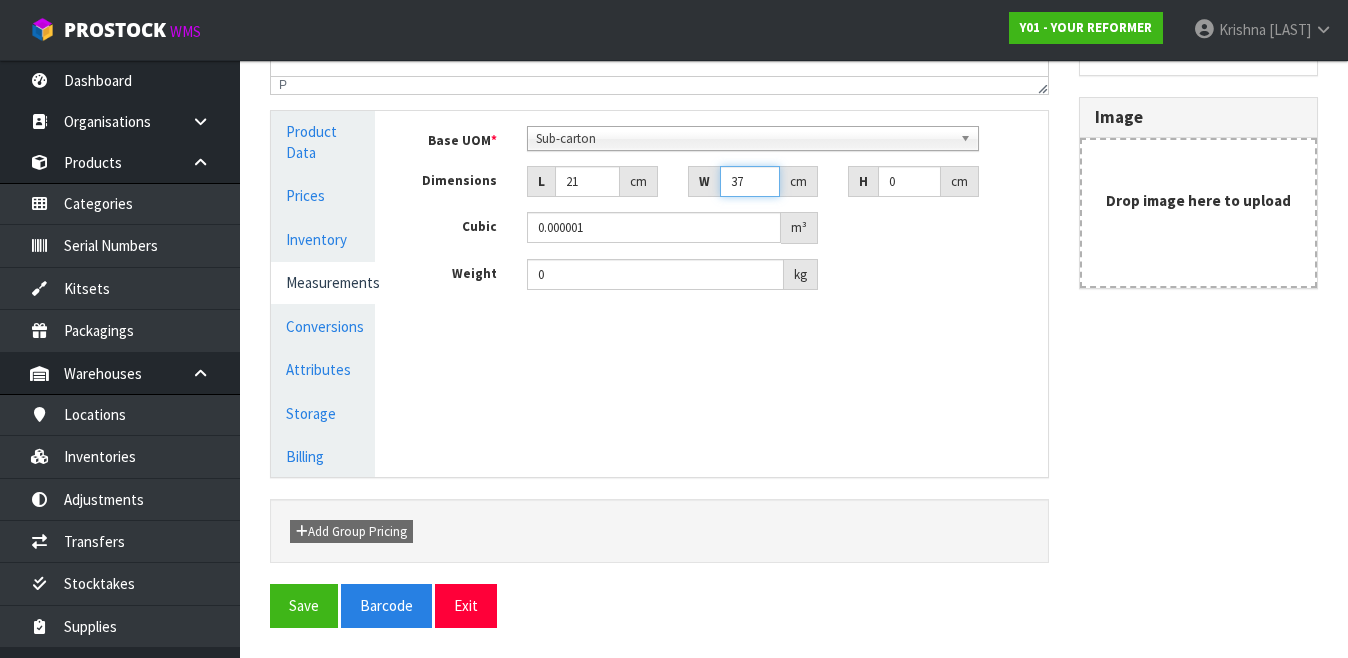 type on "37" 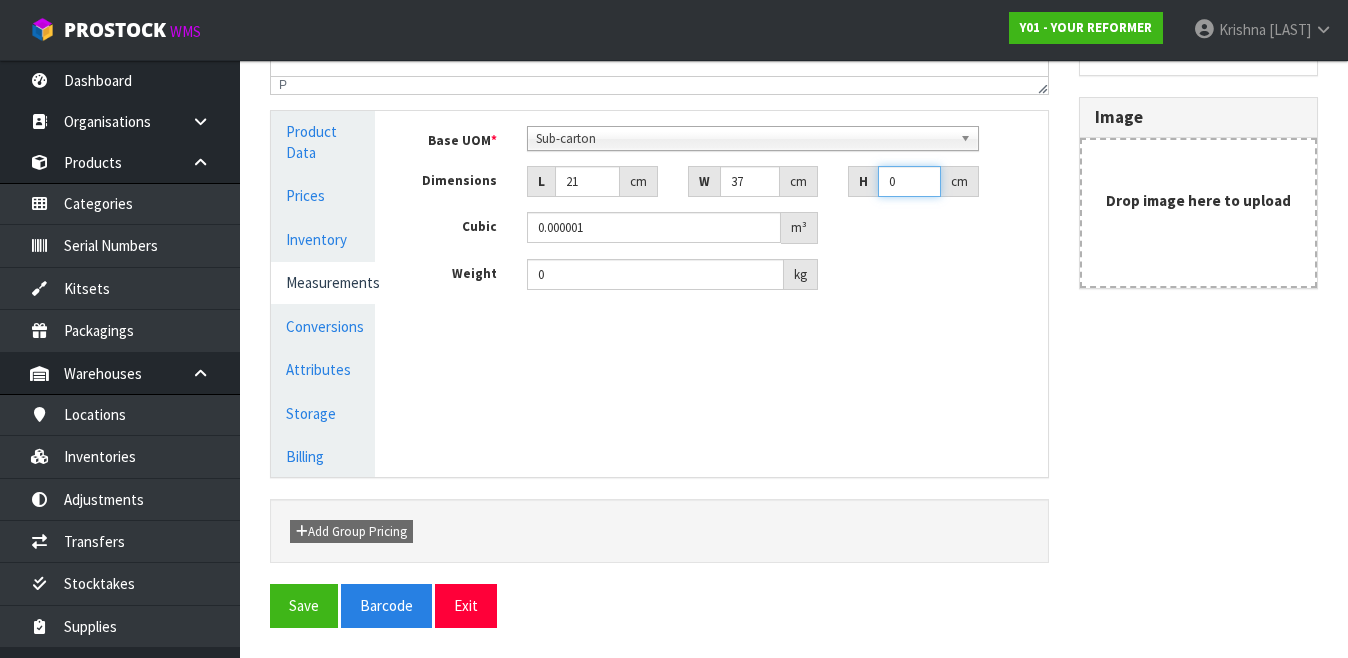 click on "0" at bounding box center (909, 181) 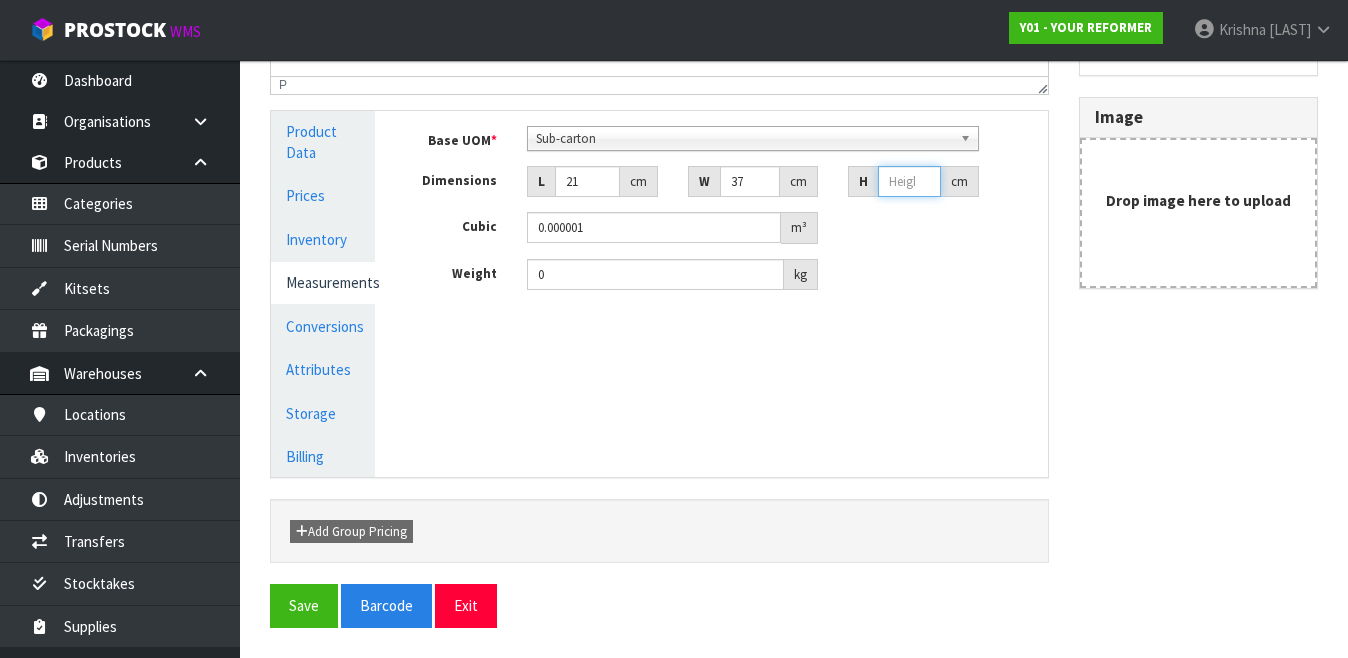 type on "6" 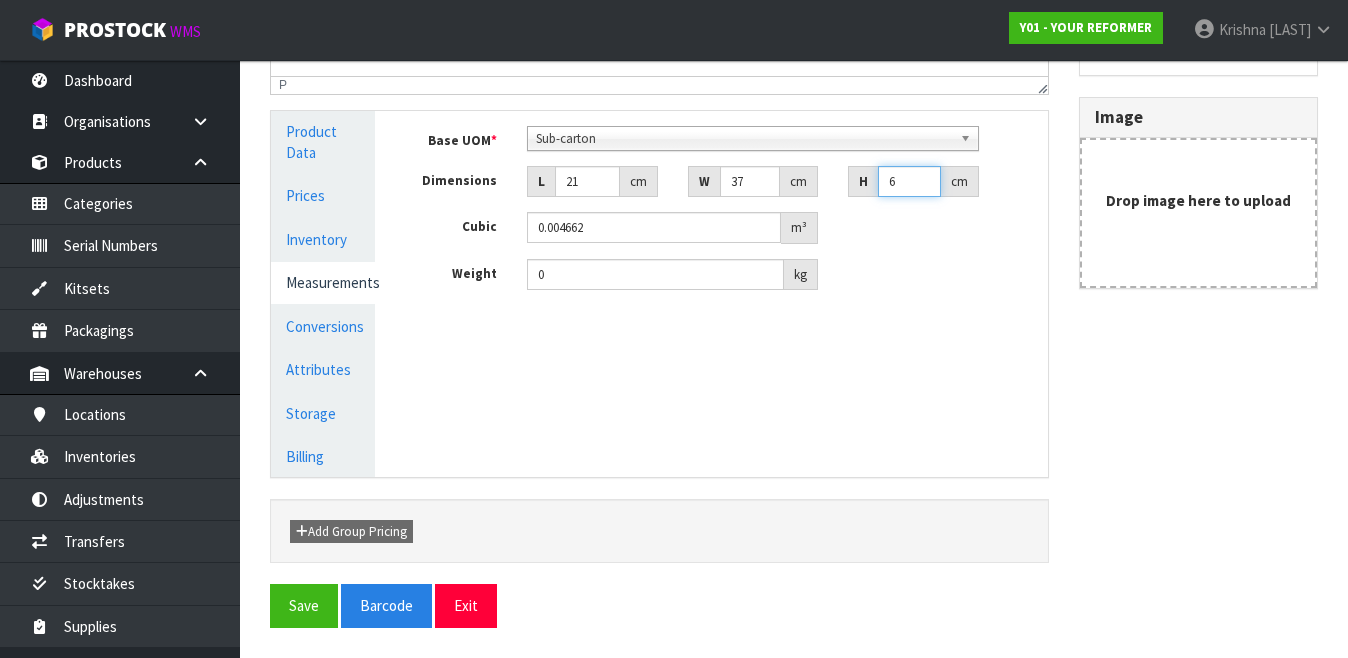 type on "6" 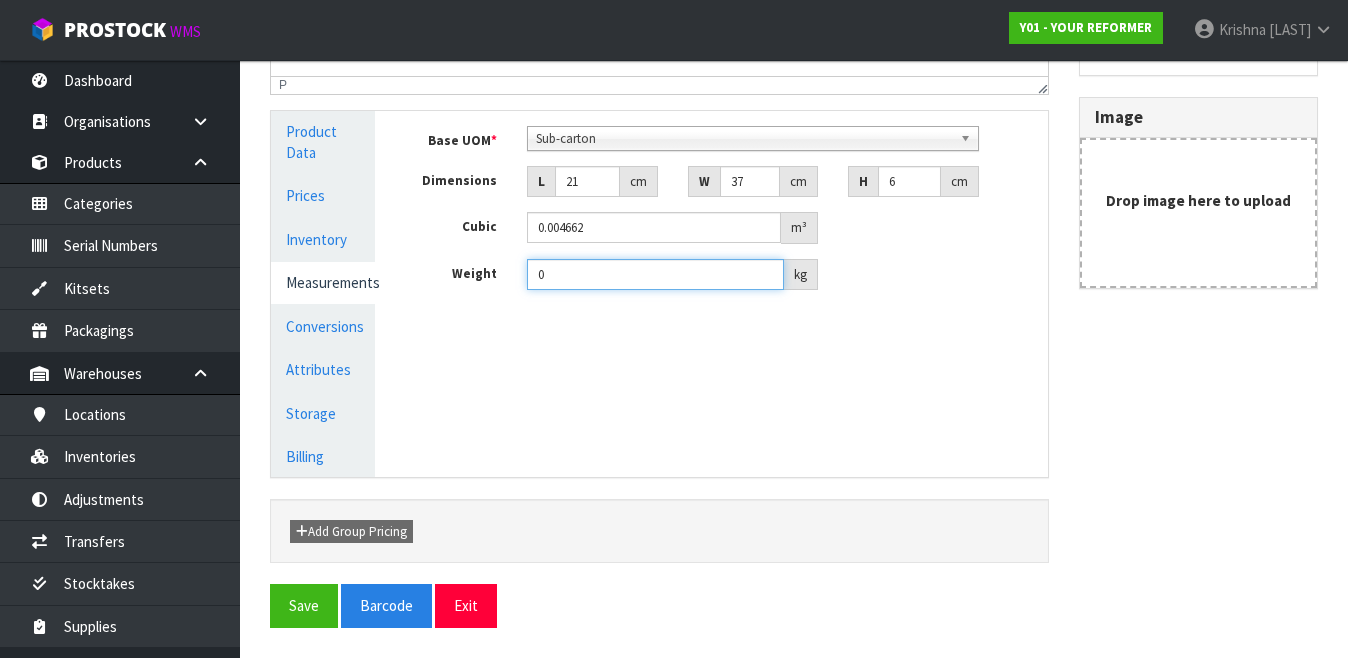 click on "0" at bounding box center [655, 274] 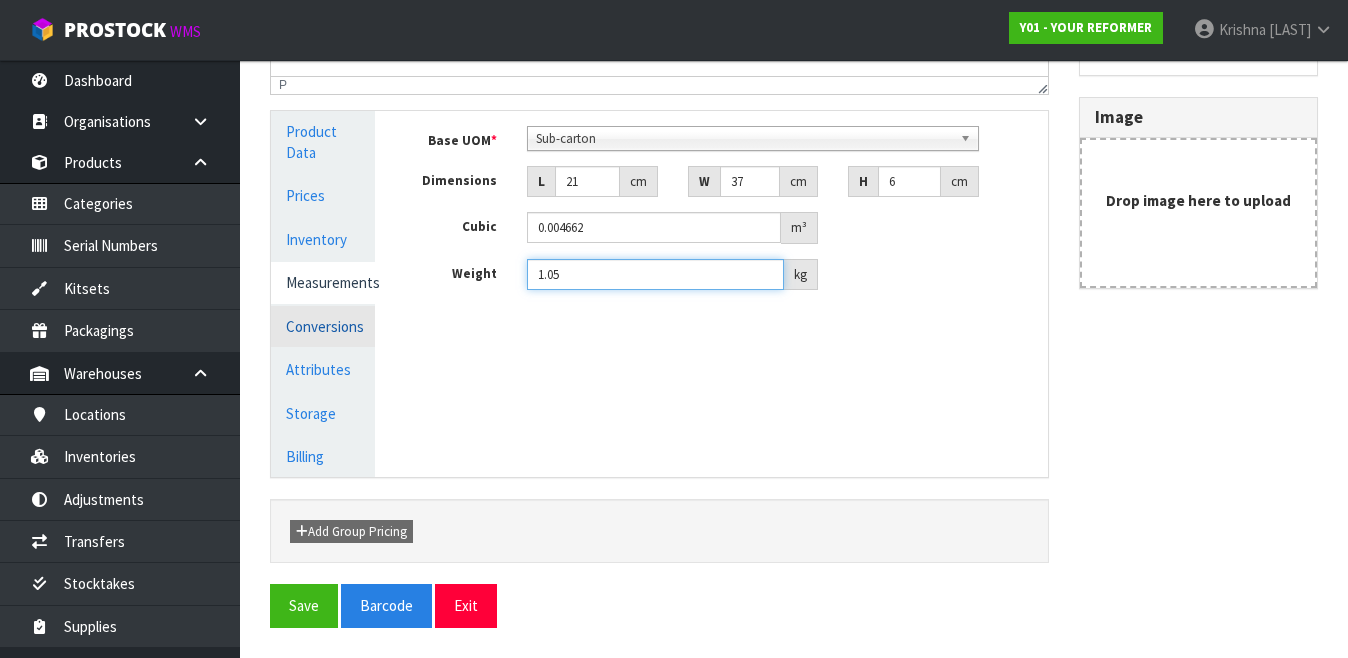 type on "1.05" 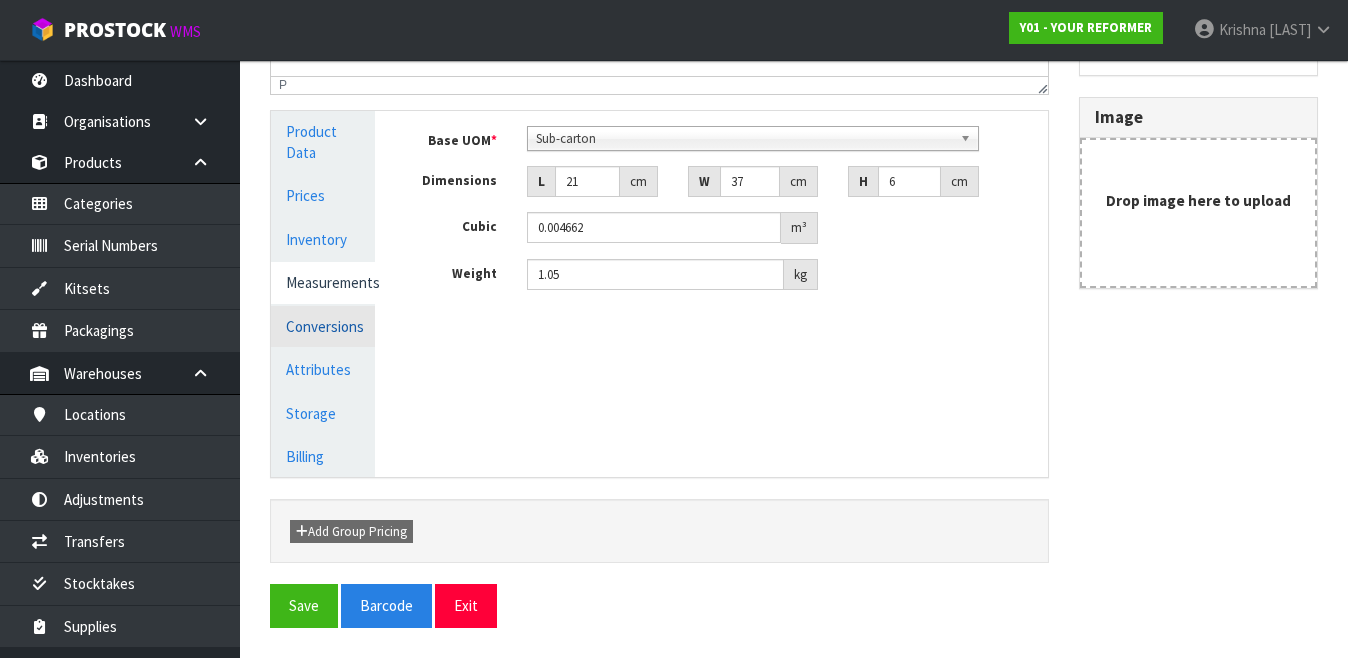 click on "Conversions" at bounding box center [323, 326] 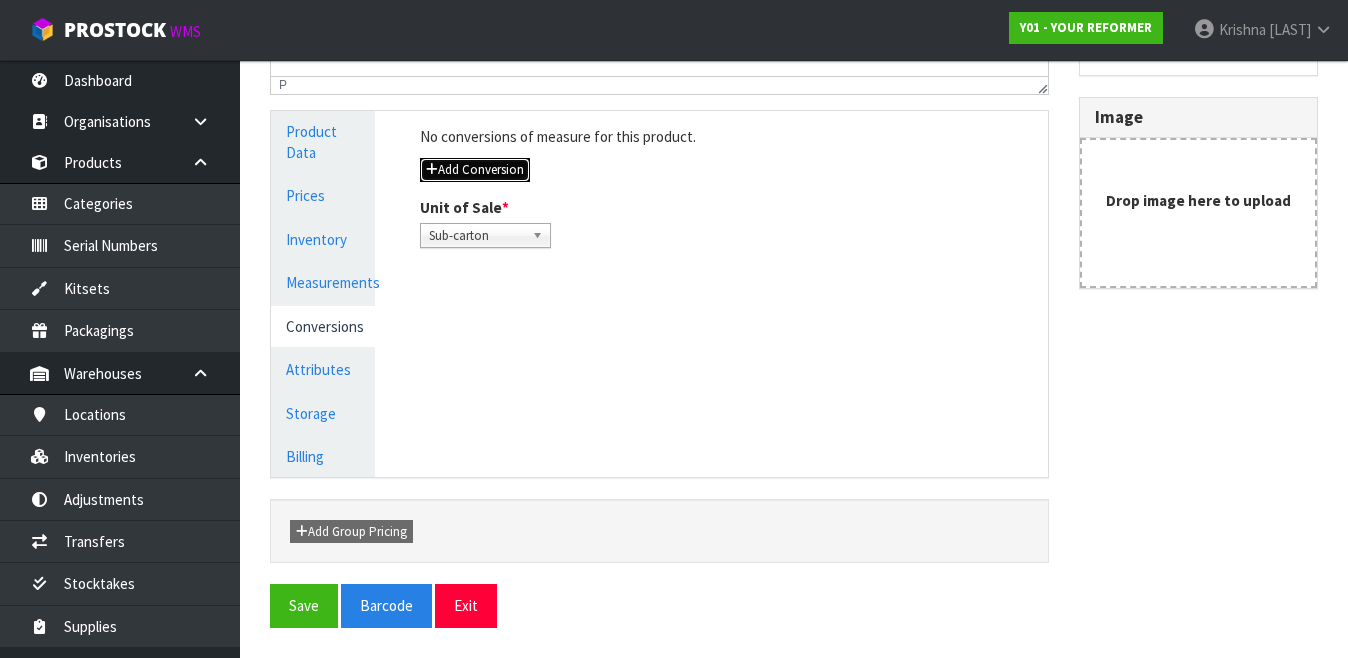 click on "Add Conversion" at bounding box center (475, 170) 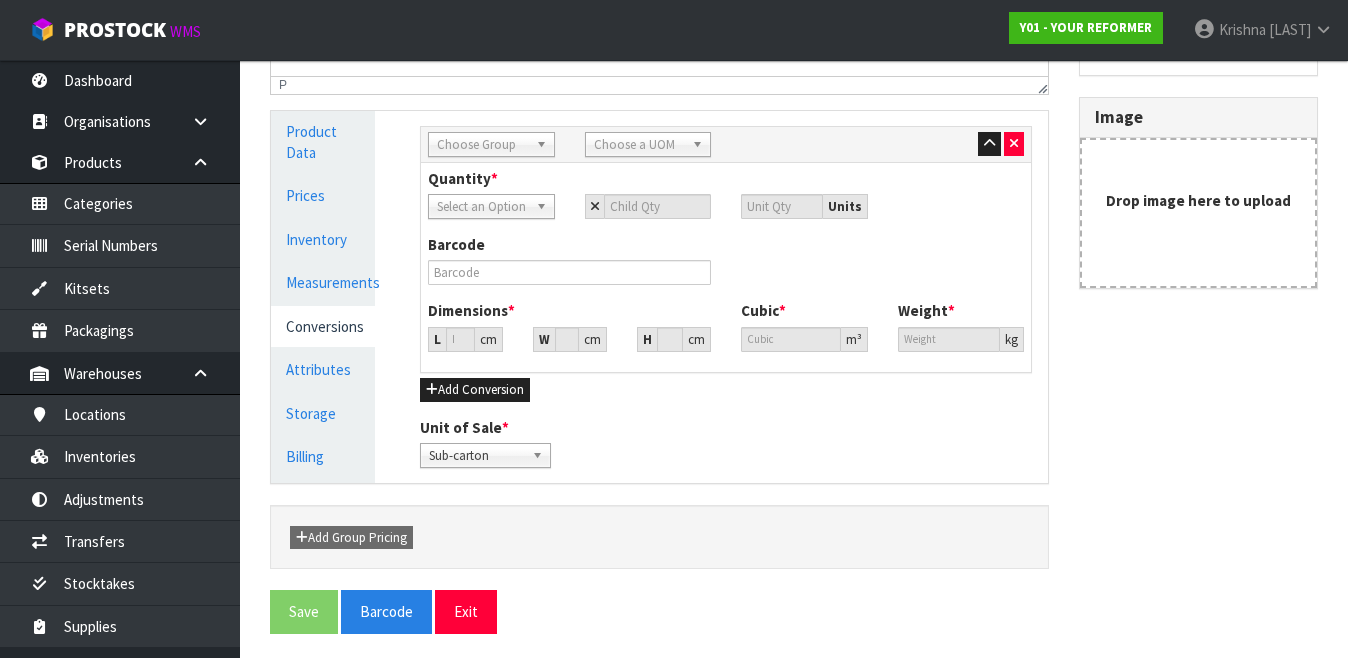click on "Choose Group" at bounding box center [482, 145] 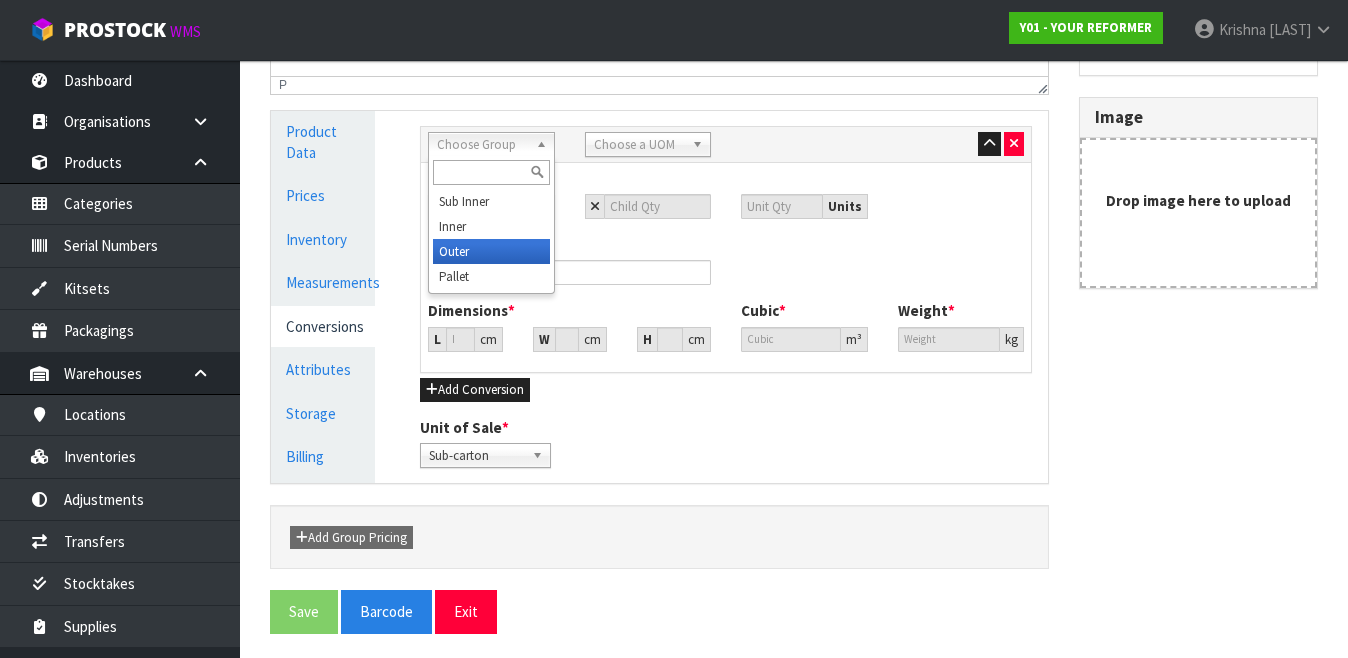 click on "Outer" at bounding box center (491, 251) 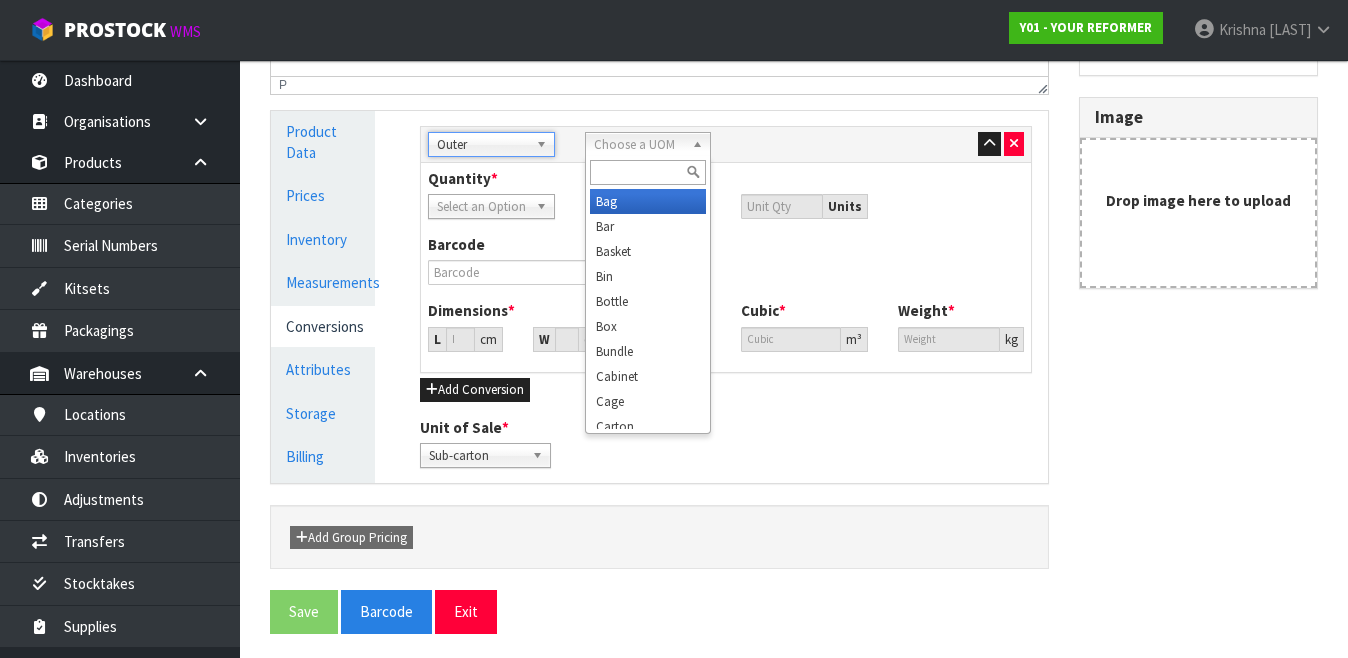 click on "Choose a UOM" at bounding box center (639, 145) 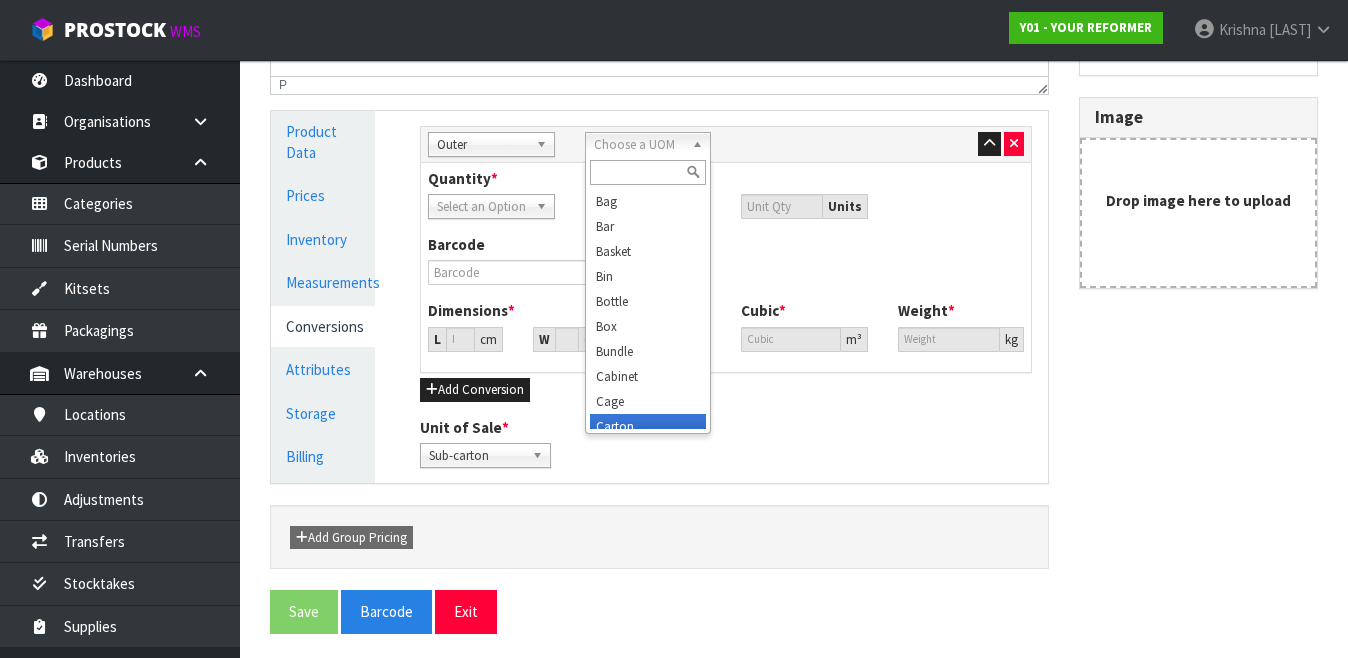 scroll, scrollTop: 10, scrollLeft: 0, axis: vertical 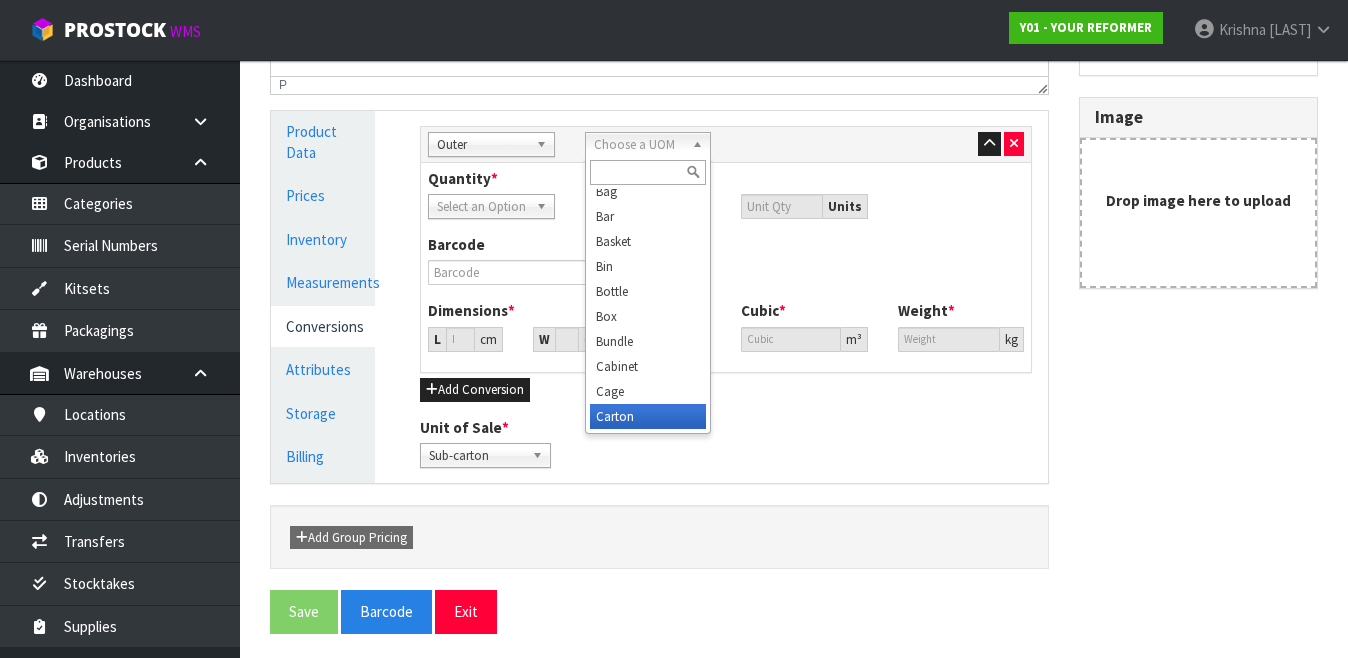 click on "Carton" at bounding box center [648, 416] 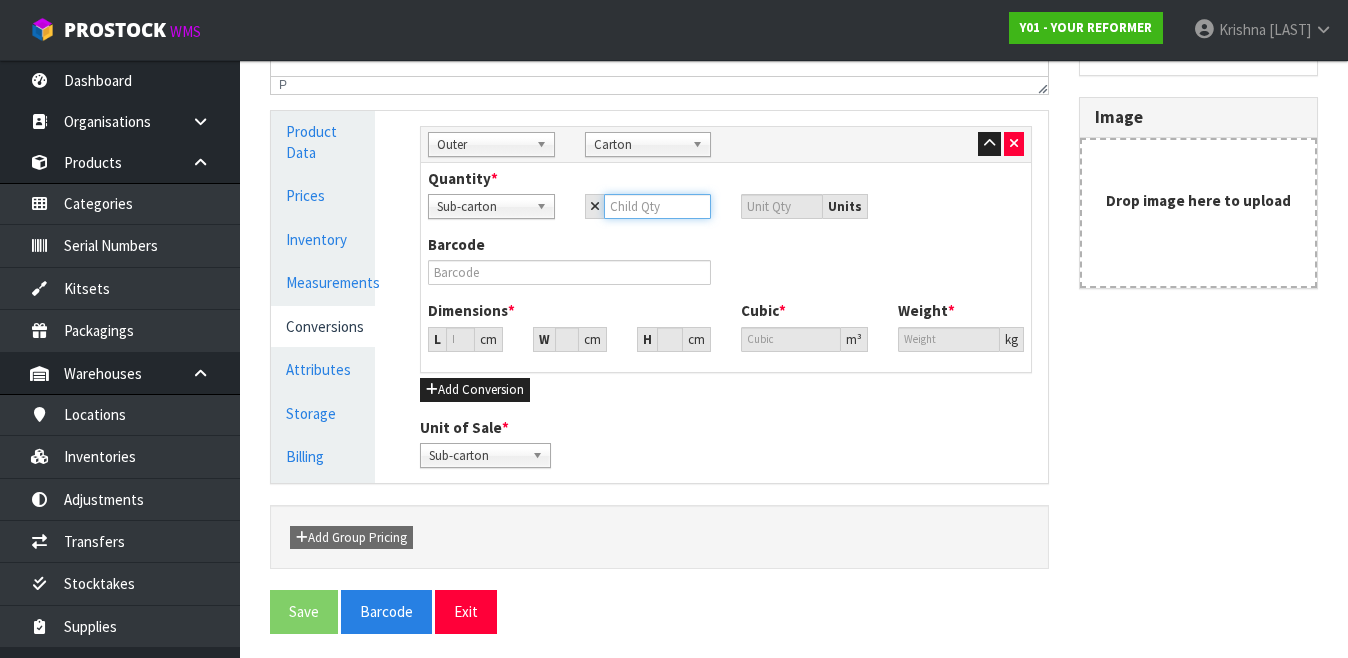 click at bounding box center [658, 206] 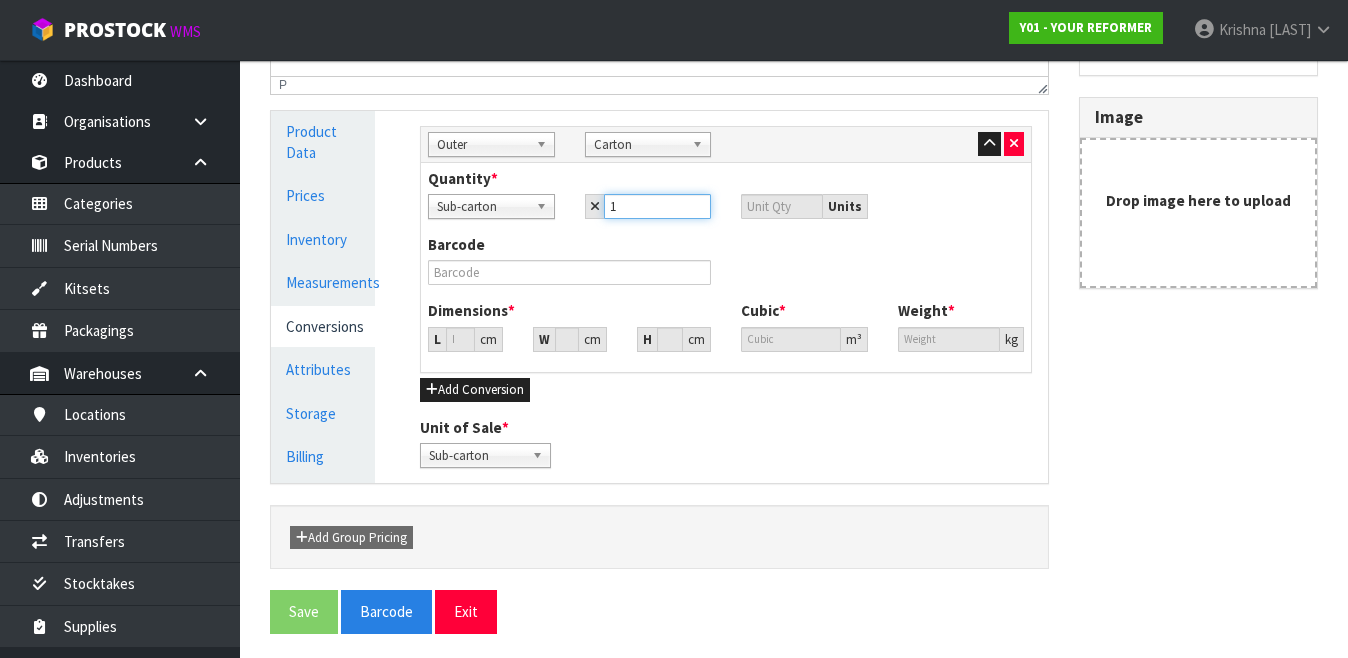 type on "1" 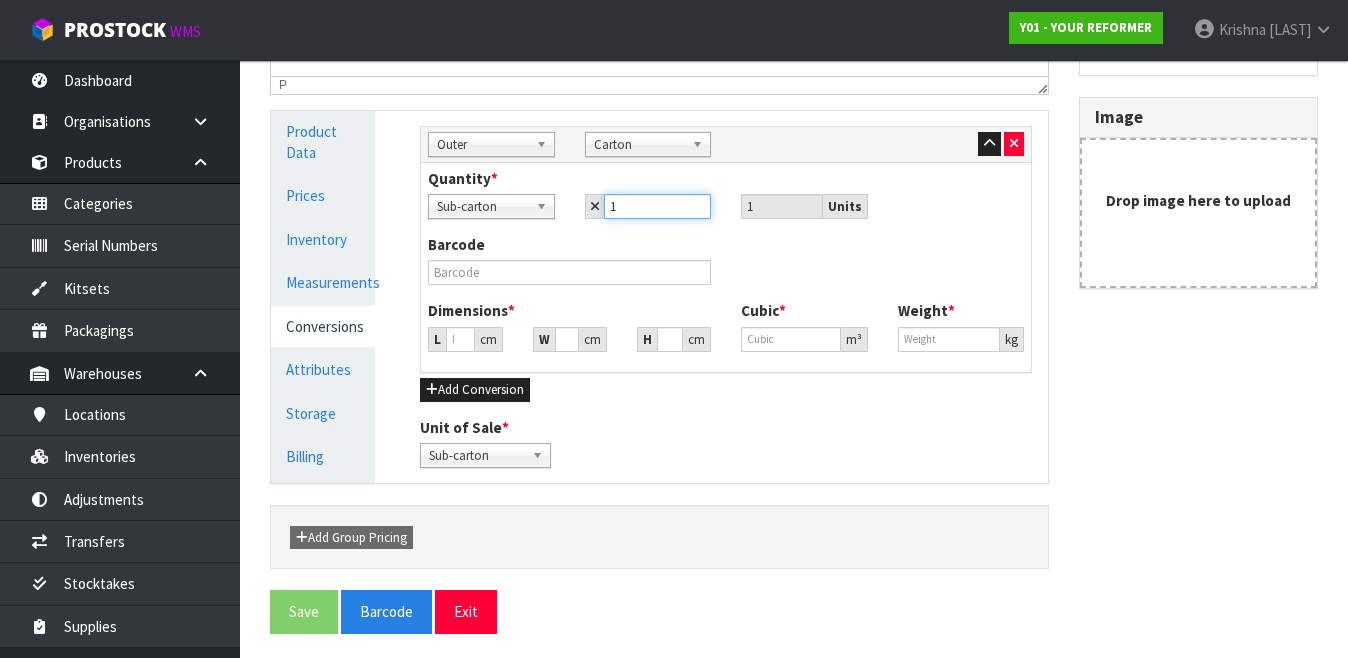 type on "10" 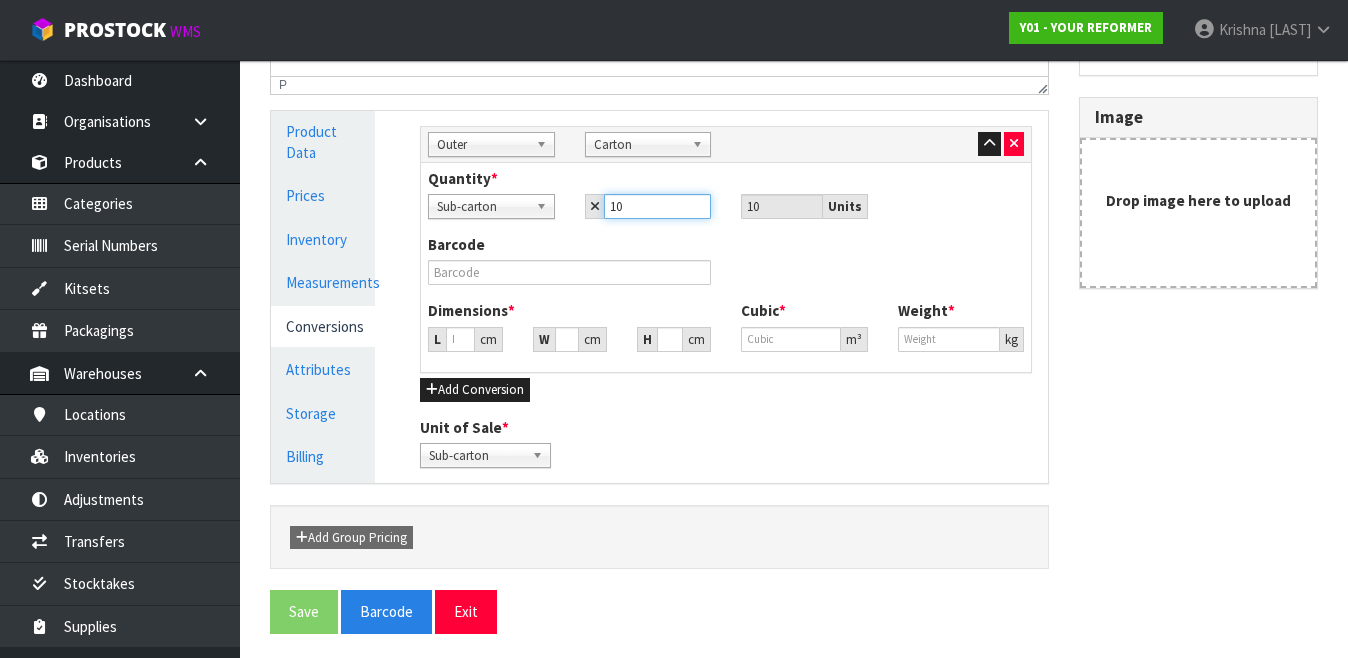 type on "10" 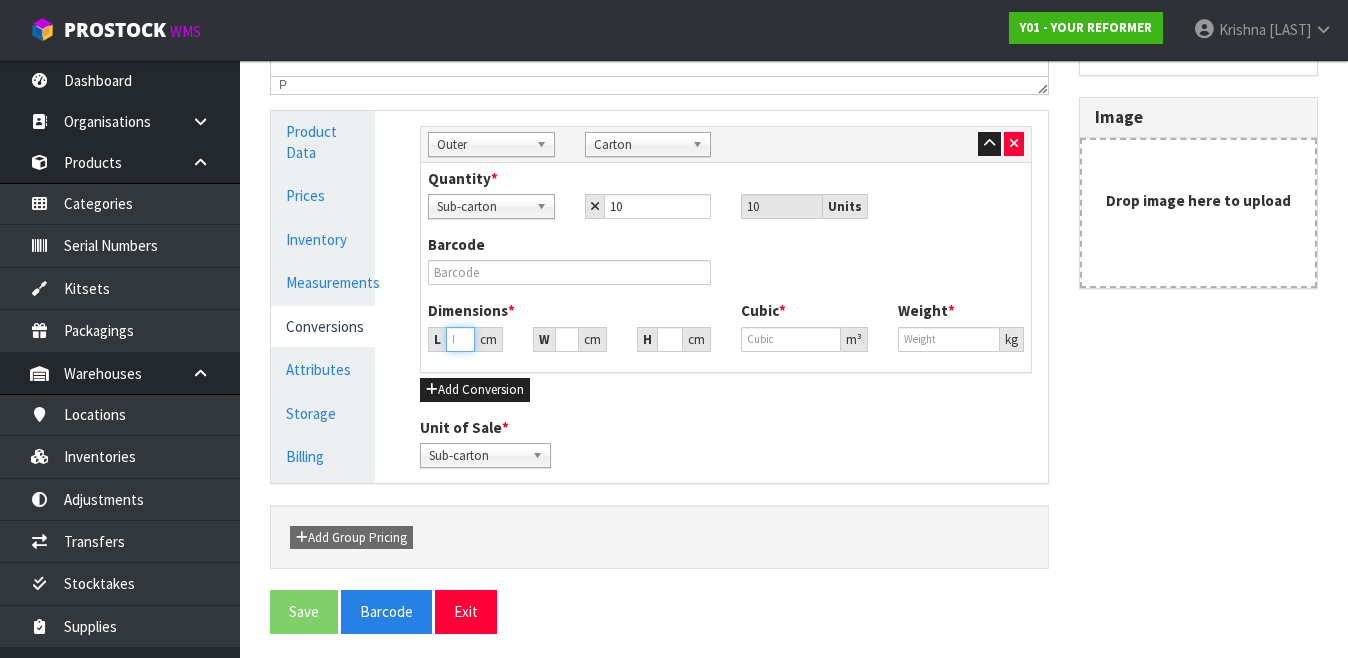 type on "35.99" 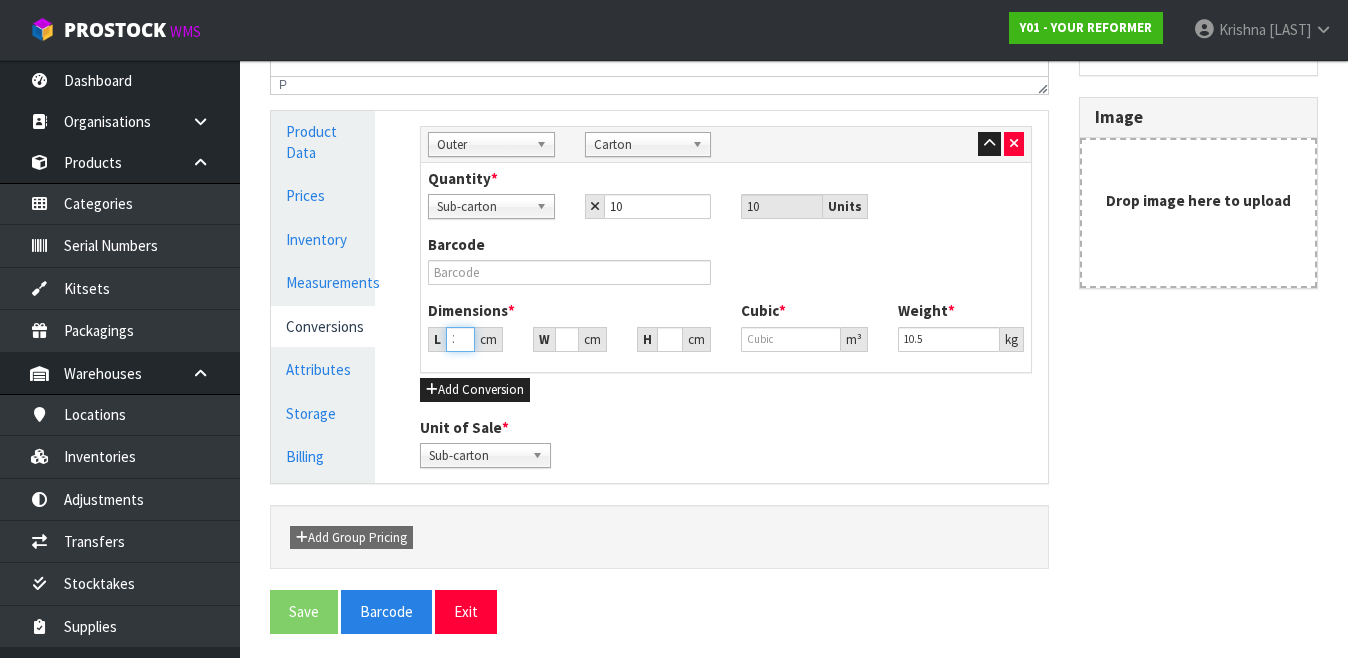 click on "35.99" at bounding box center (460, 339) 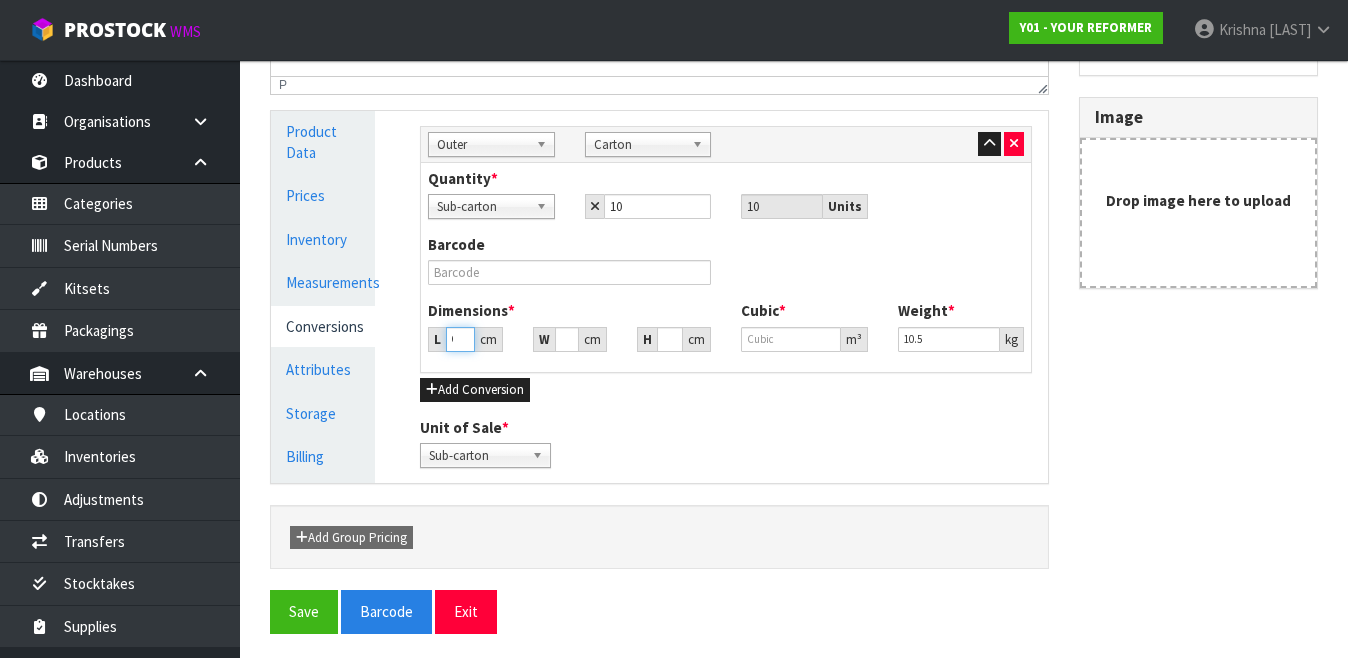 type on "35.994" 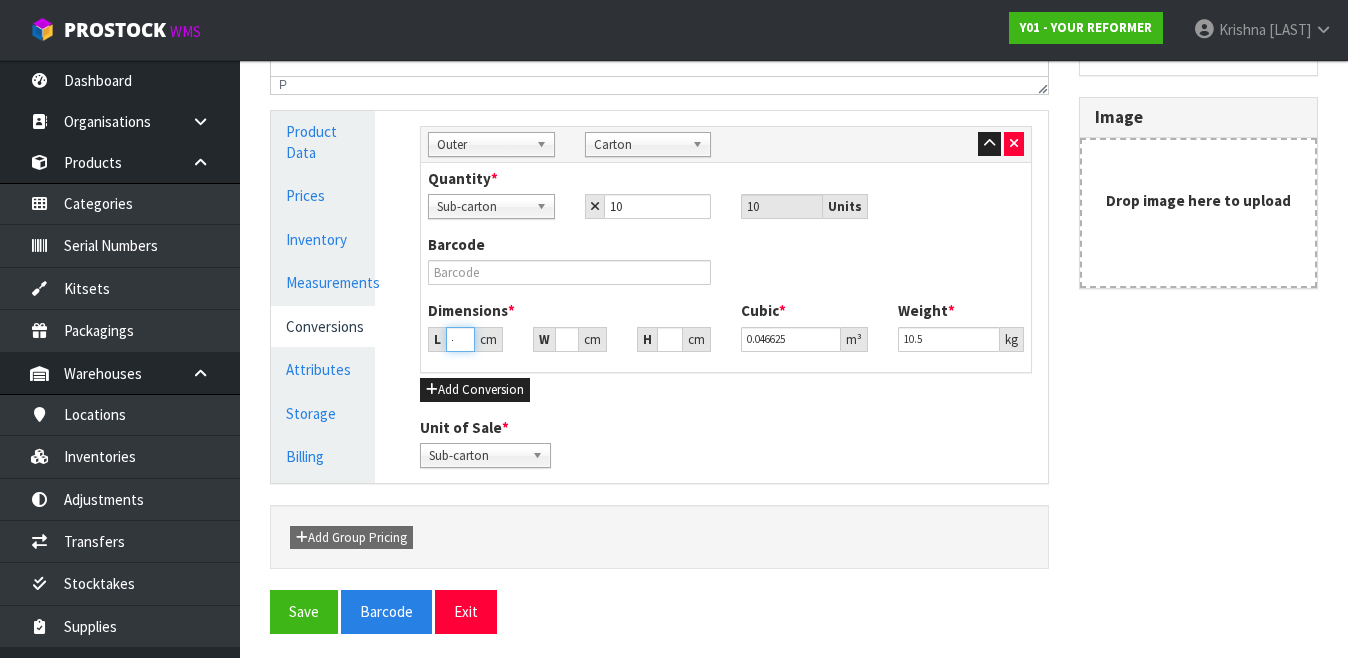 type on "35.9941" 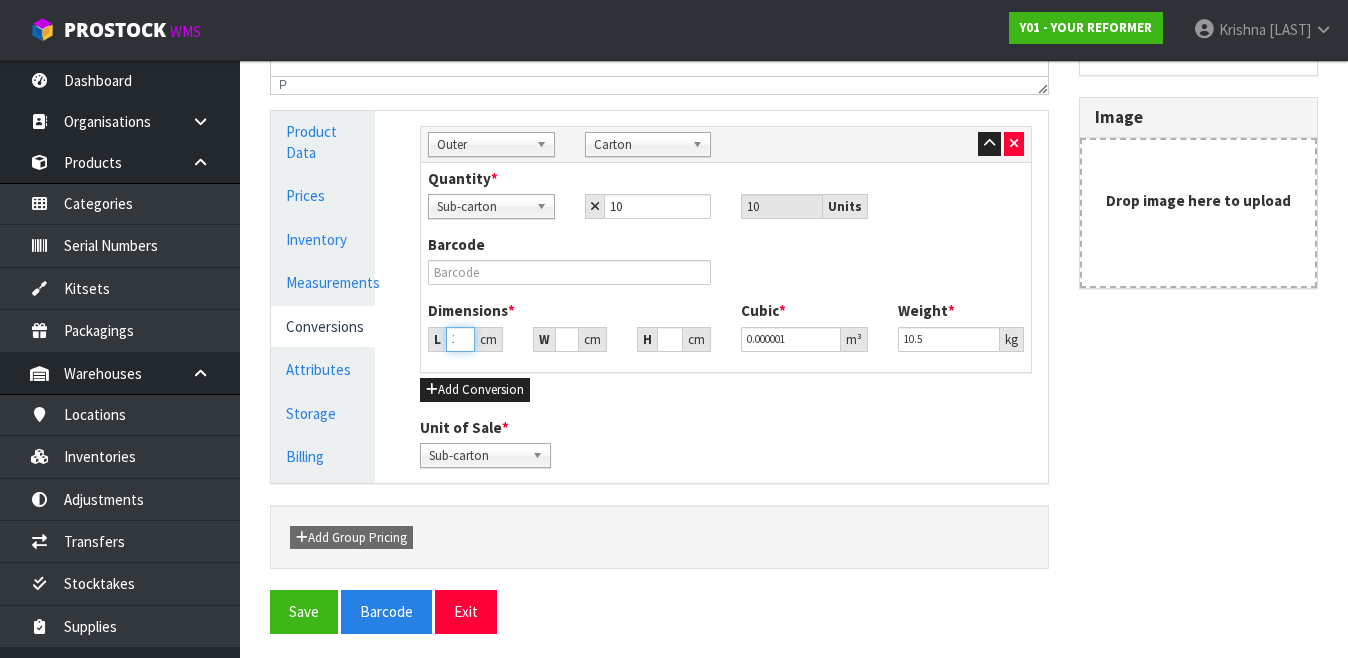 scroll, scrollTop: 0, scrollLeft: 34, axis: horizontal 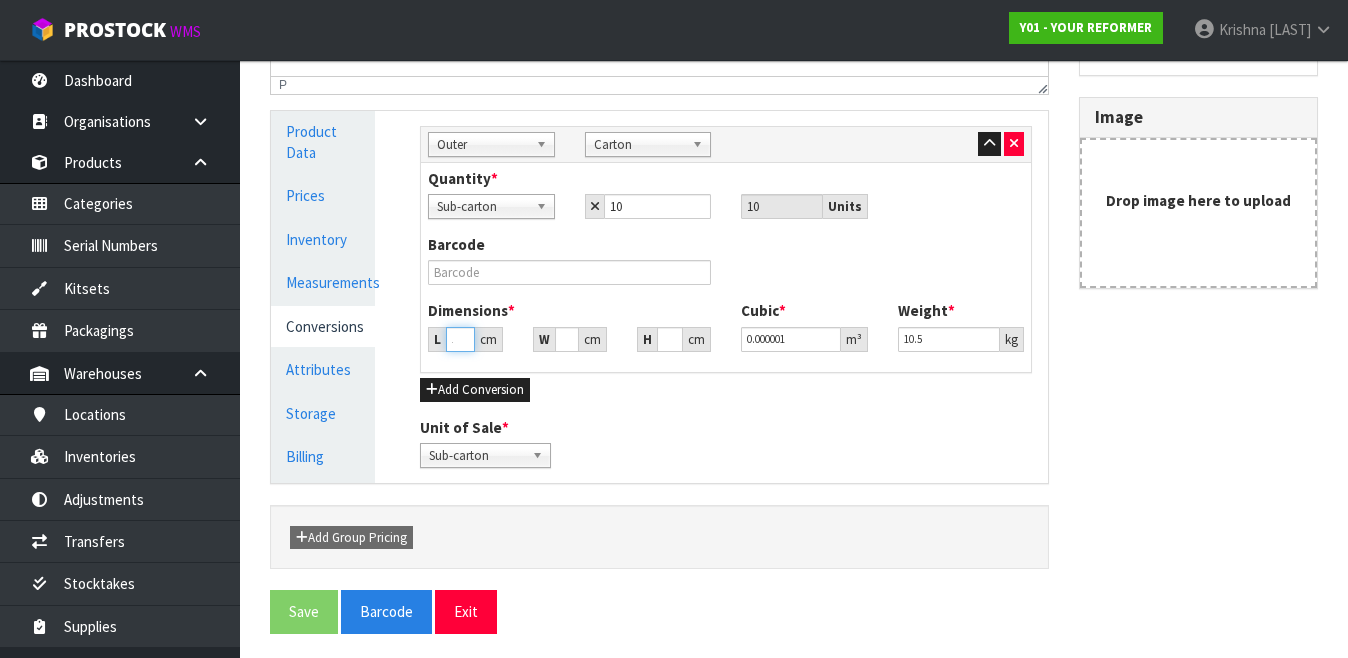 type on "35.9941" 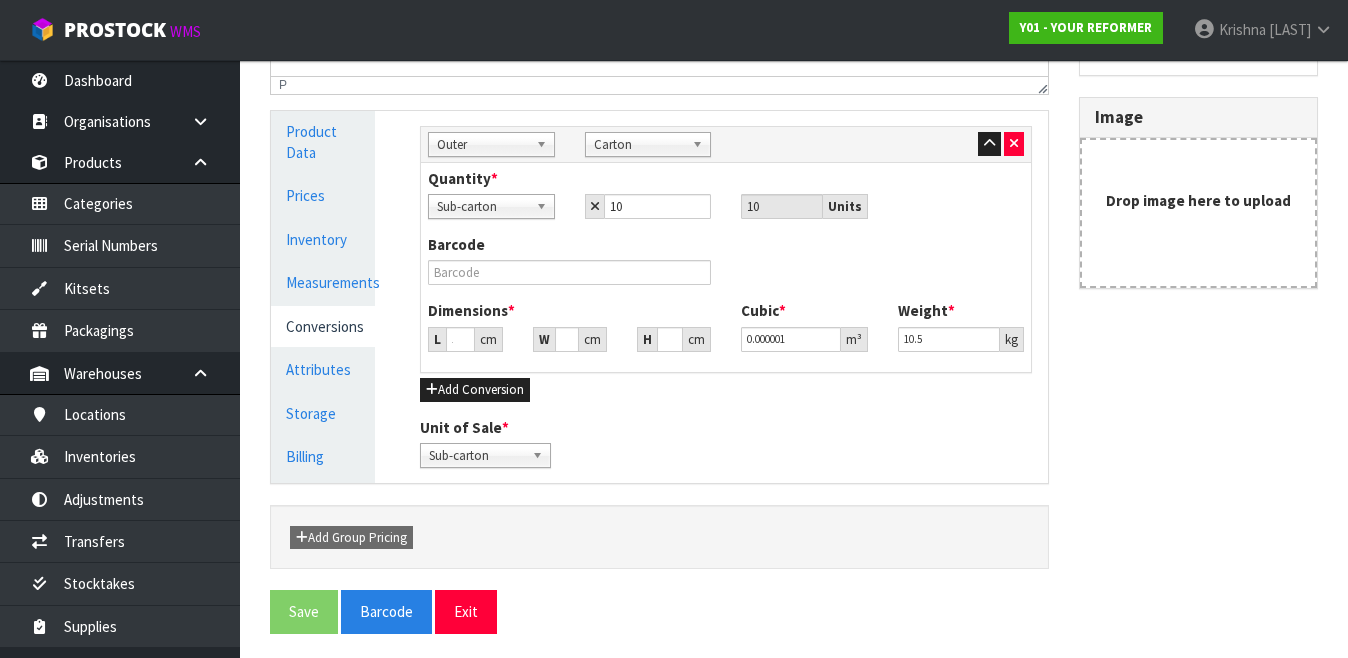 scroll, scrollTop: 0, scrollLeft: 0, axis: both 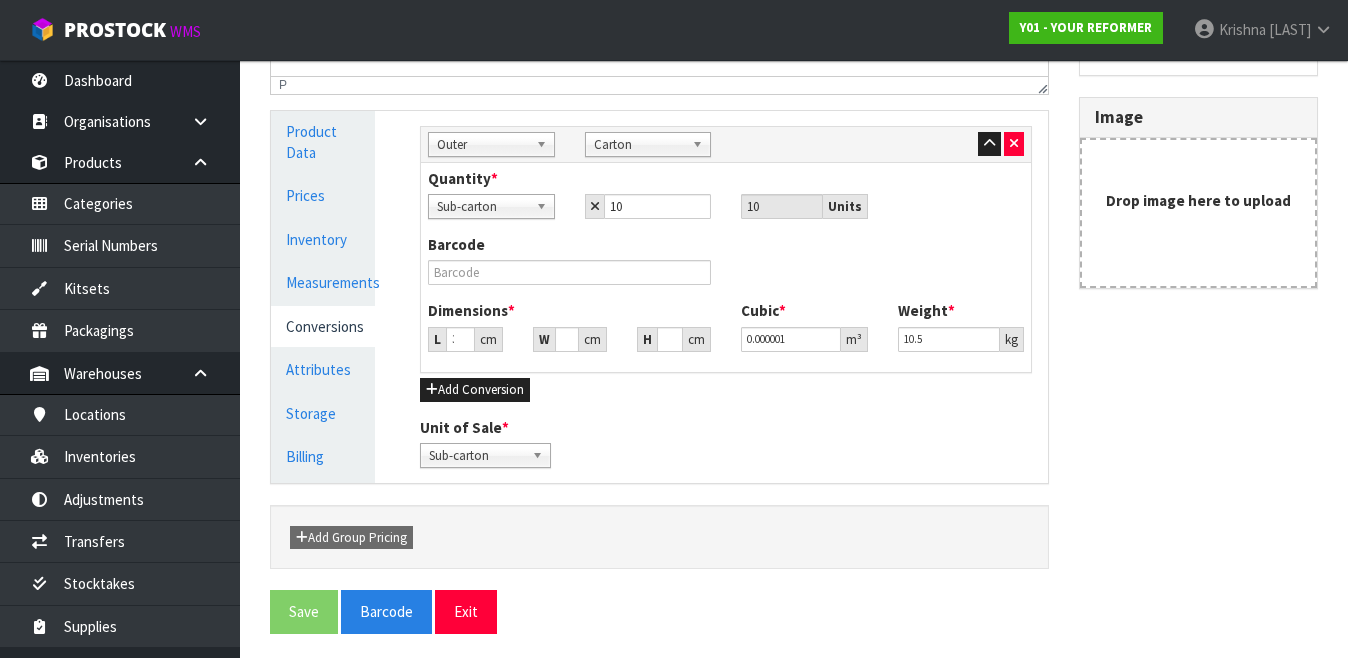click on "[QUANTITY] [UNIT]" at bounding box center [726, 297] 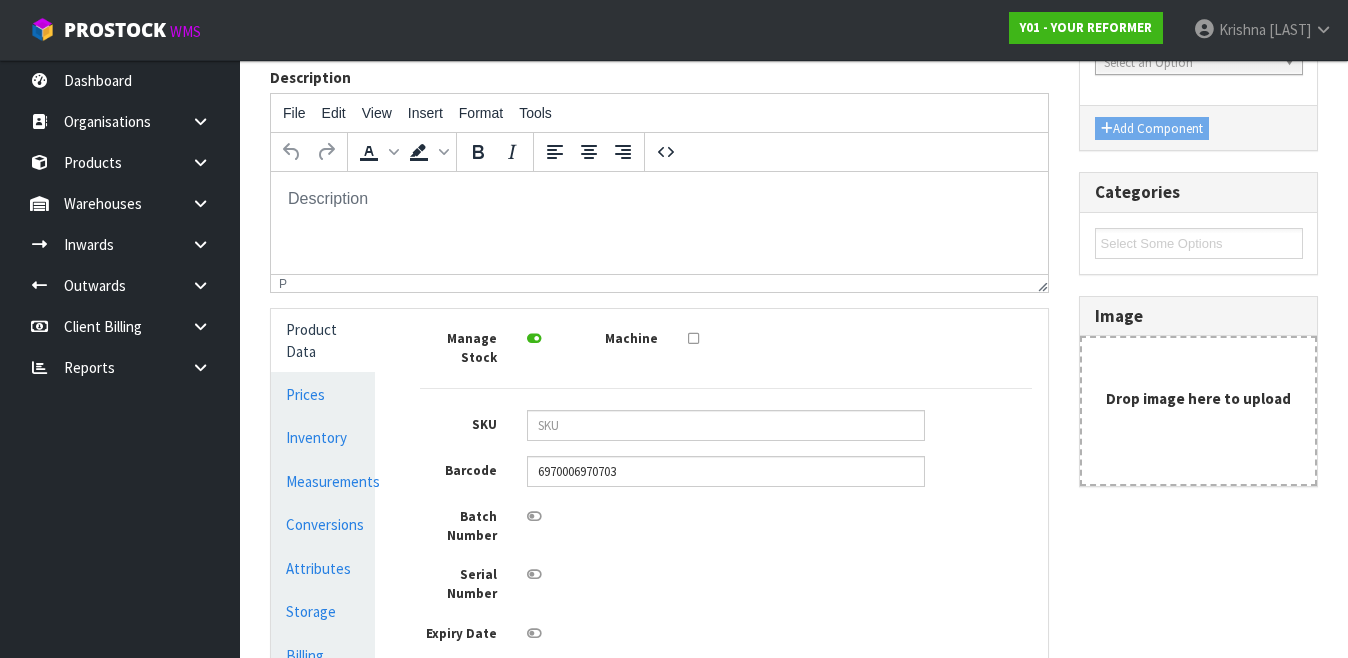 scroll, scrollTop: 349, scrollLeft: 0, axis: vertical 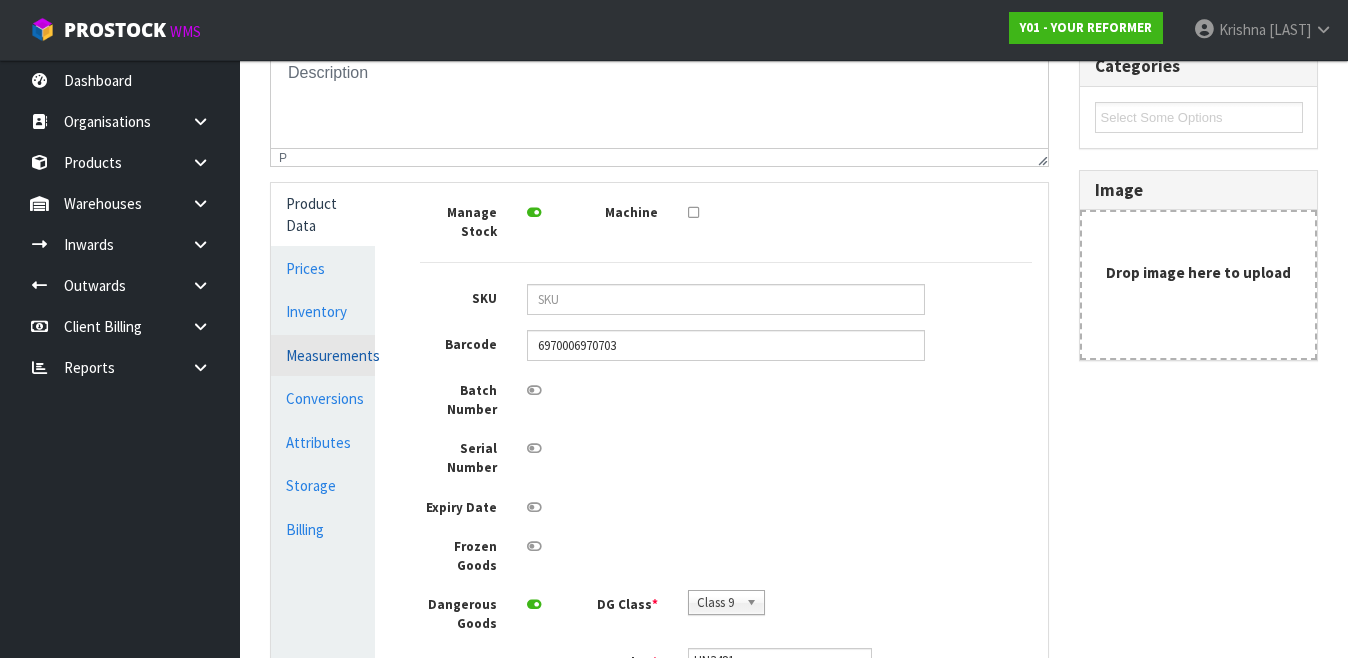 click on "Measurements" at bounding box center [323, 355] 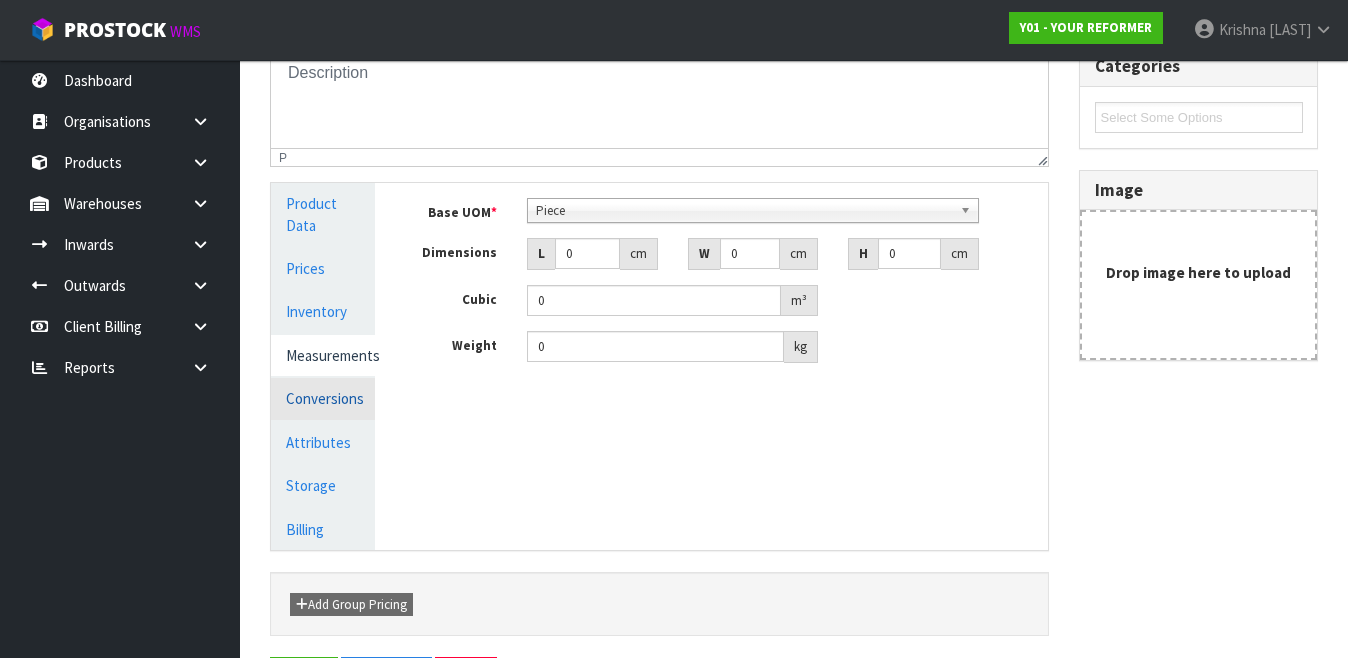 click on "Conversions" at bounding box center [323, 398] 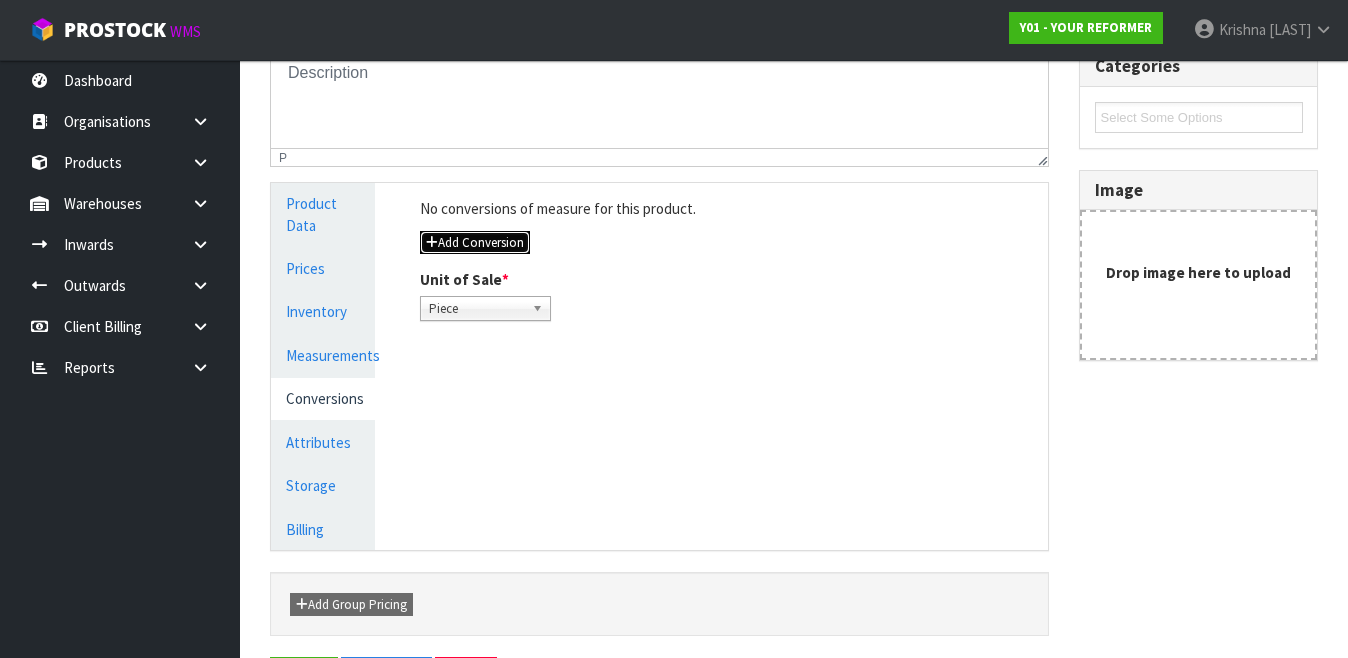 click on "Add Conversion" at bounding box center (475, 243) 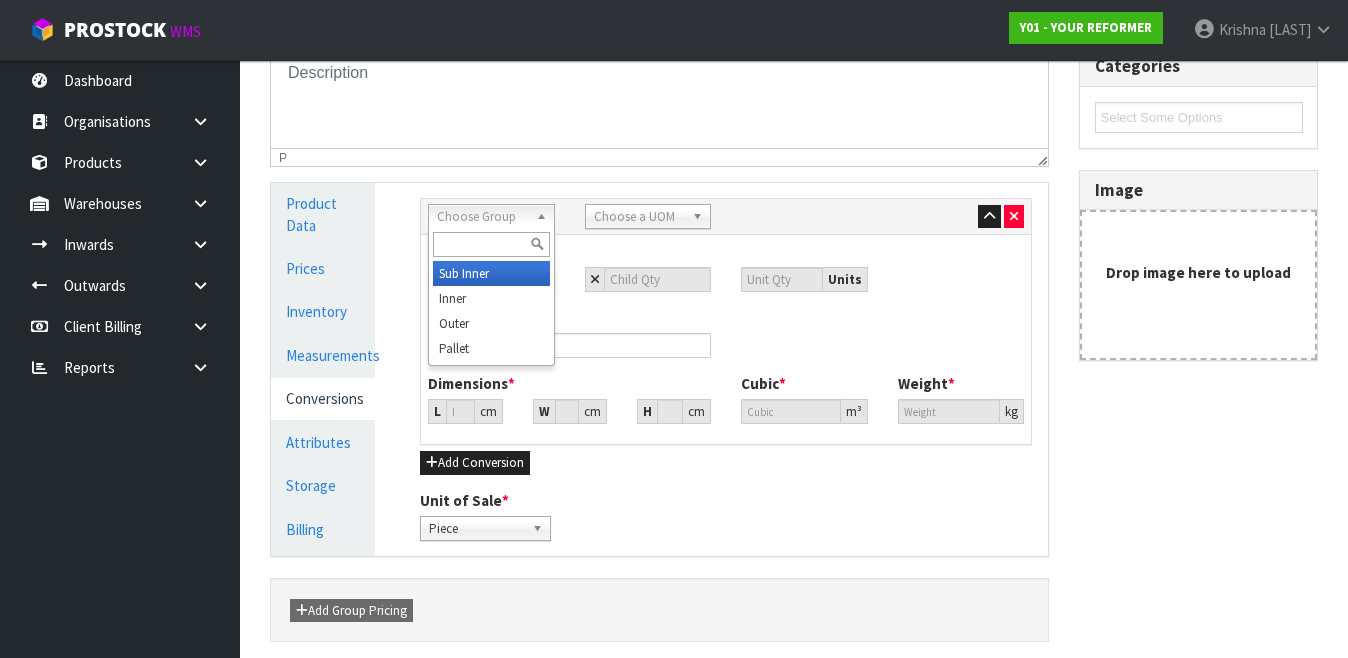 click on "Choose Group" at bounding box center [482, 217] 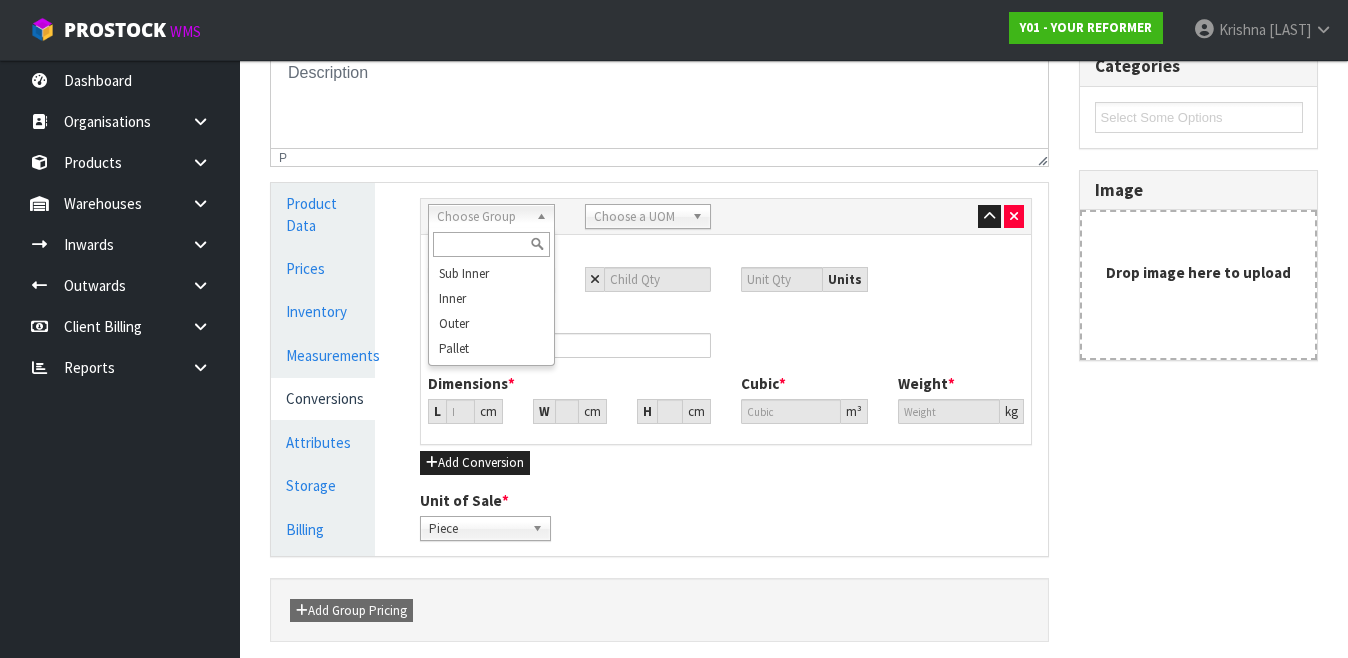 click on "Sub Inner Inner Outer Pallet
Choose Group
Sub Inner Inner Outer Pallet
Bag Bar Basket Bin Bottle Box Bundle Cabinet Cage Carton Case Coil Cradle Crate Cube Cylinder Drum Jar Metre Package Packet Pail Pallet Piece Reel Rod Roll Sack Sheet Sub-carton Tube Unit
Choose a UOM
Quantity  *
Piece
Select an Option
Units
Barcode
Dimensions  *
L
cm
W H * *" at bounding box center (726, 369) 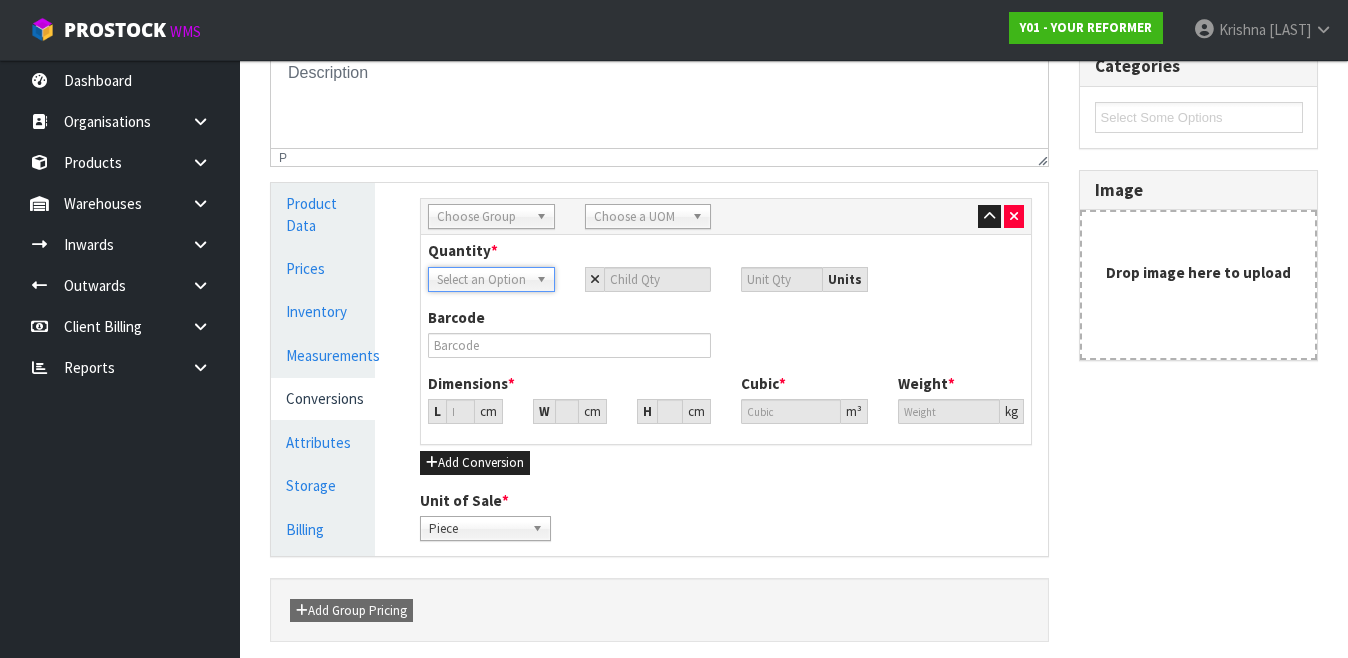 click on "Select an Option" at bounding box center [482, 280] 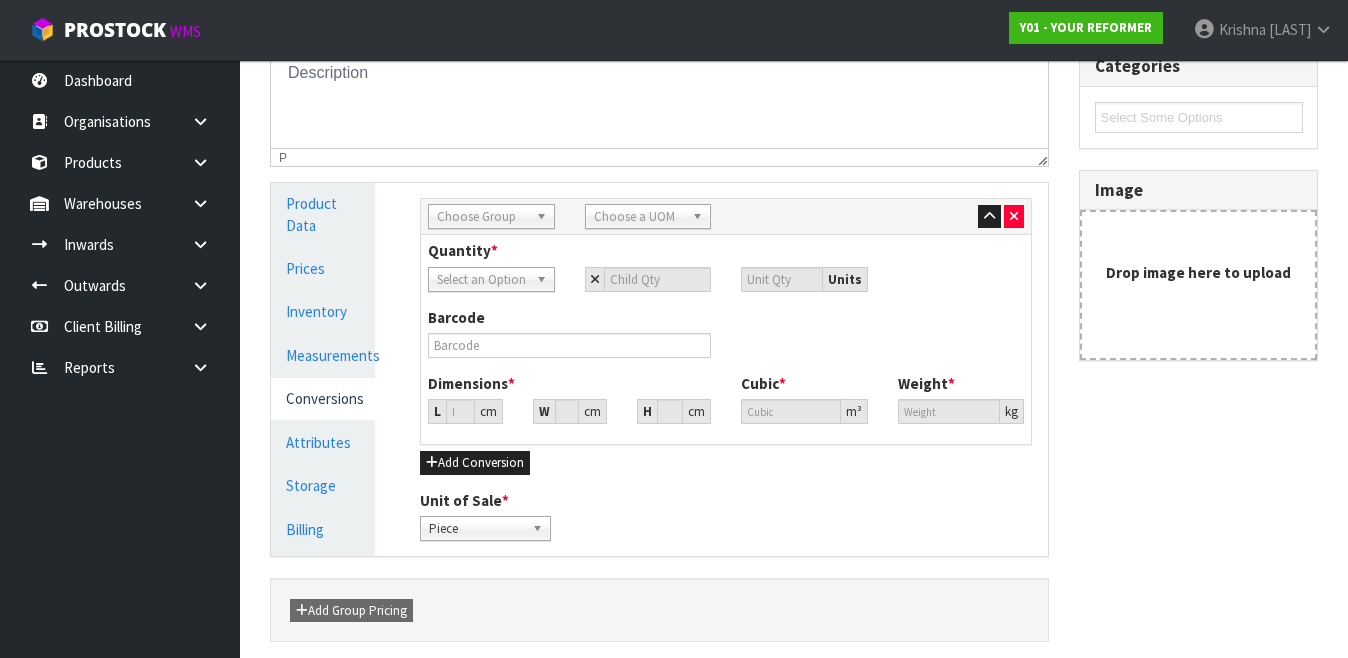 drag, startPoint x: 532, startPoint y: 199, endPoint x: 1131, endPoint y: 502, distance: 671.2749 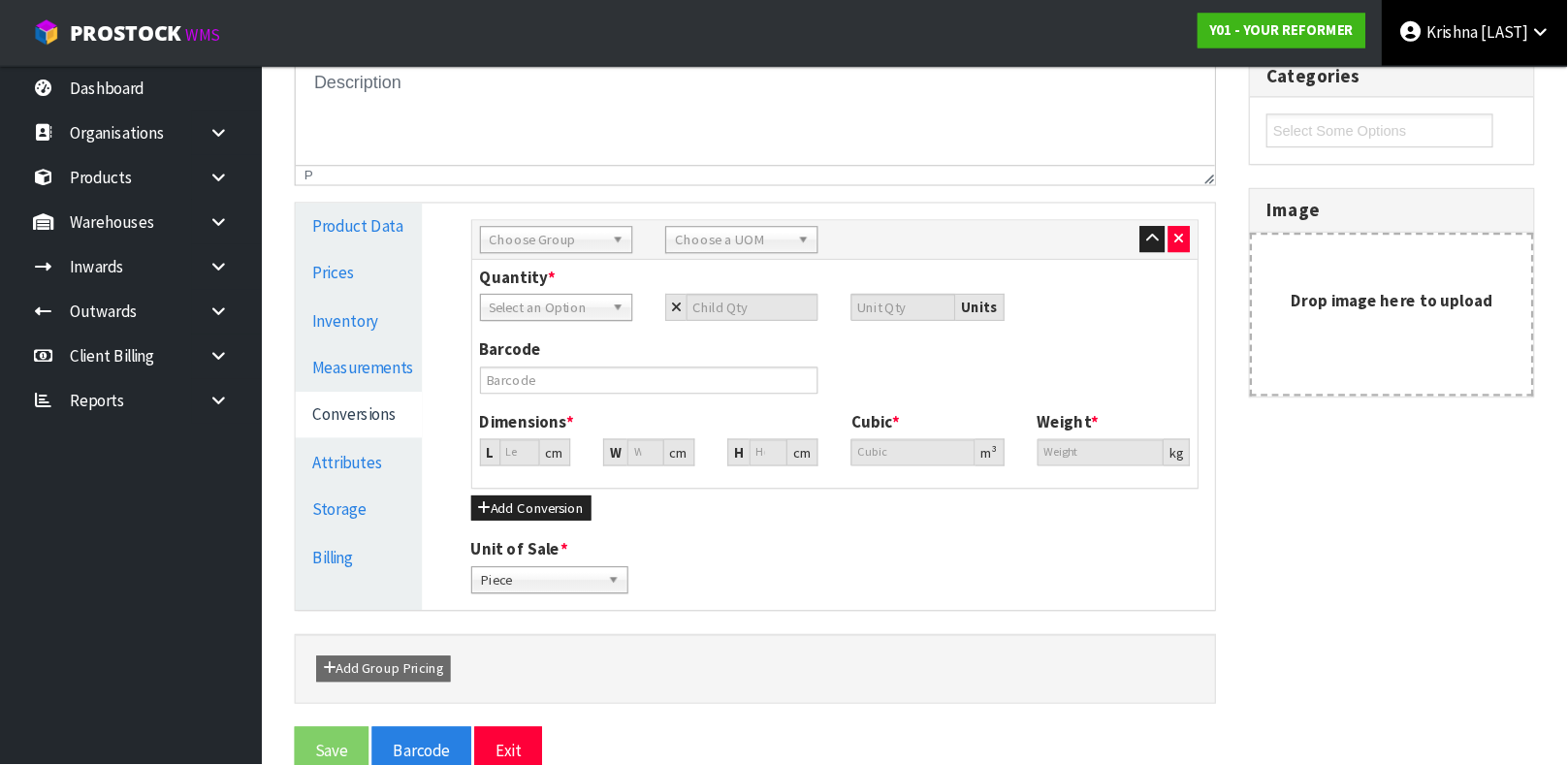 scroll, scrollTop: 292, scrollLeft: 0, axis: vertical 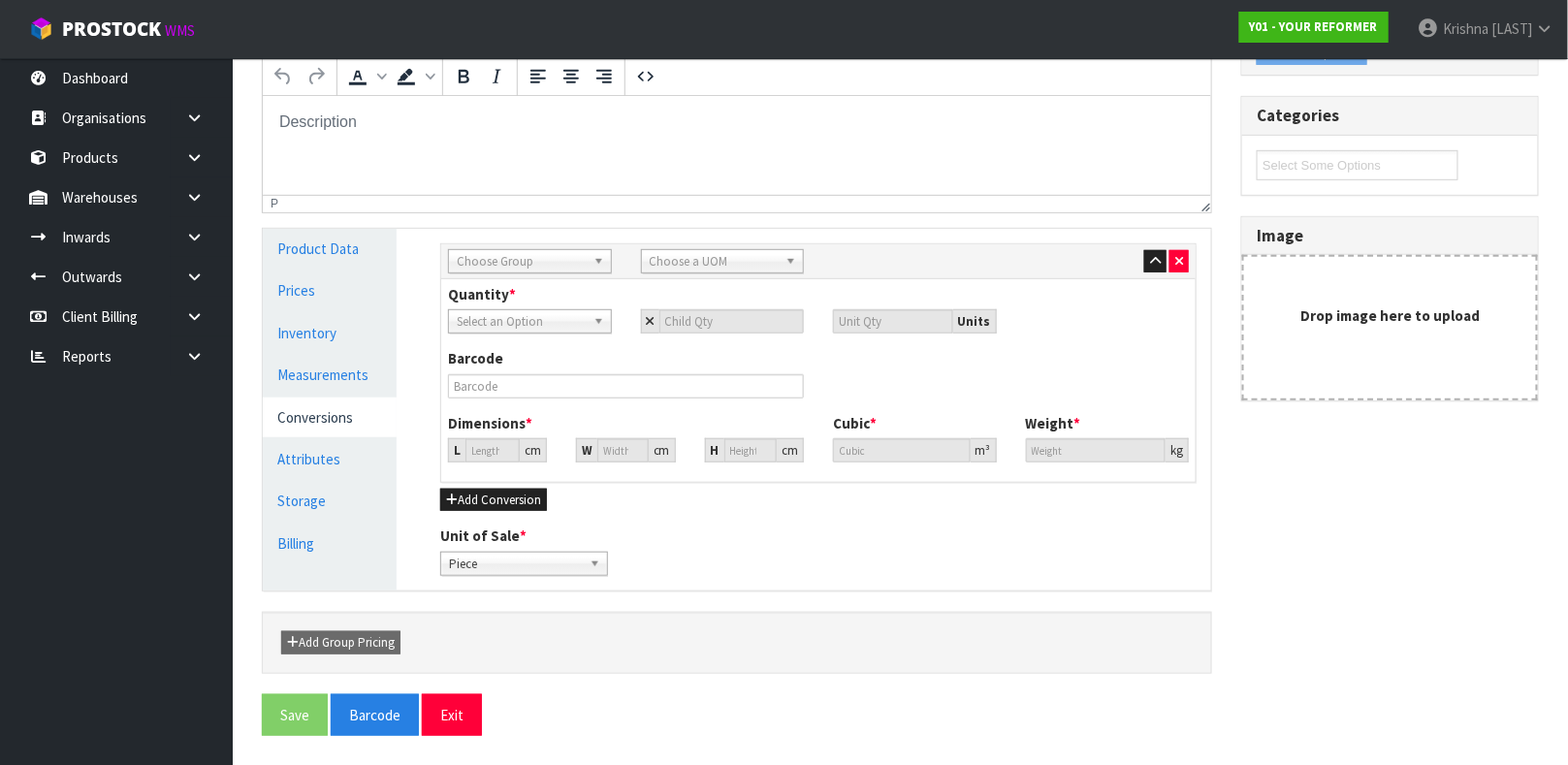 drag, startPoint x: 1521, startPoint y: 95, endPoint x: 933, endPoint y: 116, distance: 588.37488 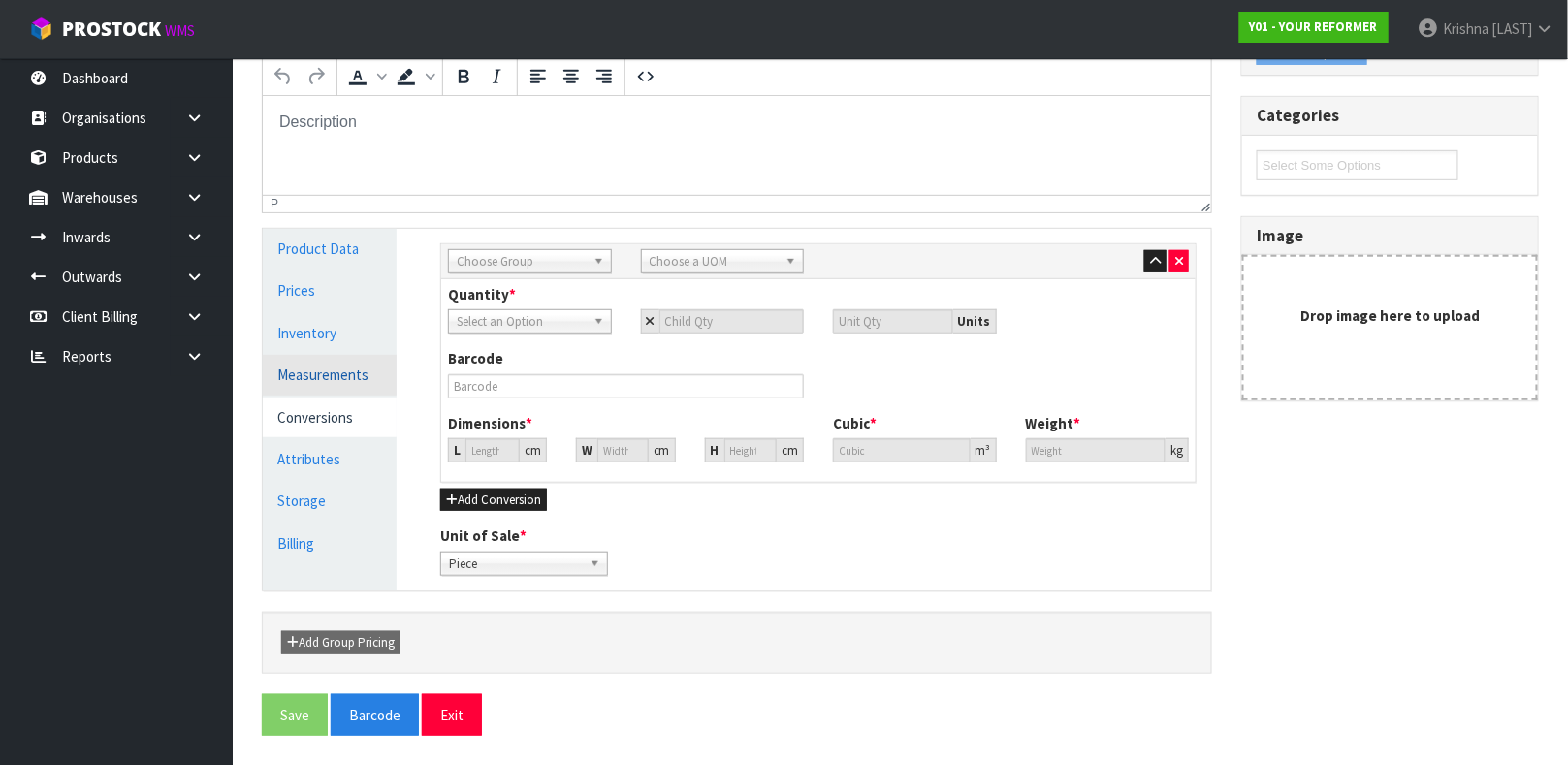 click on "Measurements" at bounding box center (330, 374) 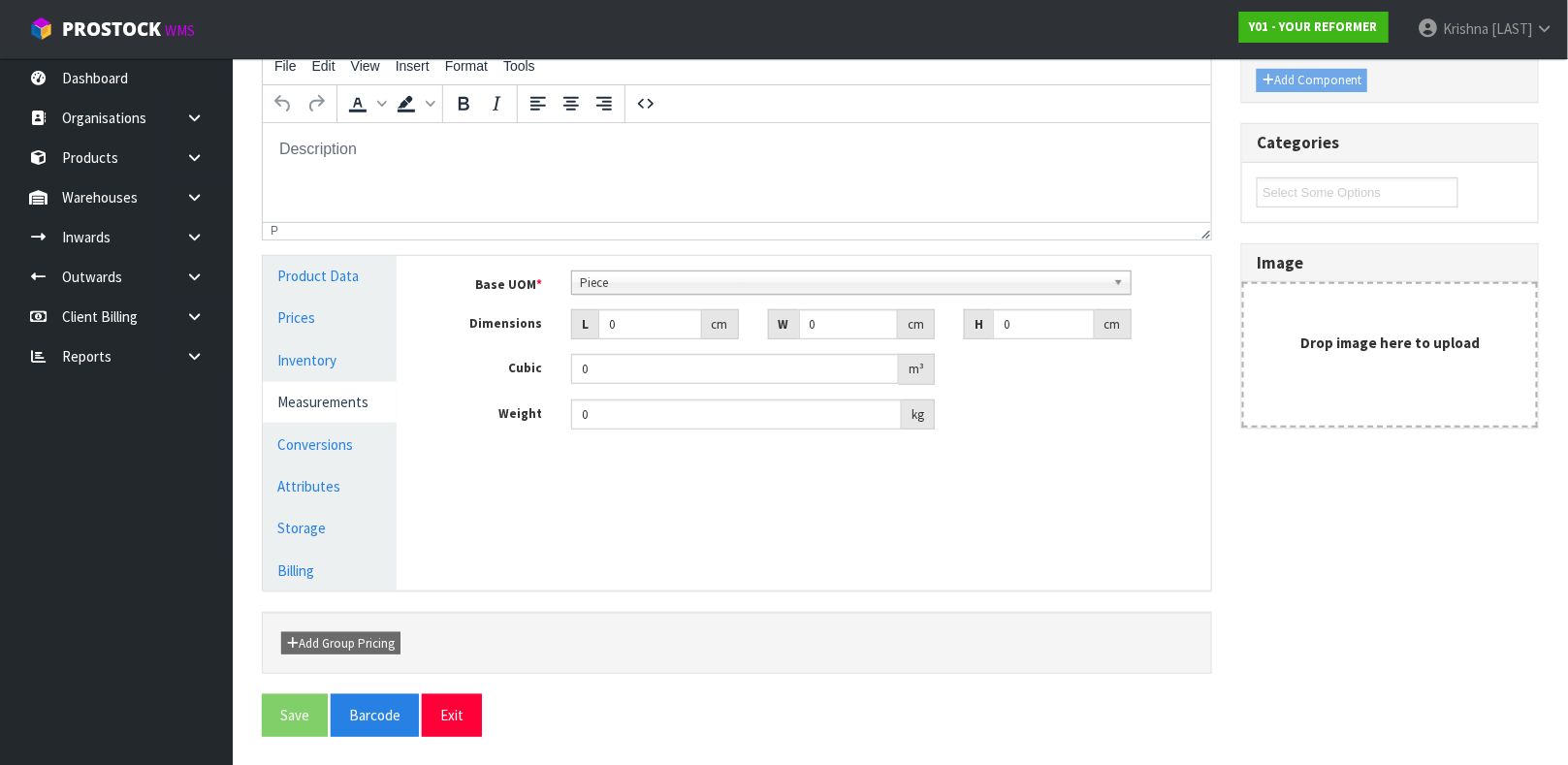 scroll, scrollTop: 347, scrollLeft: 0, axis: vertical 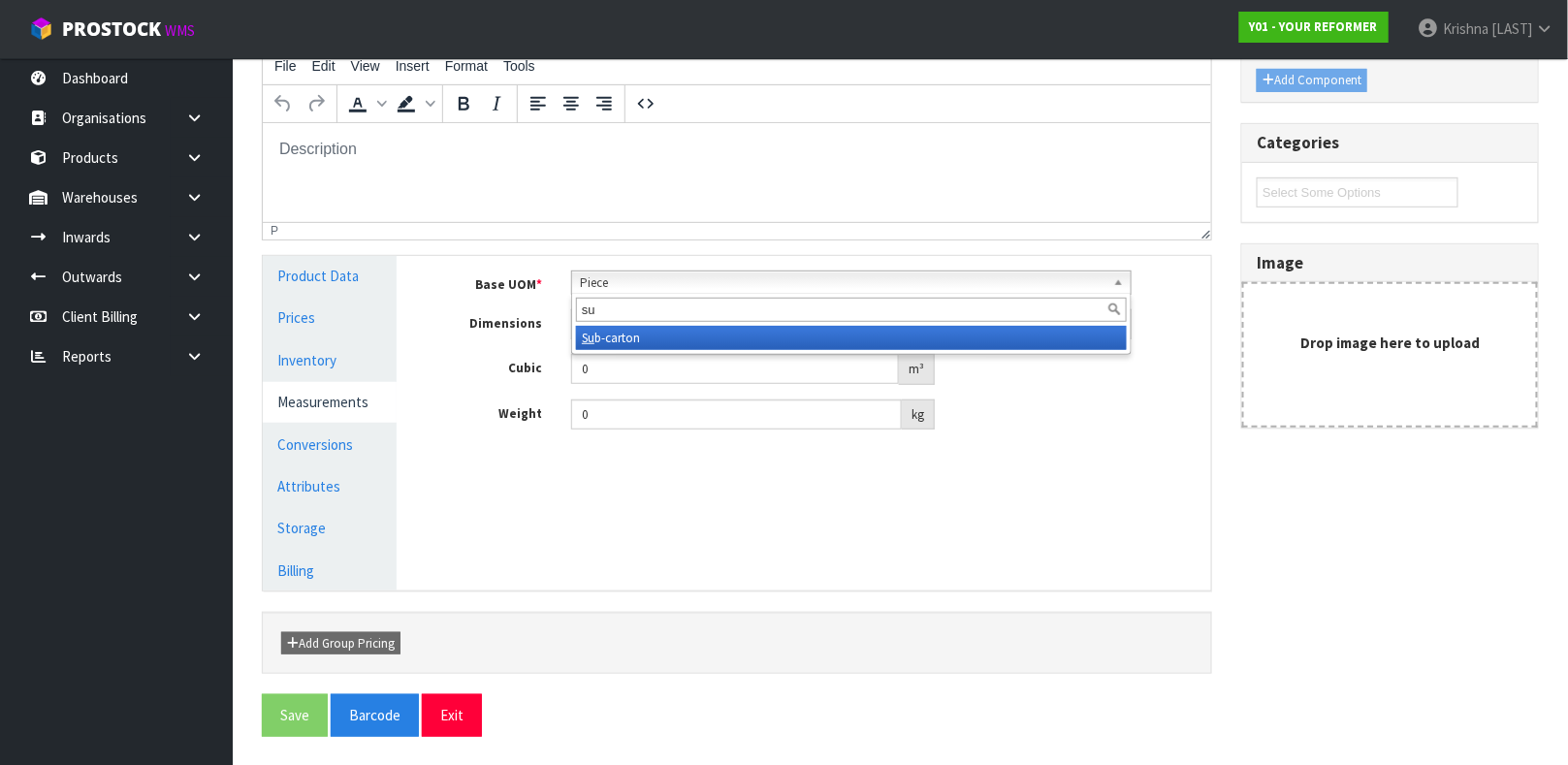 type on "su" 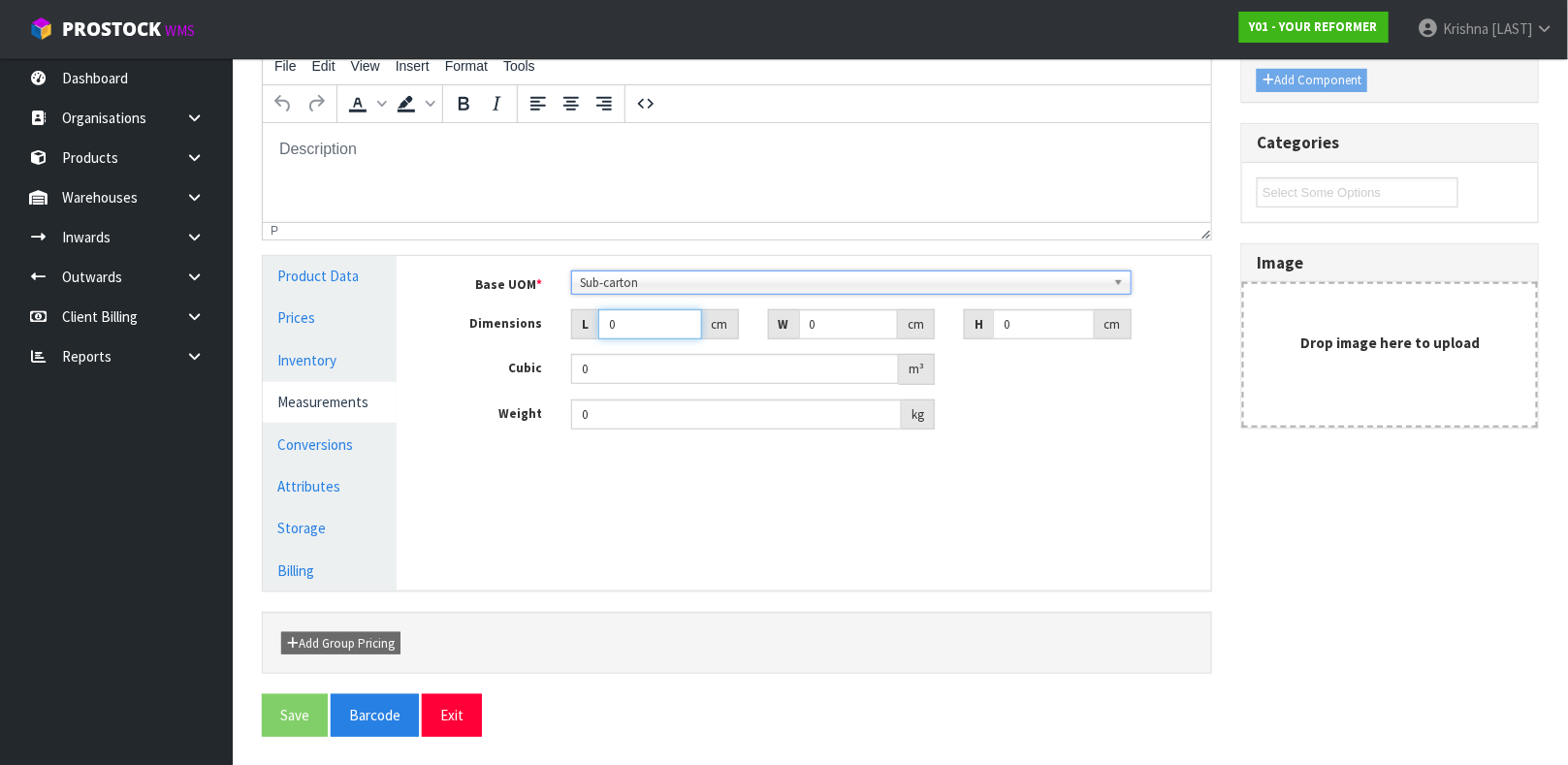 click on "0" at bounding box center [650, 324] 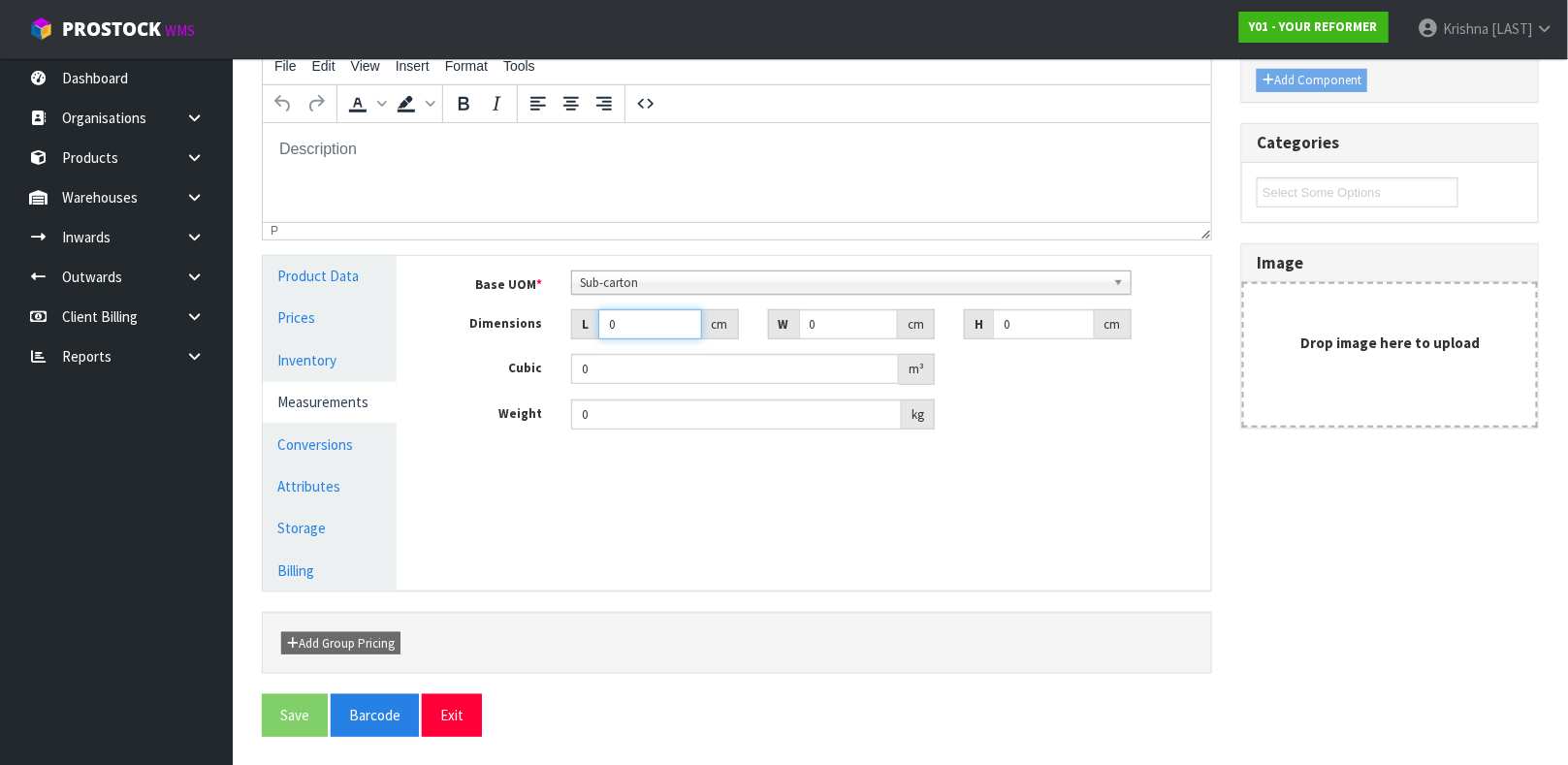type 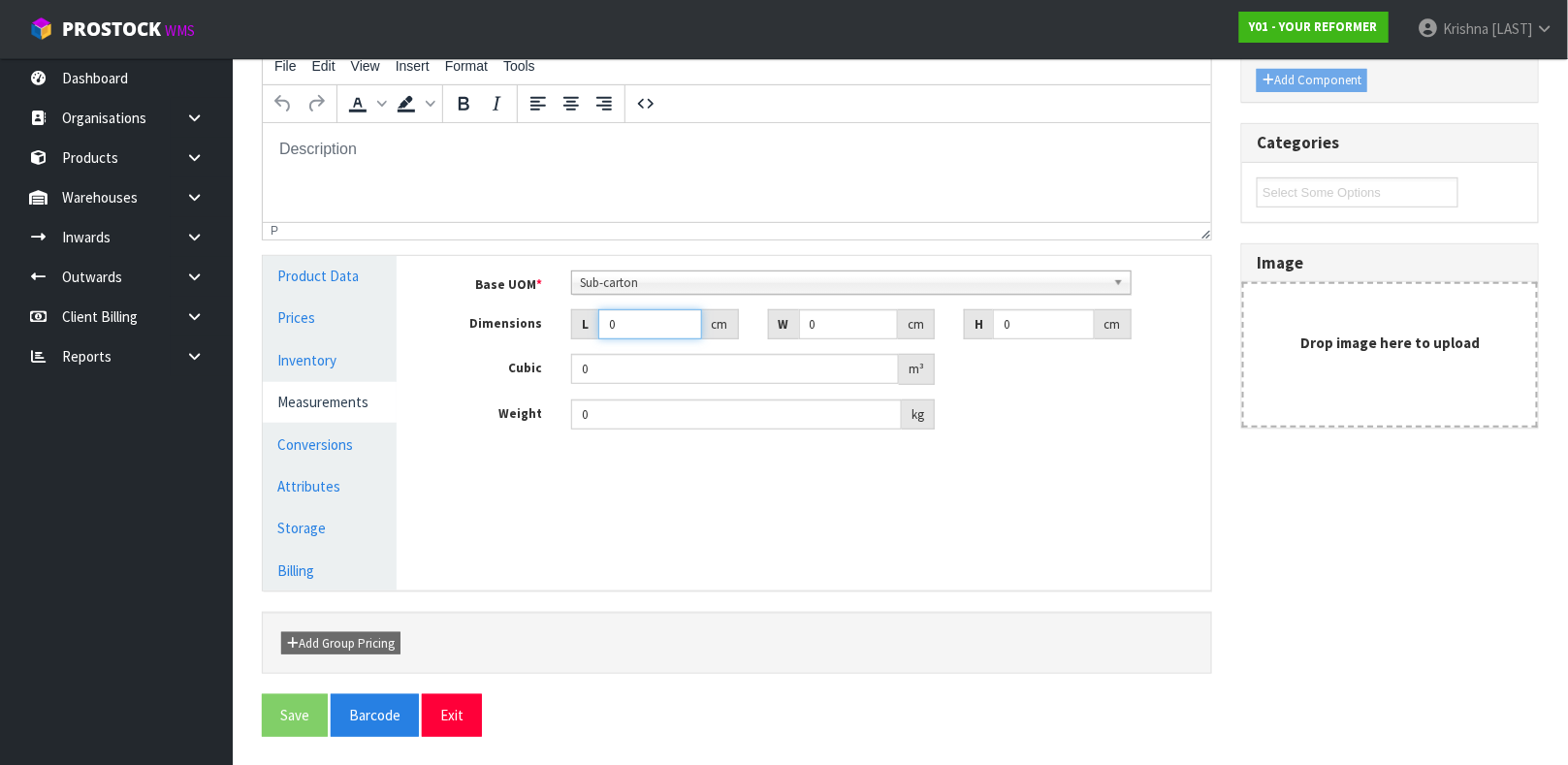 type on "0.000001" 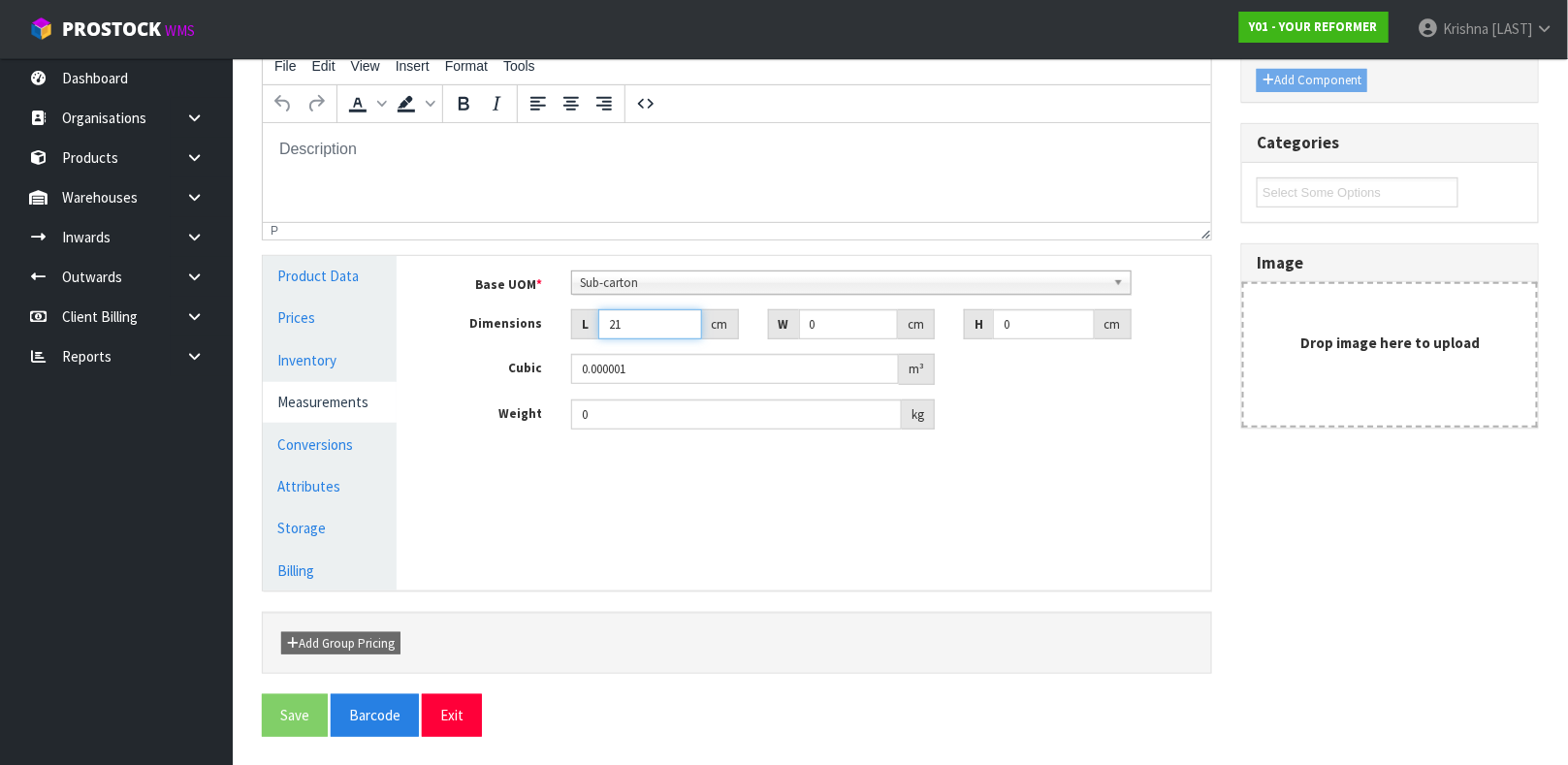 type on "21" 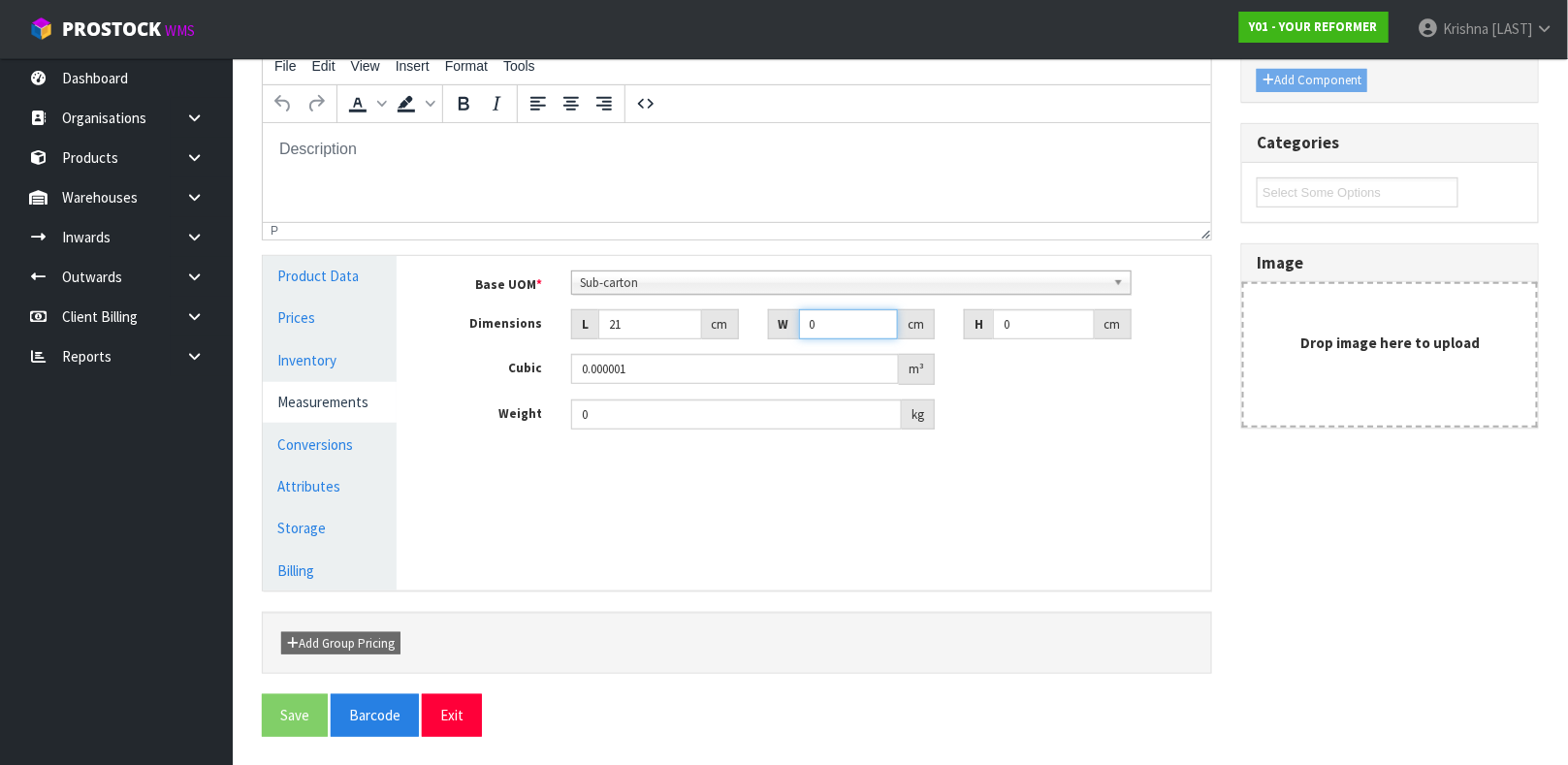 click on "0" at bounding box center [848, 324] 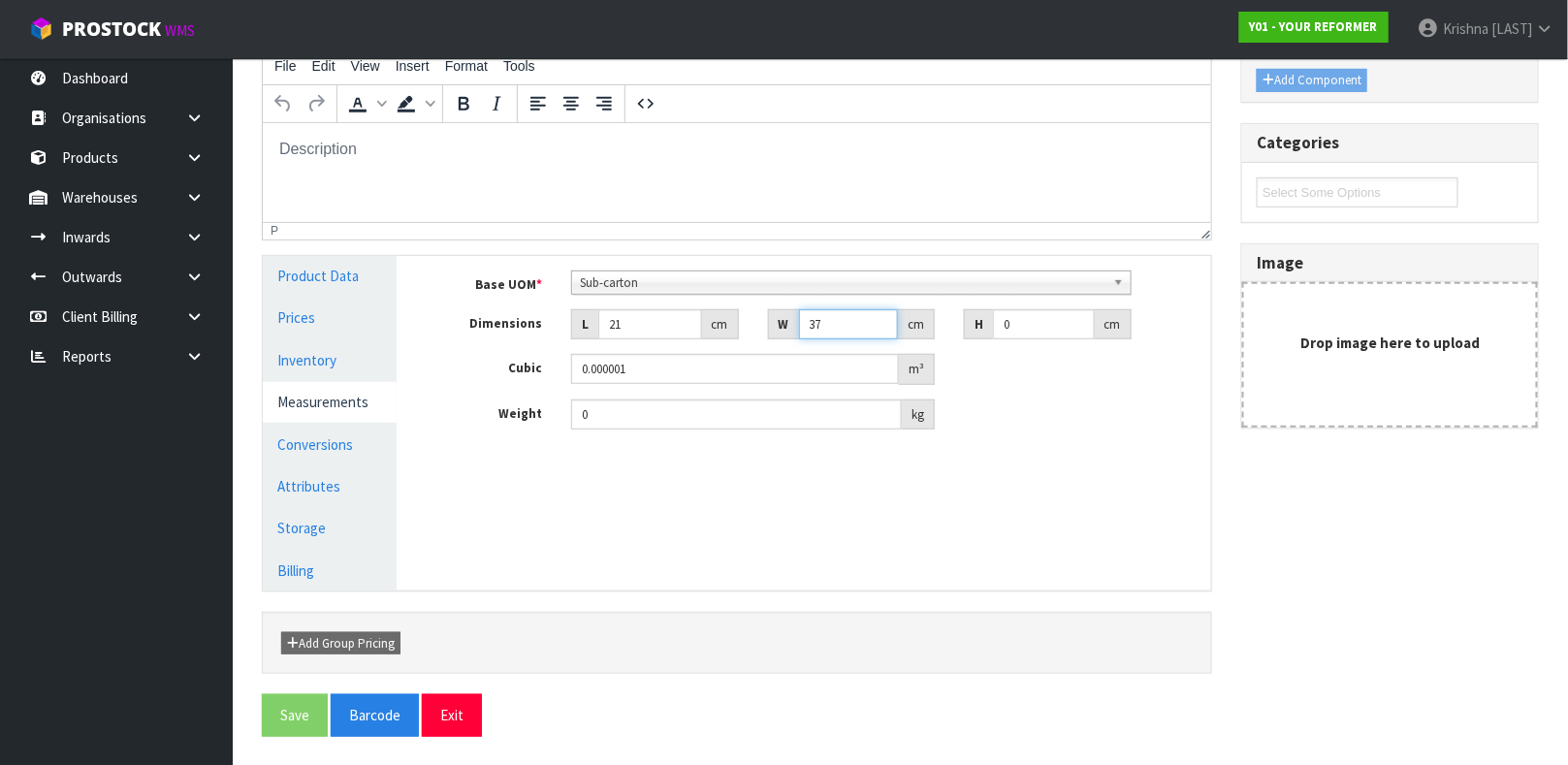 type on "37" 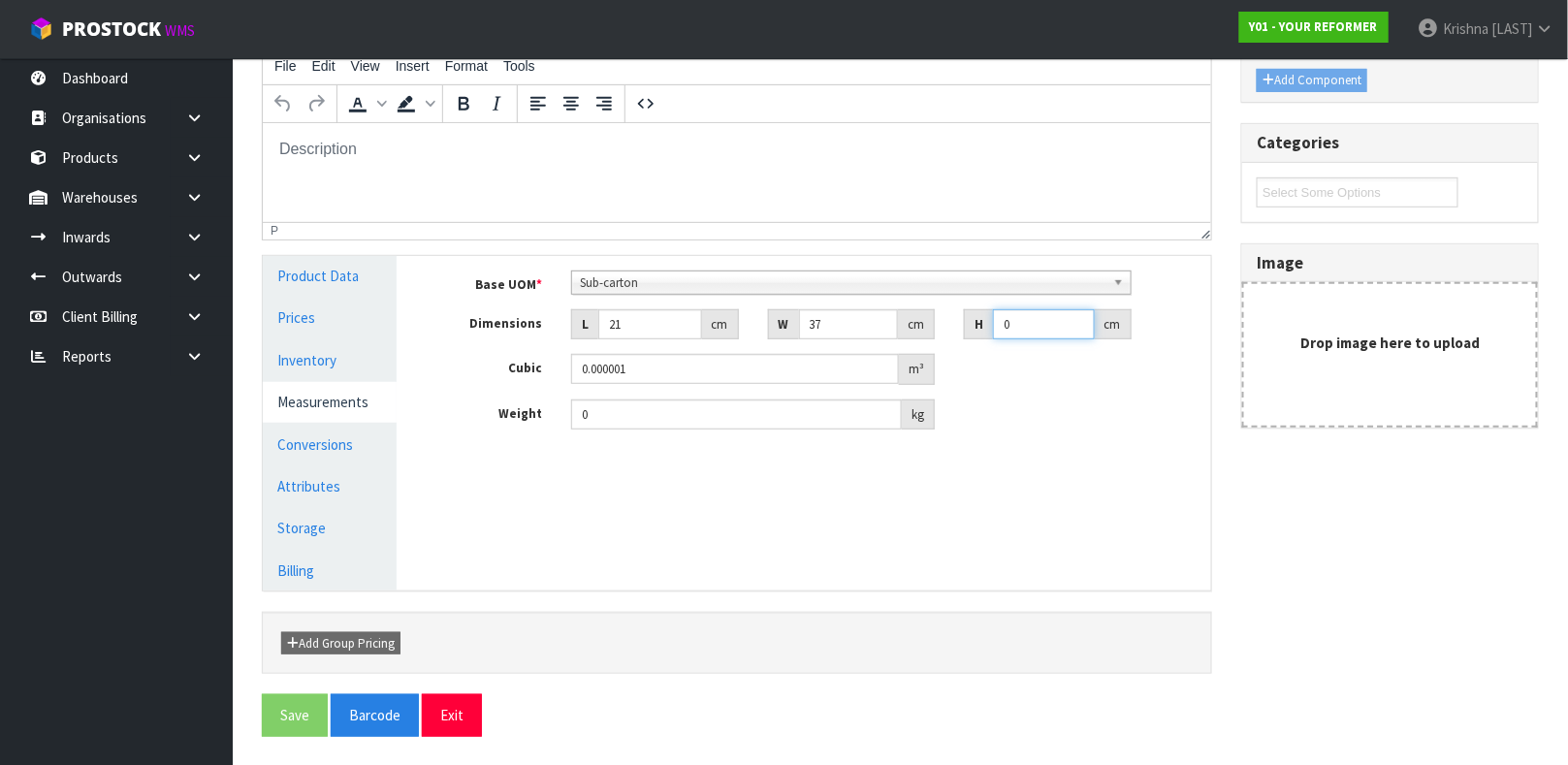 click on "0" at bounding box center (1043, 324) 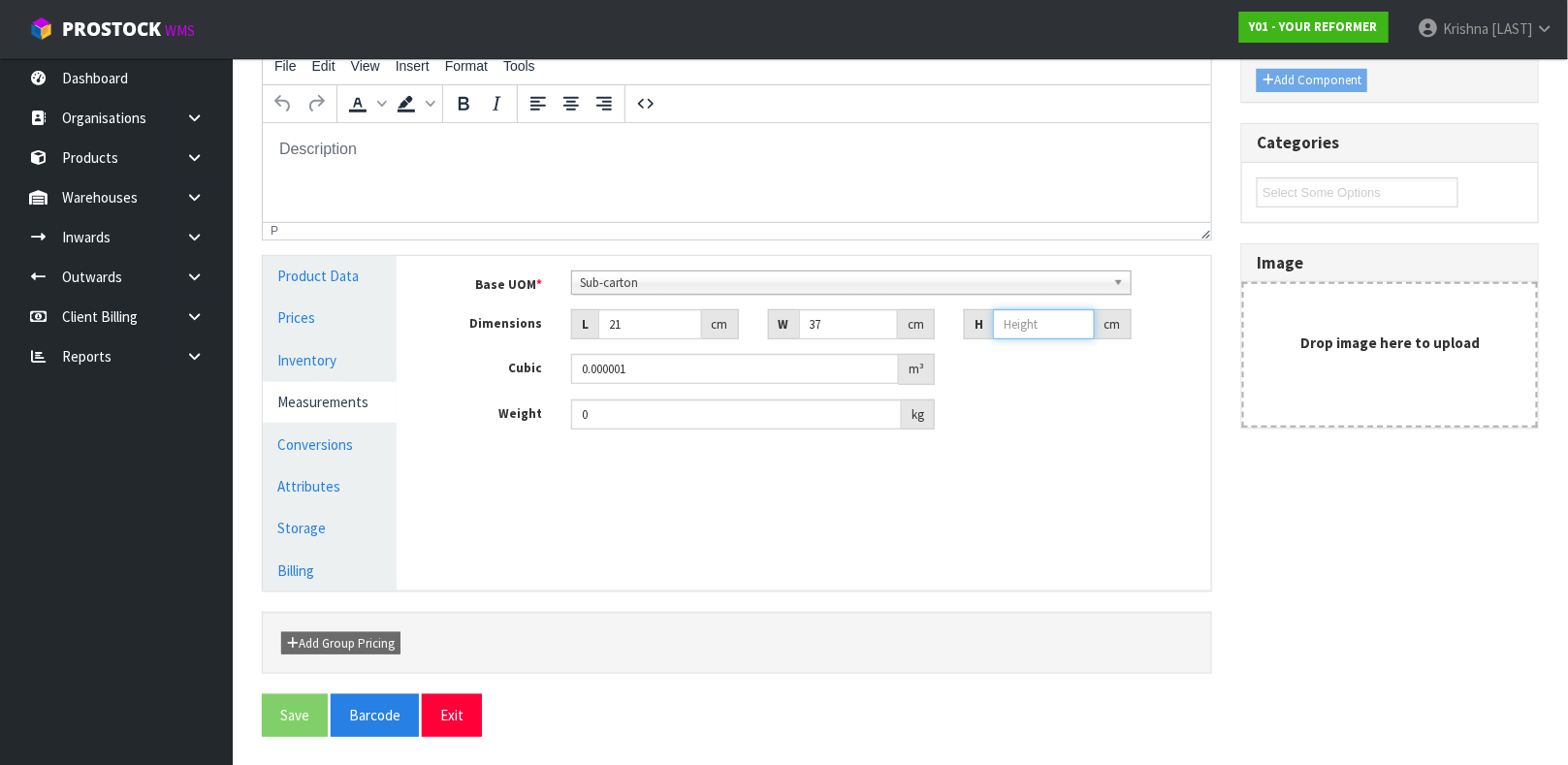type on "9" 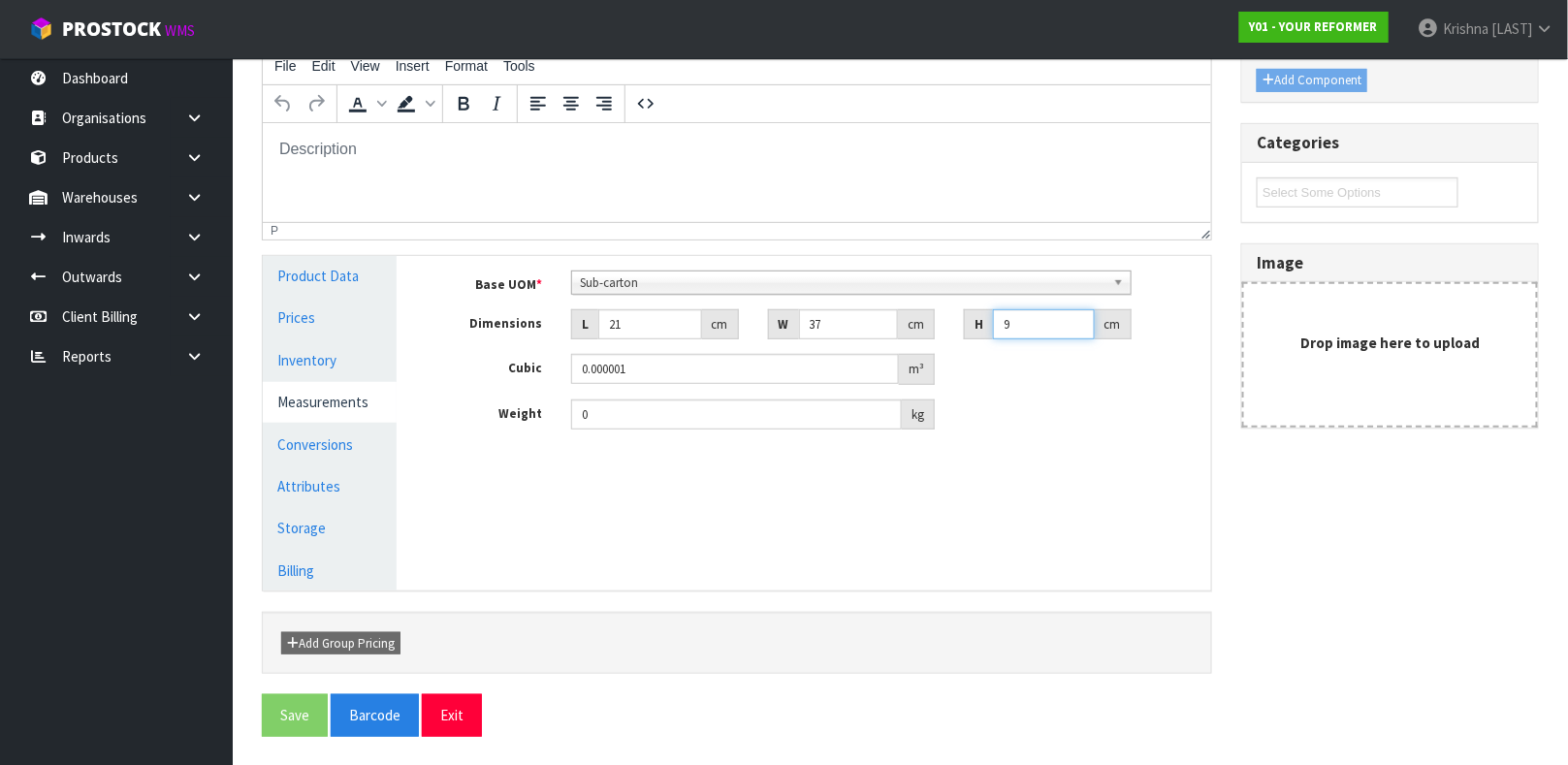 type on "0.006993" 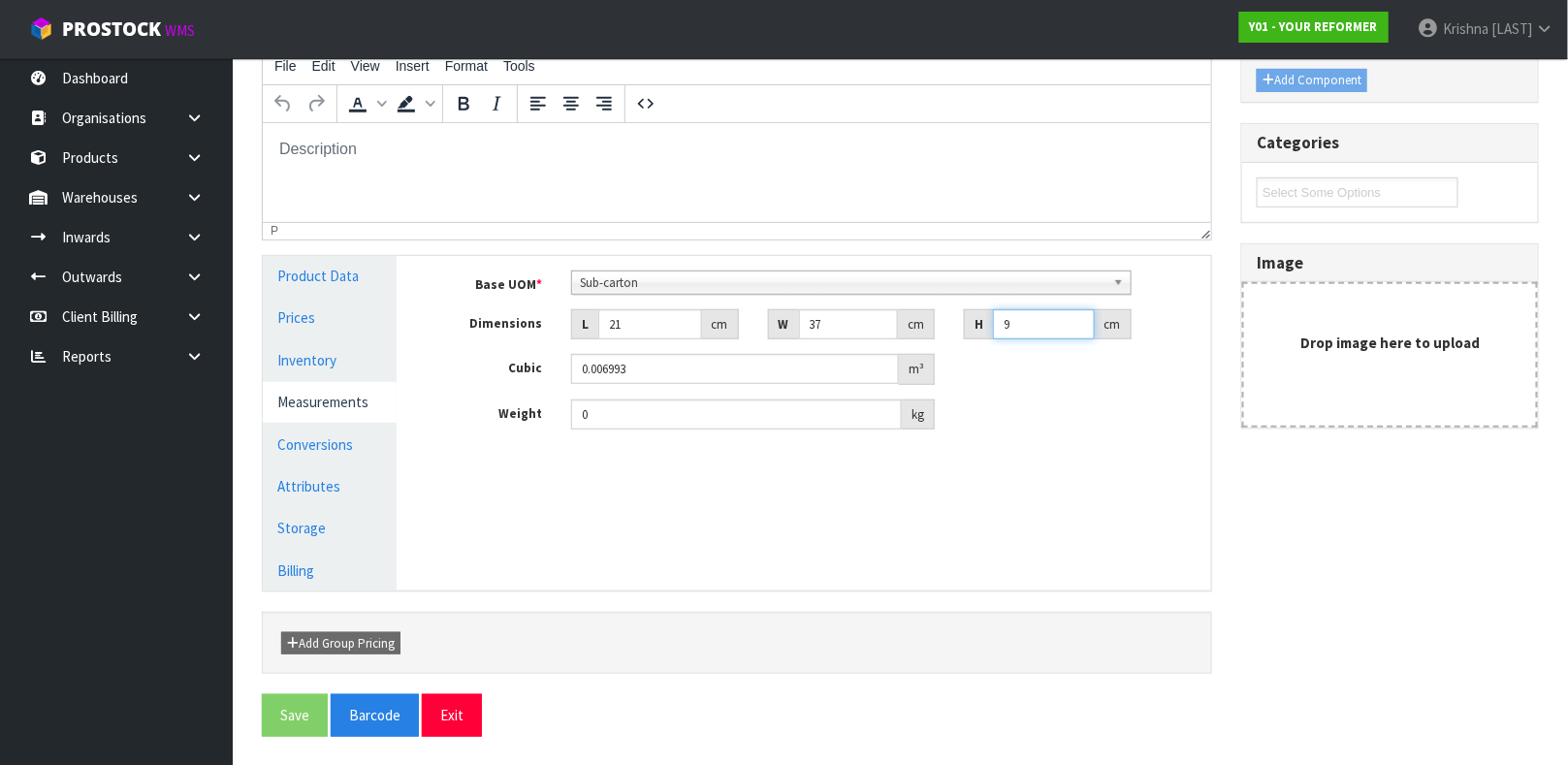 type 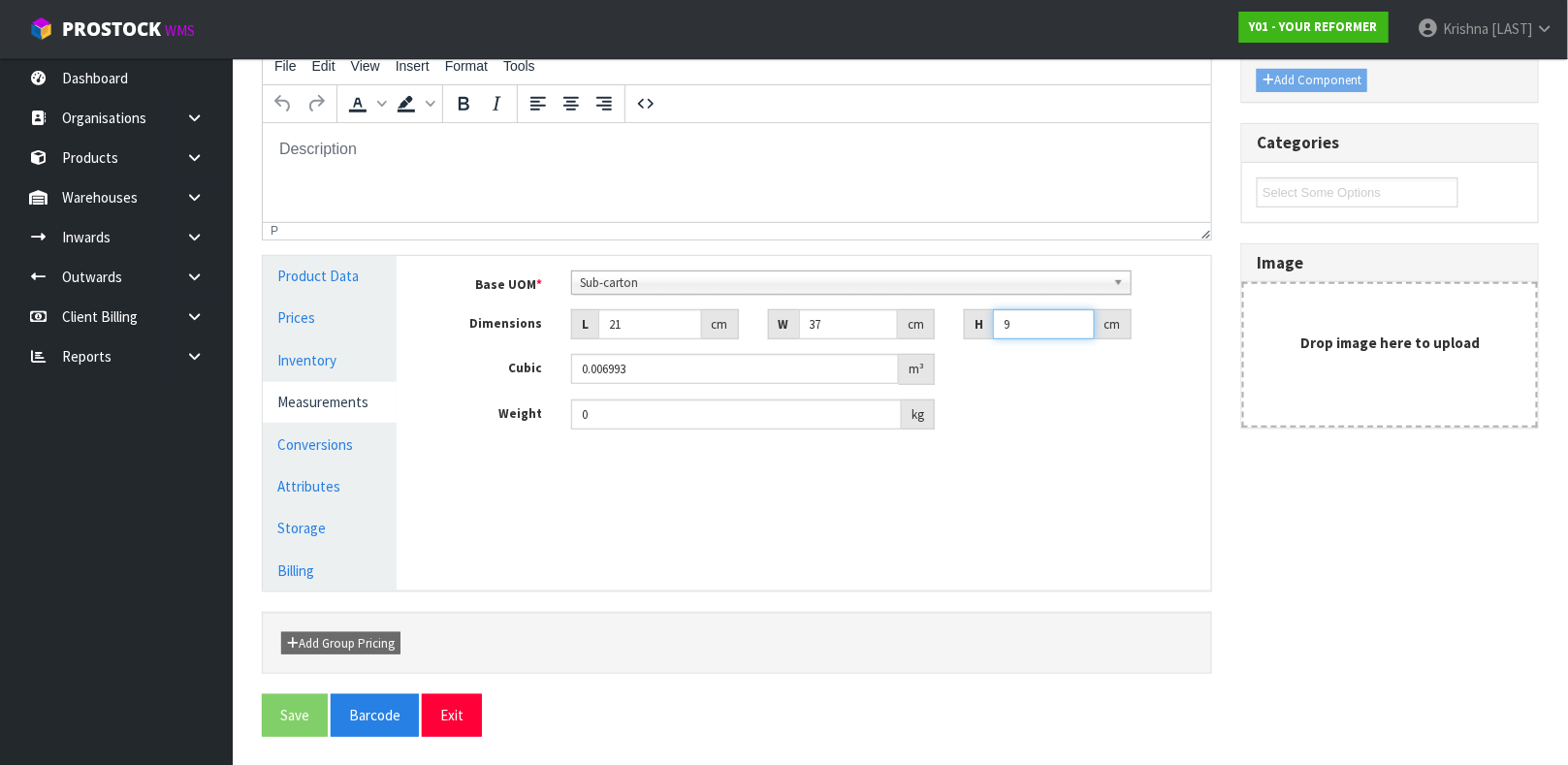type on "0.000001" 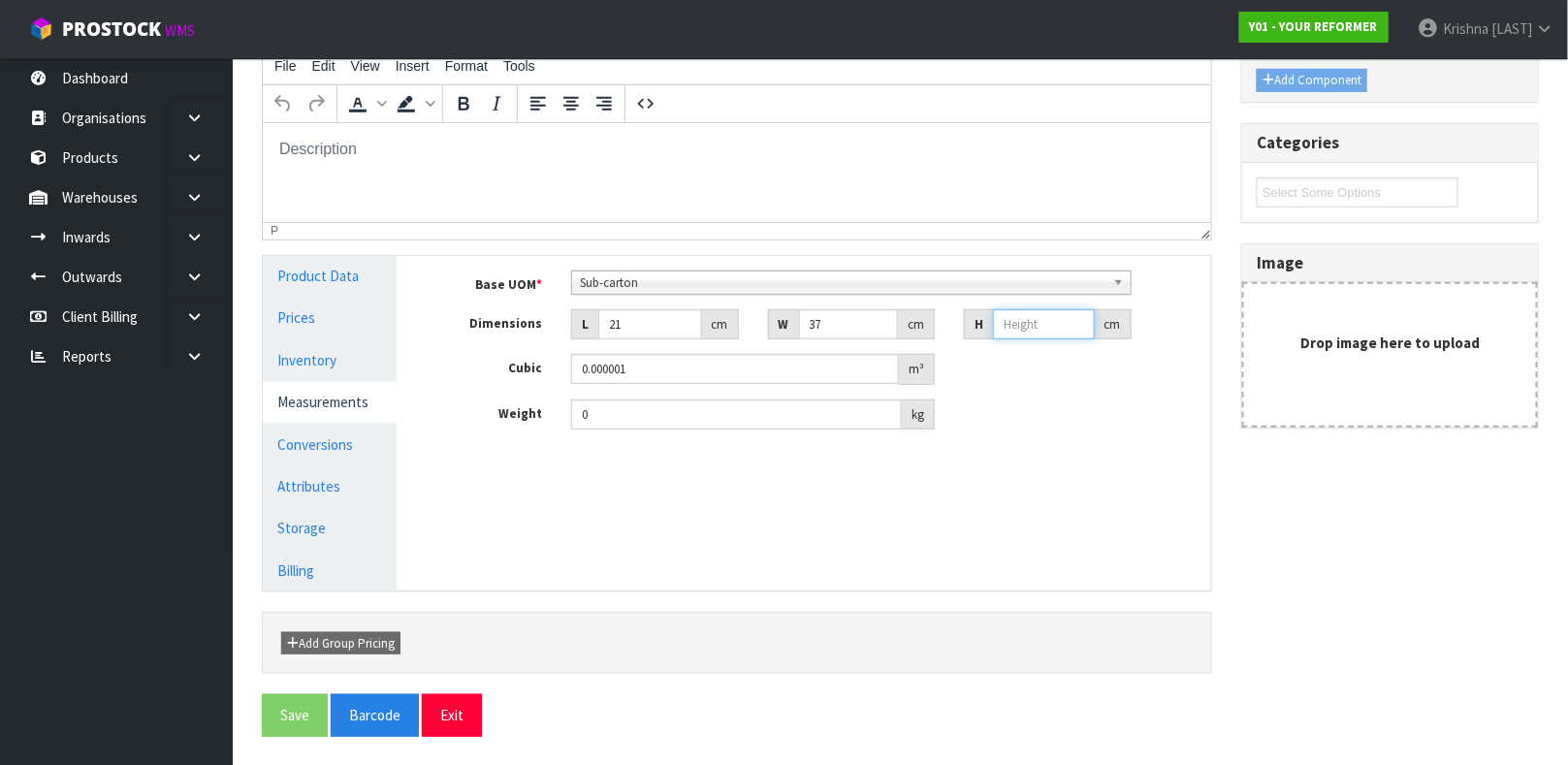 type on "6" 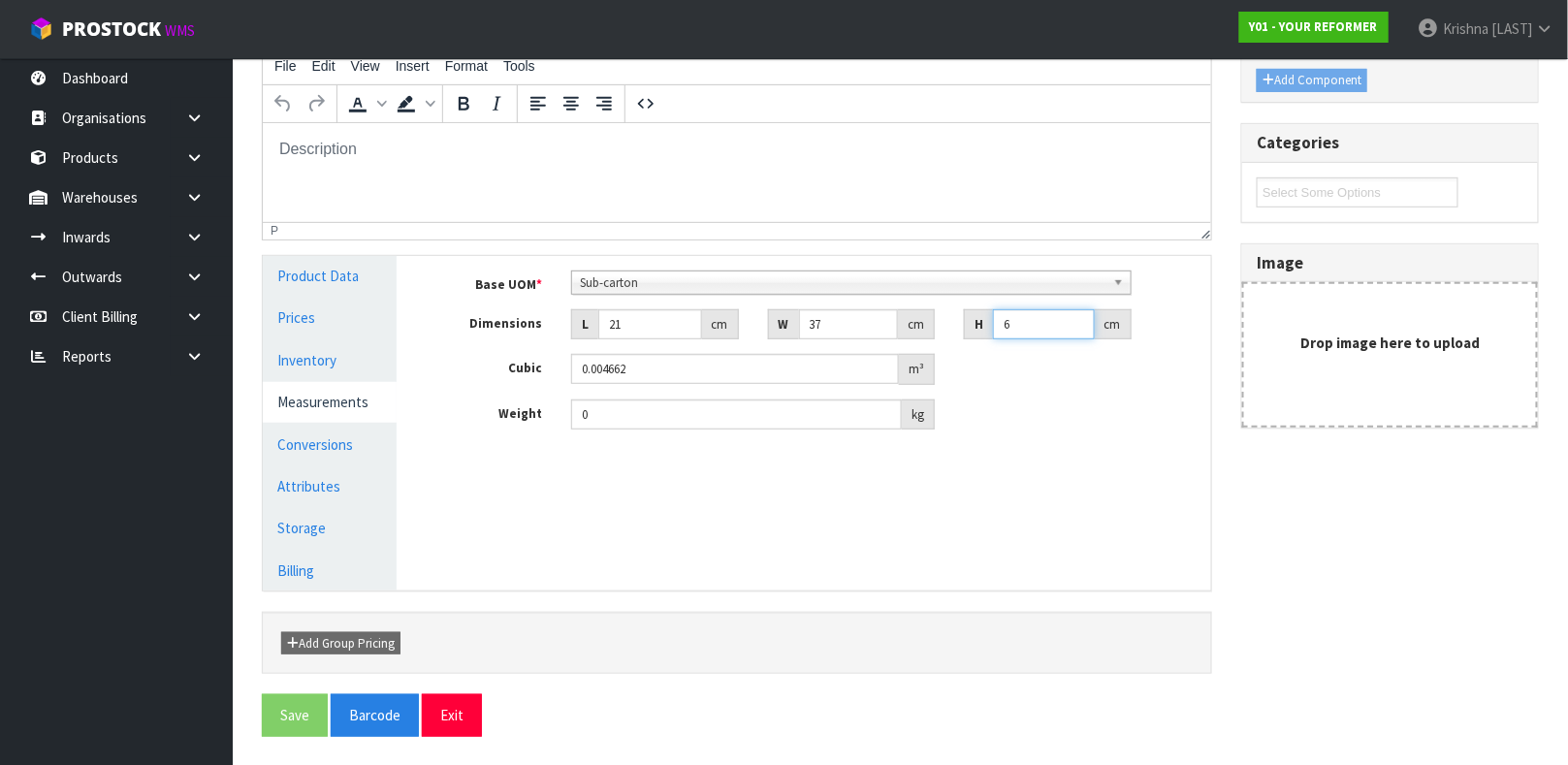 type on "6" 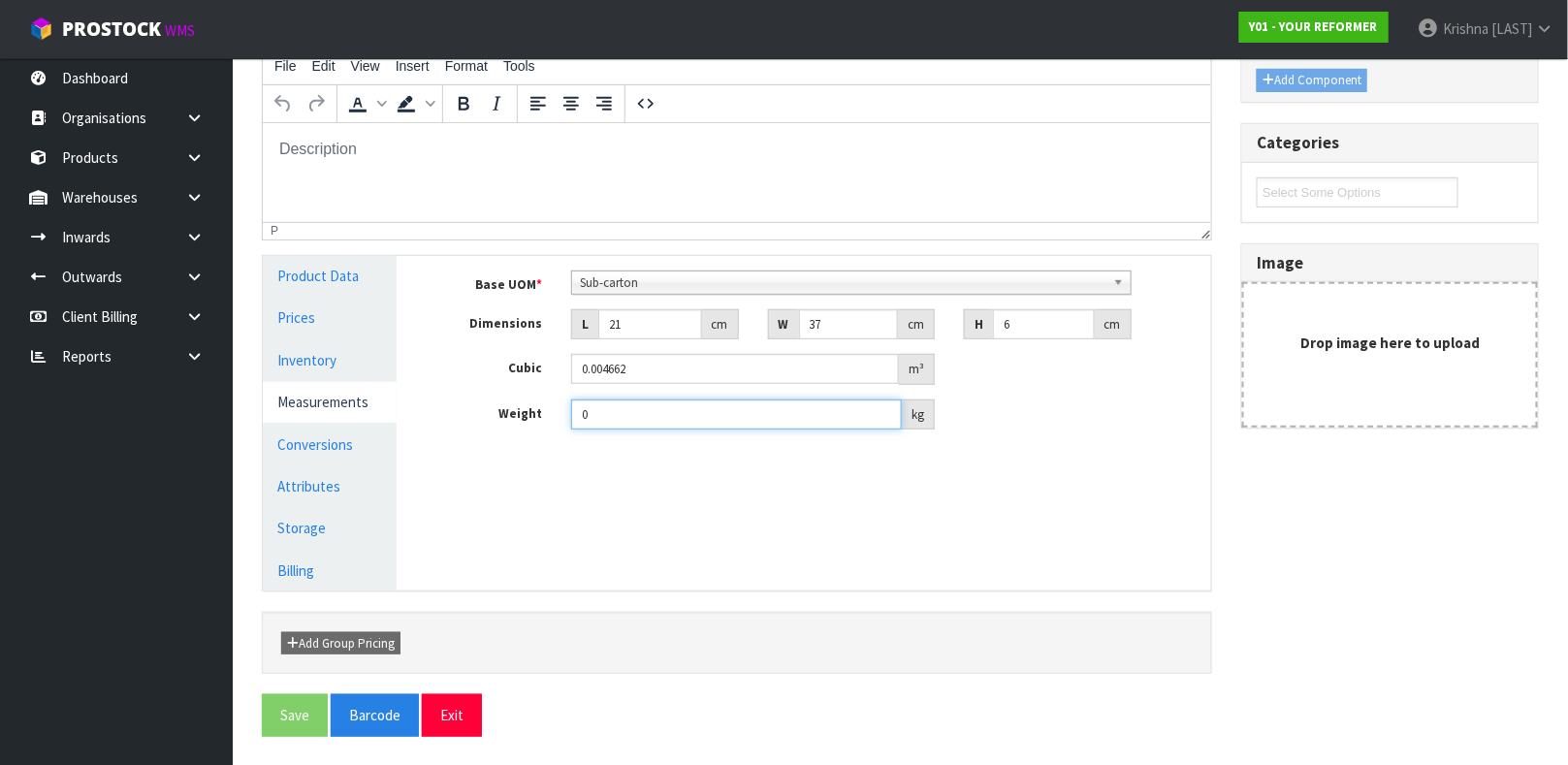 click on "0" at bounding box center (736, 414) 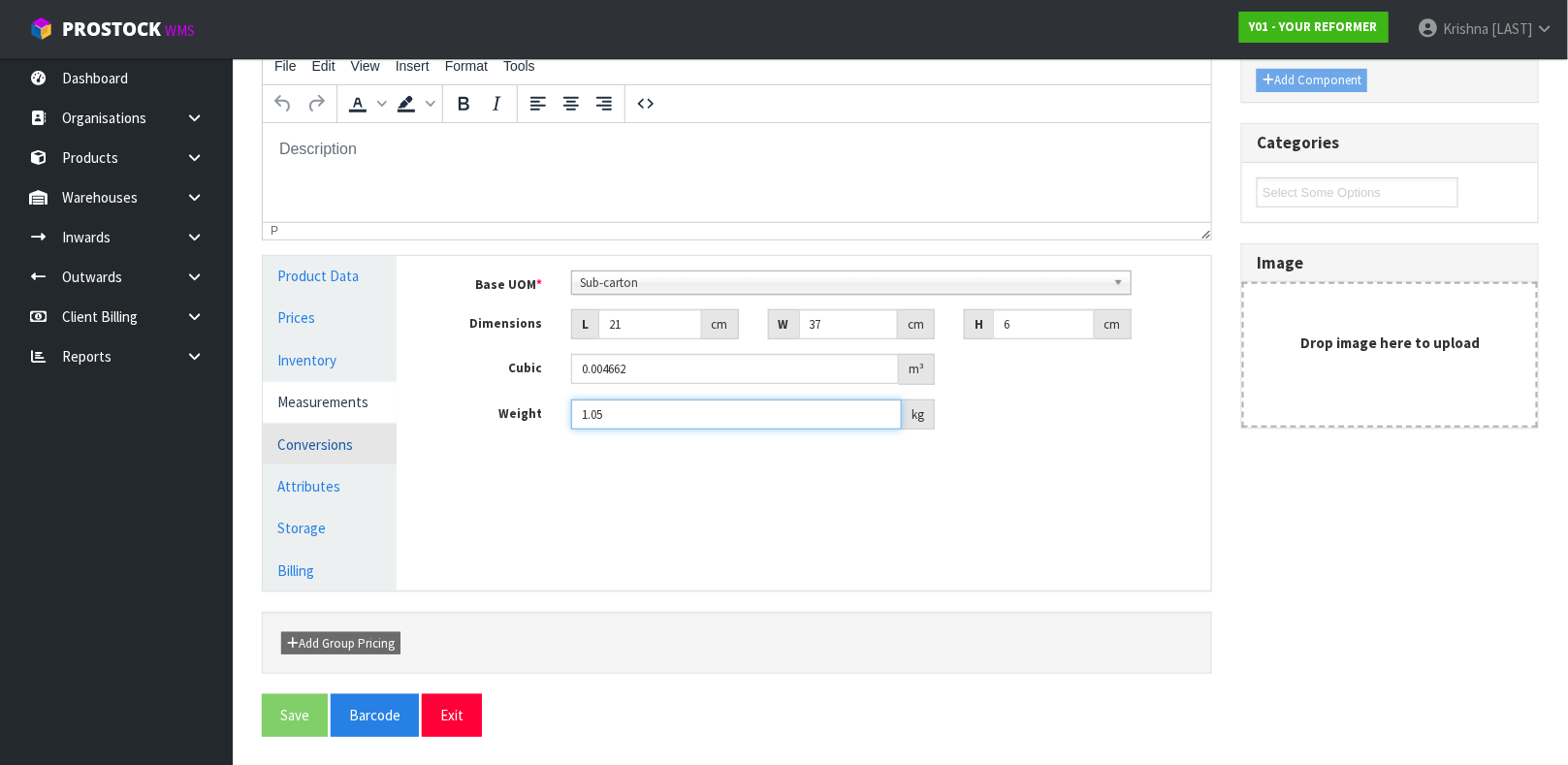 type on "1.05" 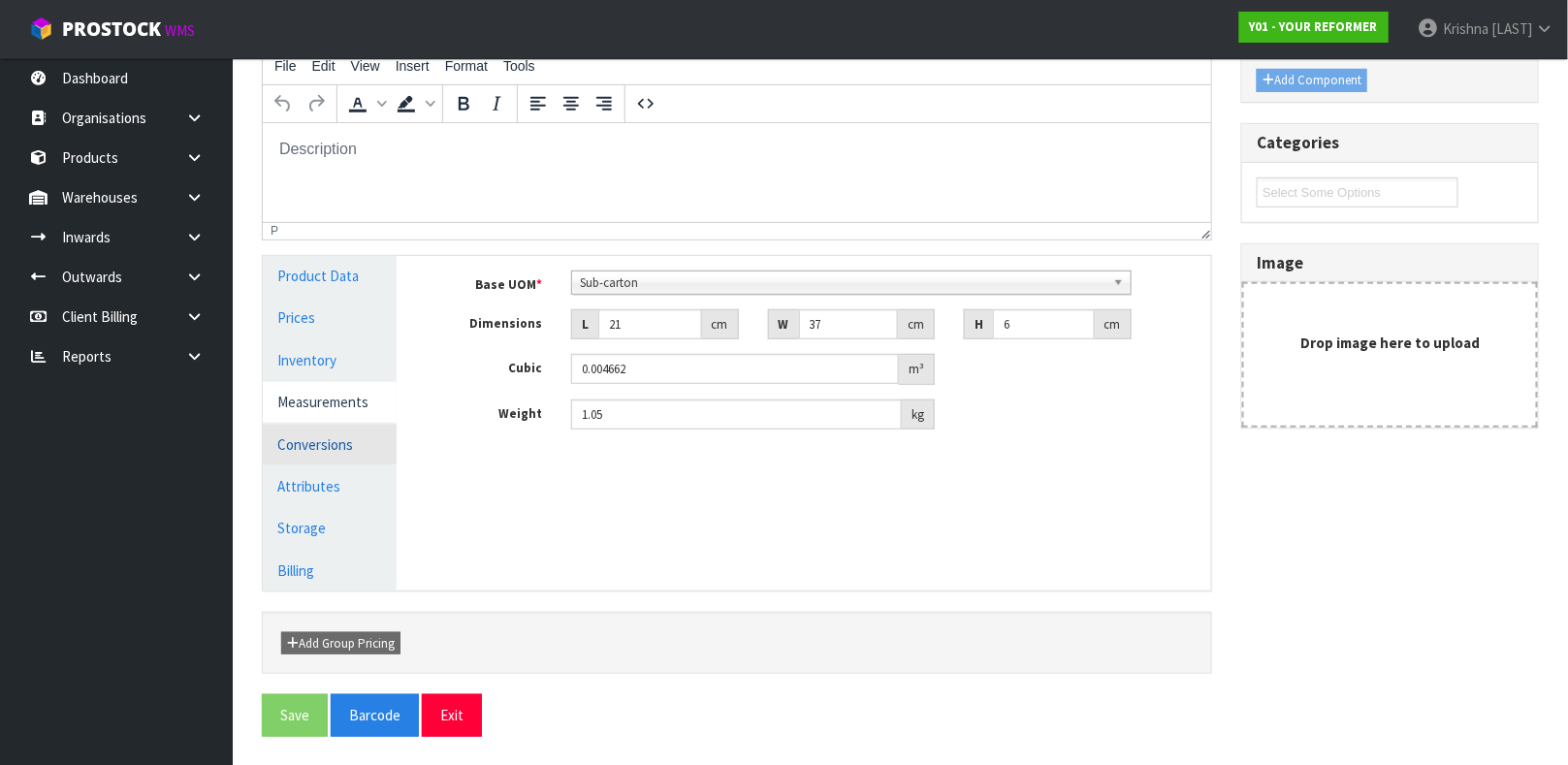 click on "Conversions" at bounding box center (330, 444) 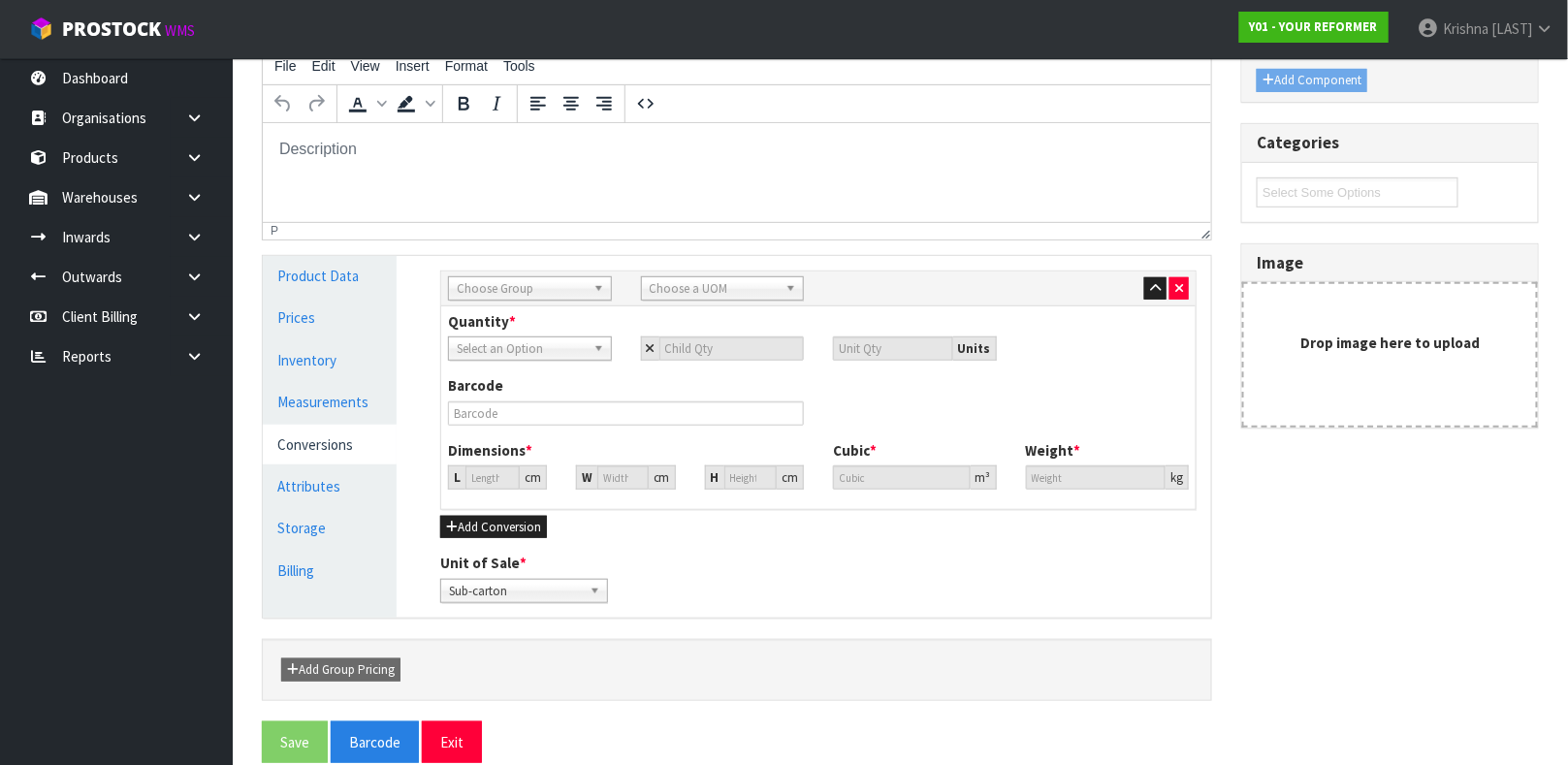 click on "Choose Group" at bounding box center (521, 289) 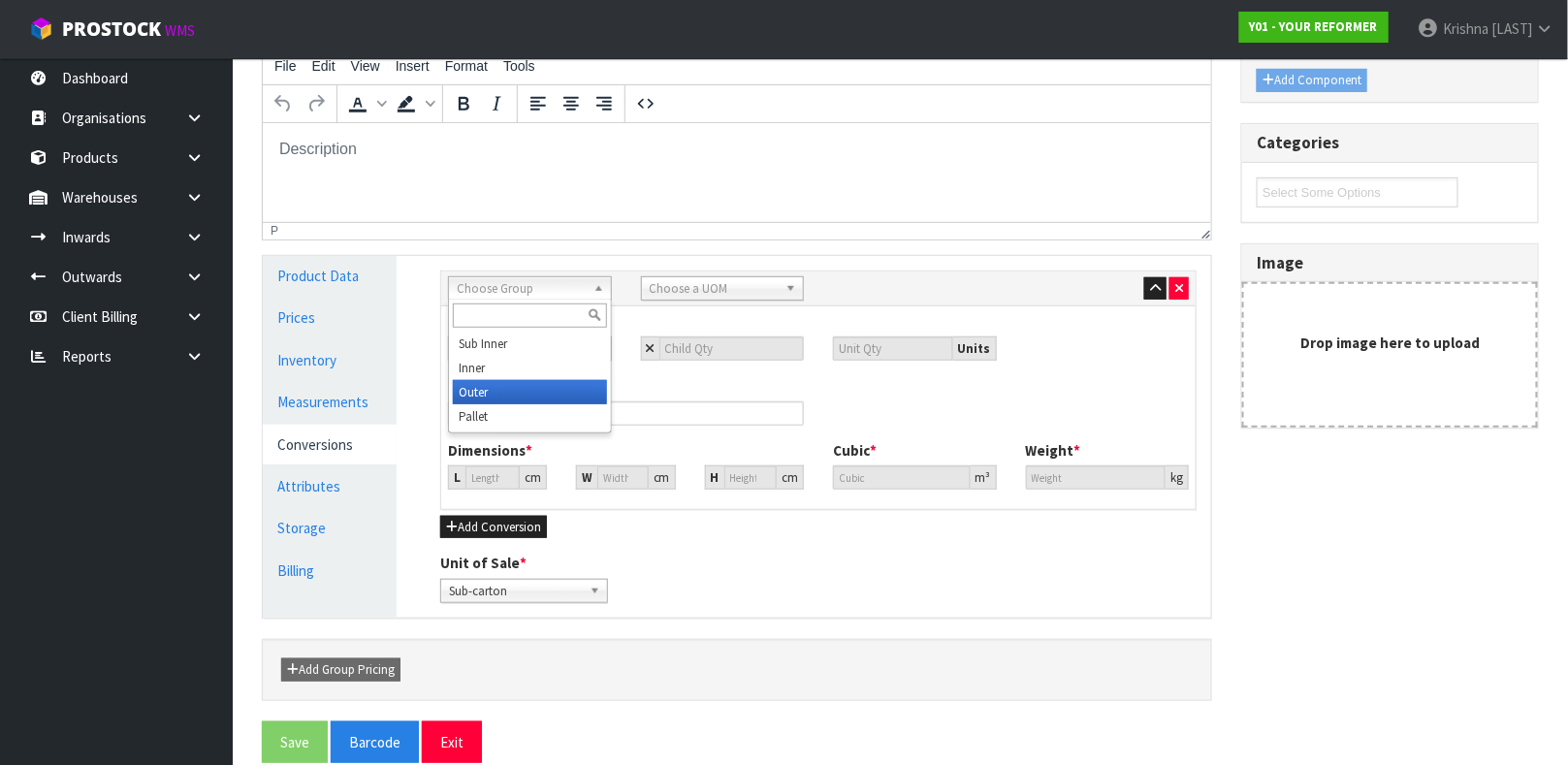 click on "Outer" at bounding box center [529, 392] 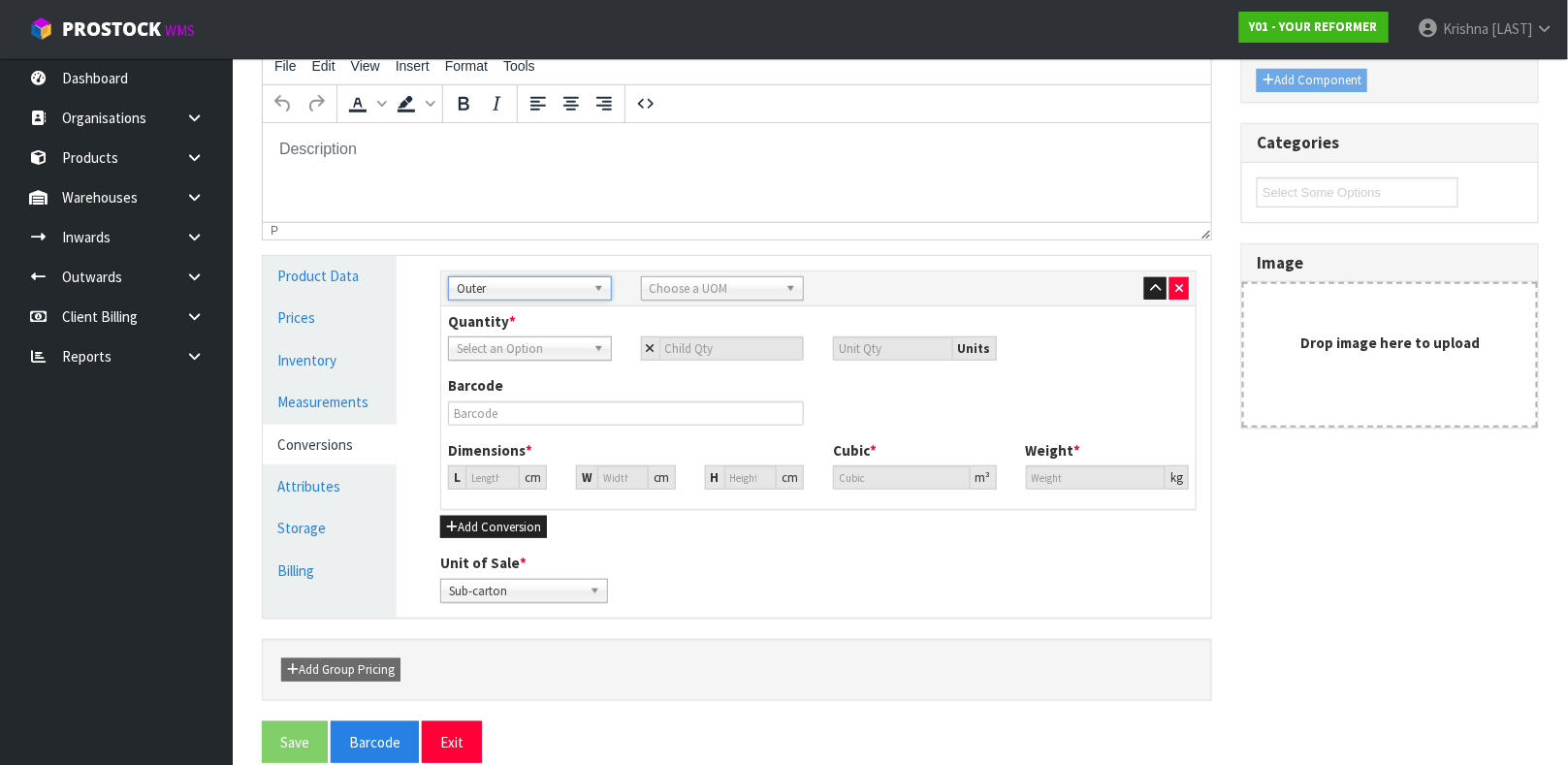 click on "Choose a UOM" at bounding box center [714, 289] 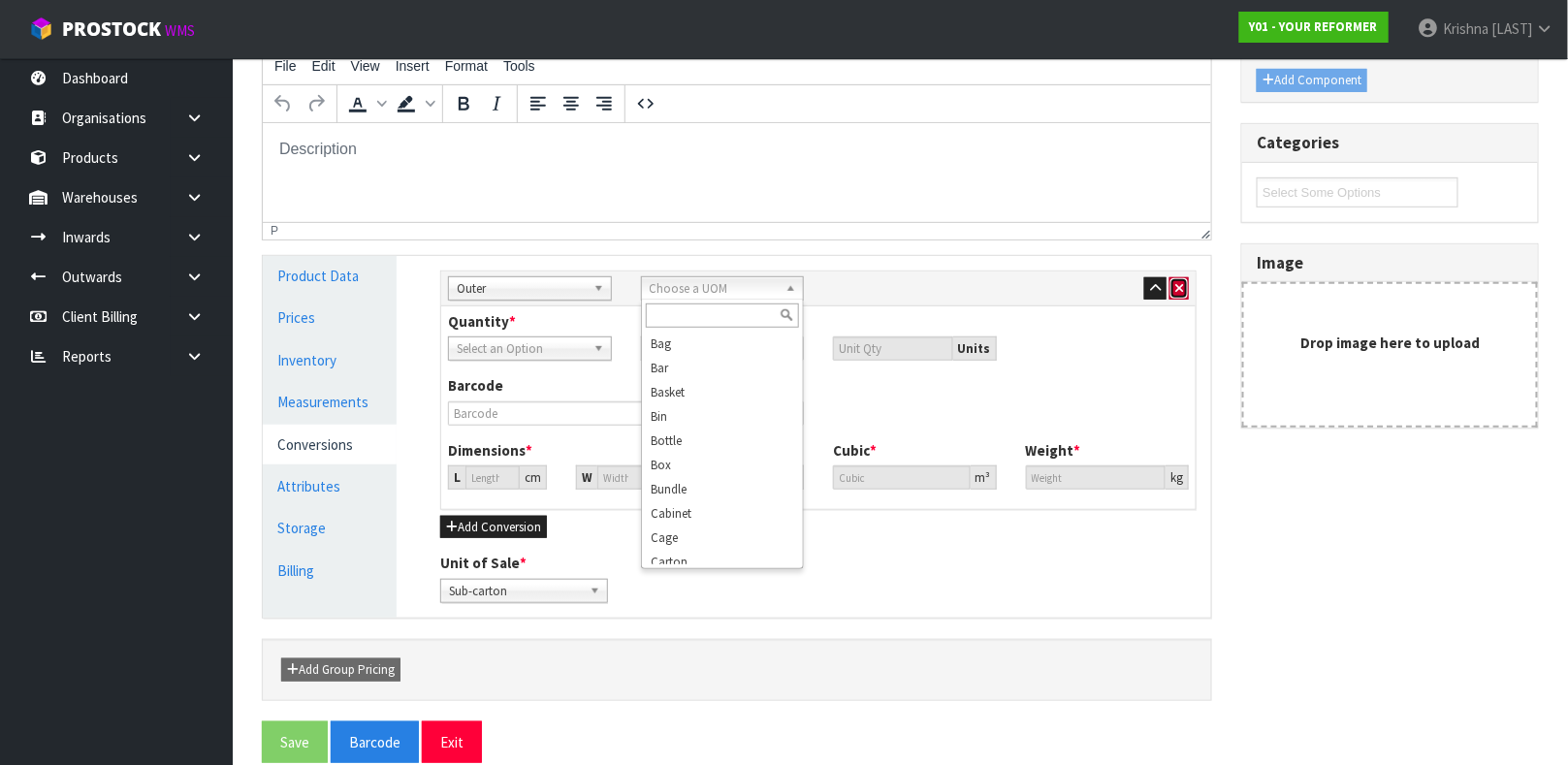 click at bounding box center (1179, 289) 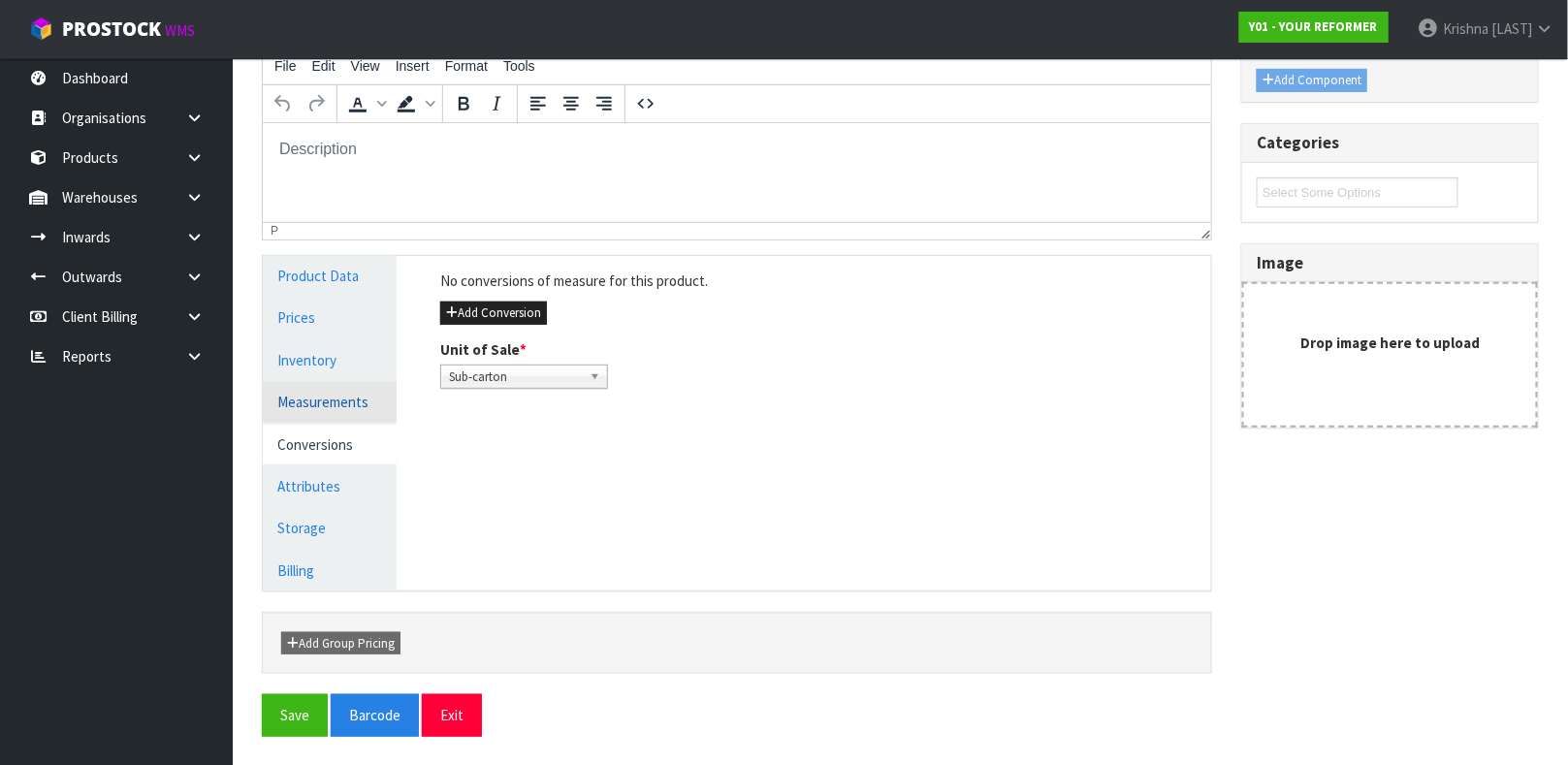 click on "Measurements" at bounding box center (330, 401) 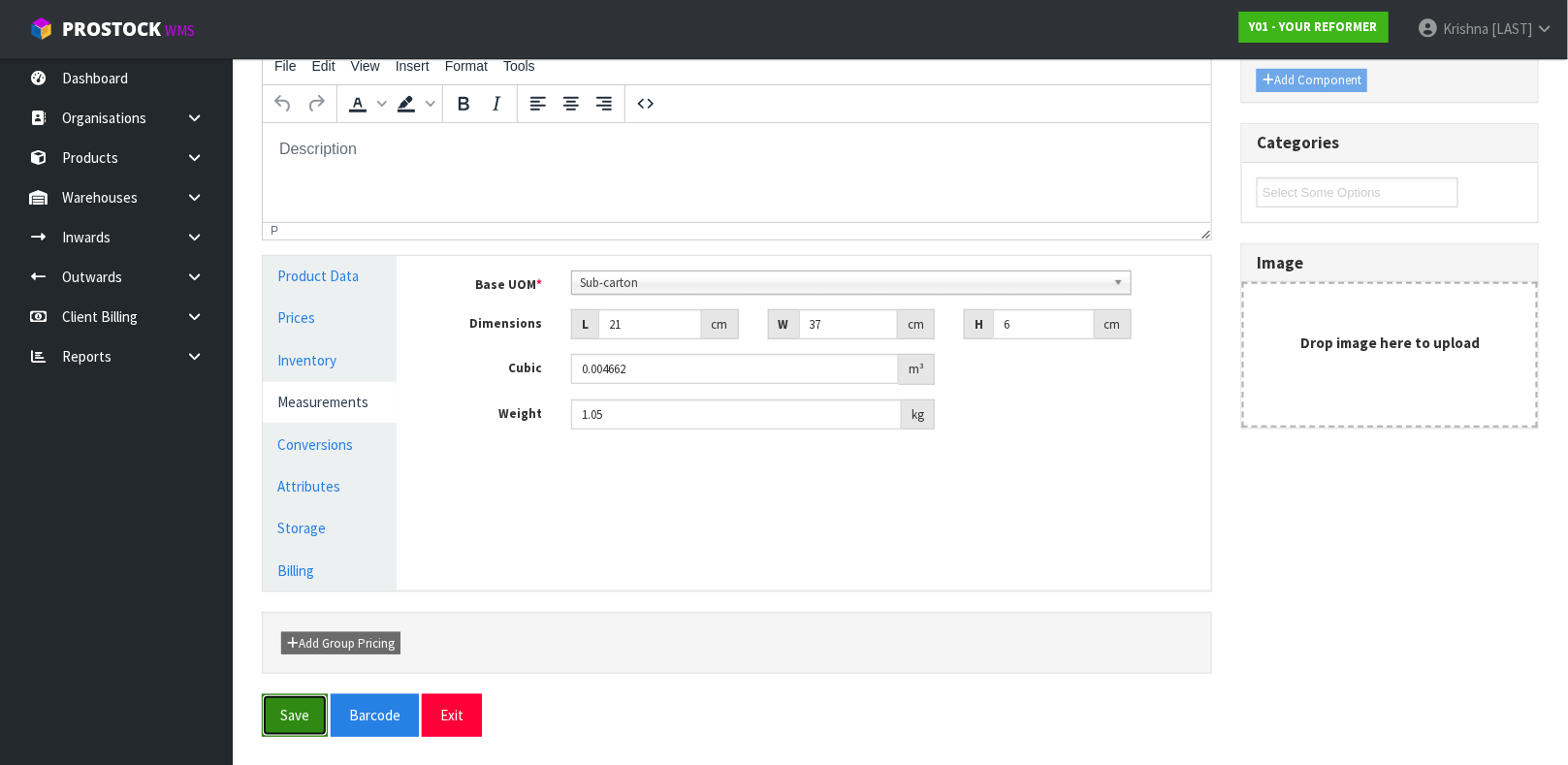 click on "Save" at bounding box center (295, 715) 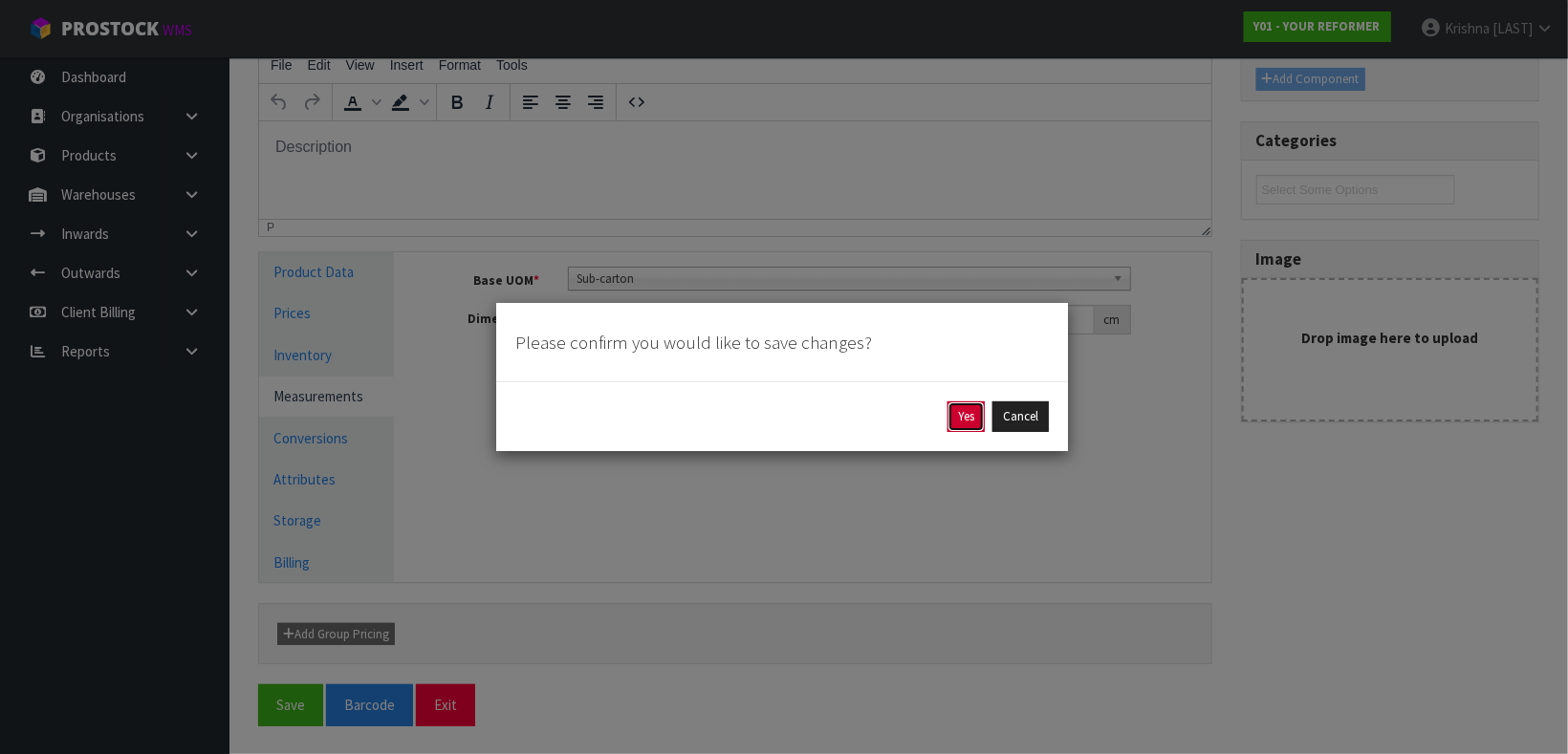 click on "Yes" at bounding box center (966, 417) 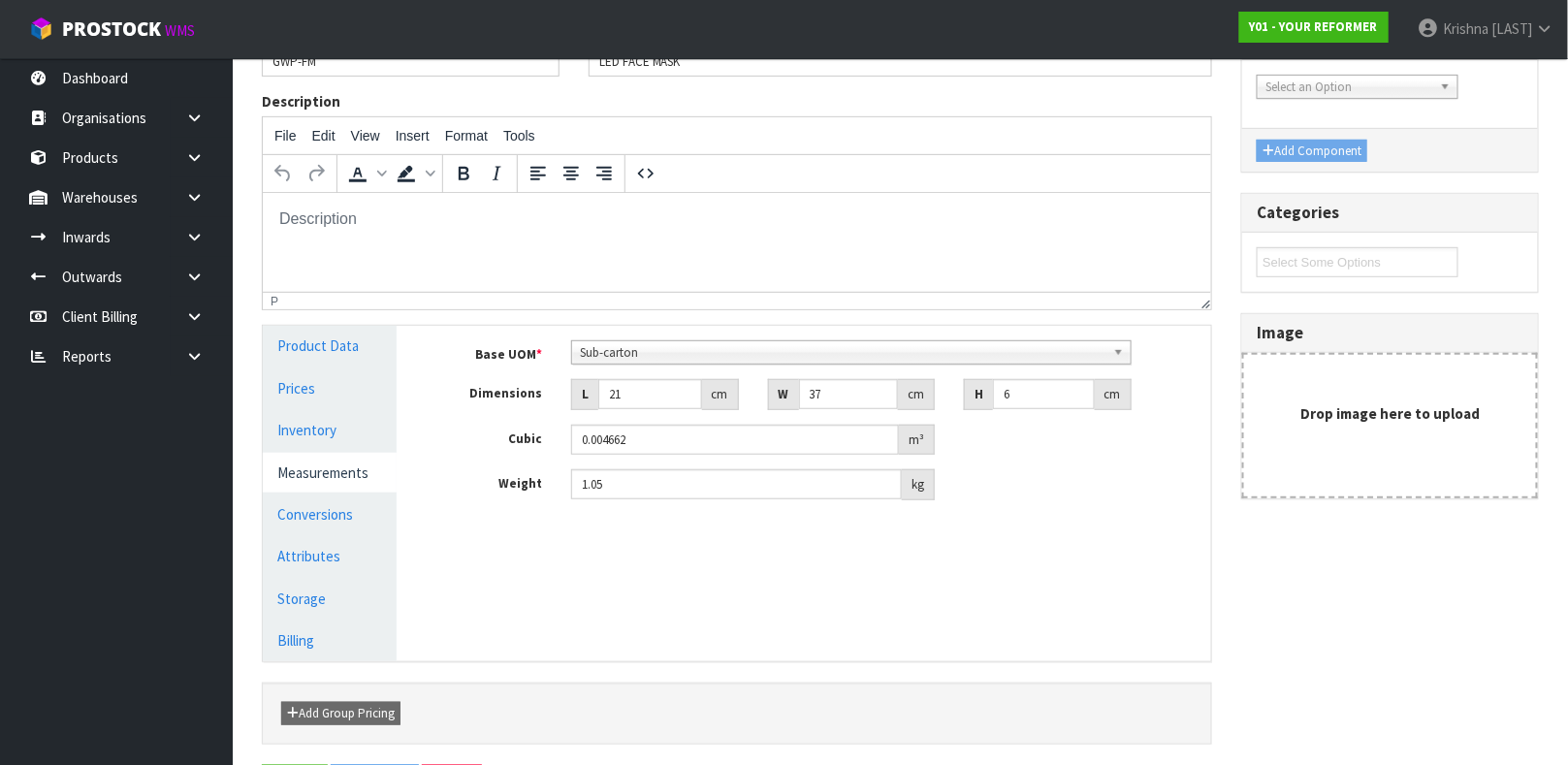 scroll, scrollTop: 0, scrollLeft: 0, axis: both 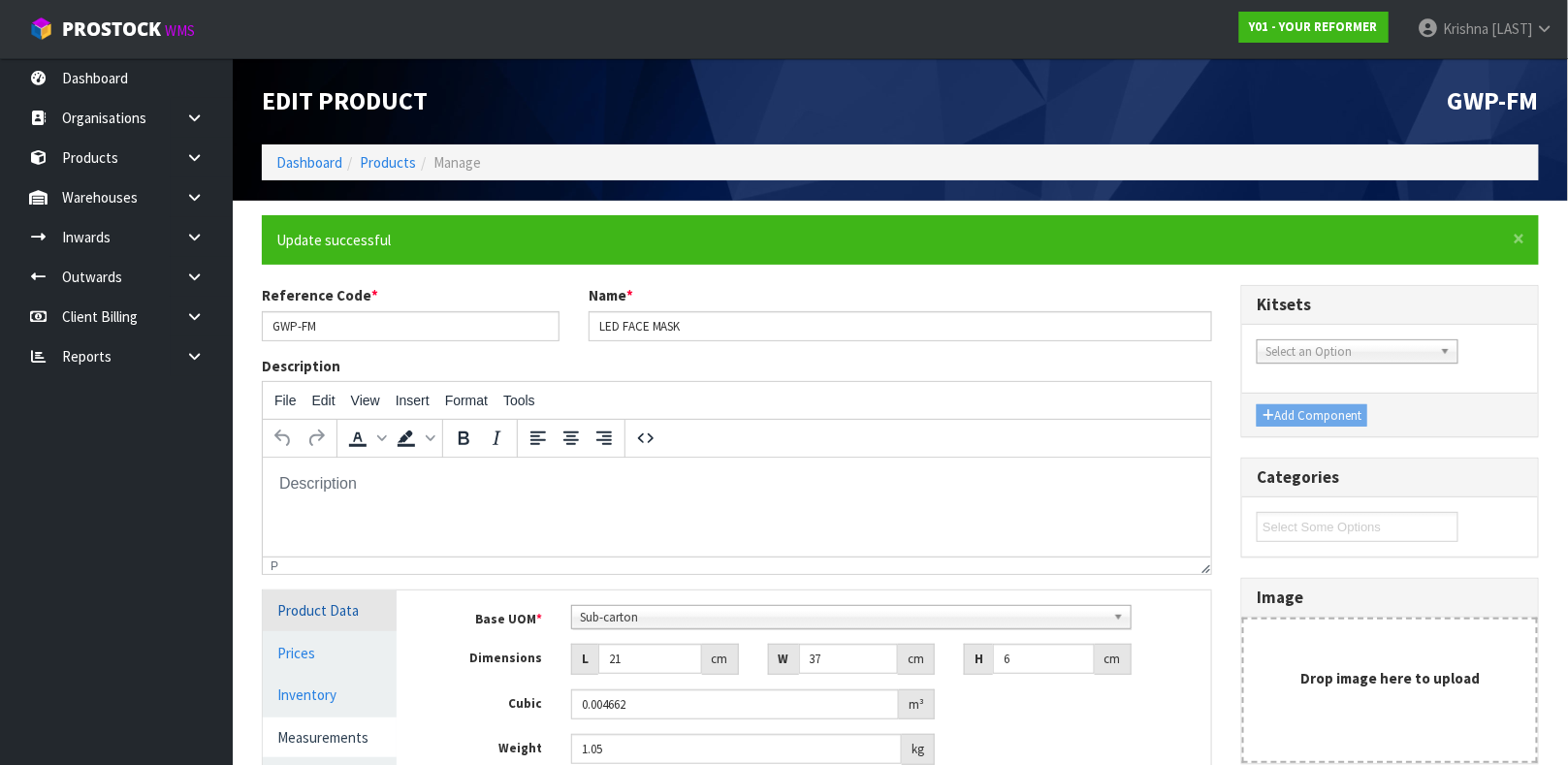 click on "Product Data" at bounding box center (330, 610) 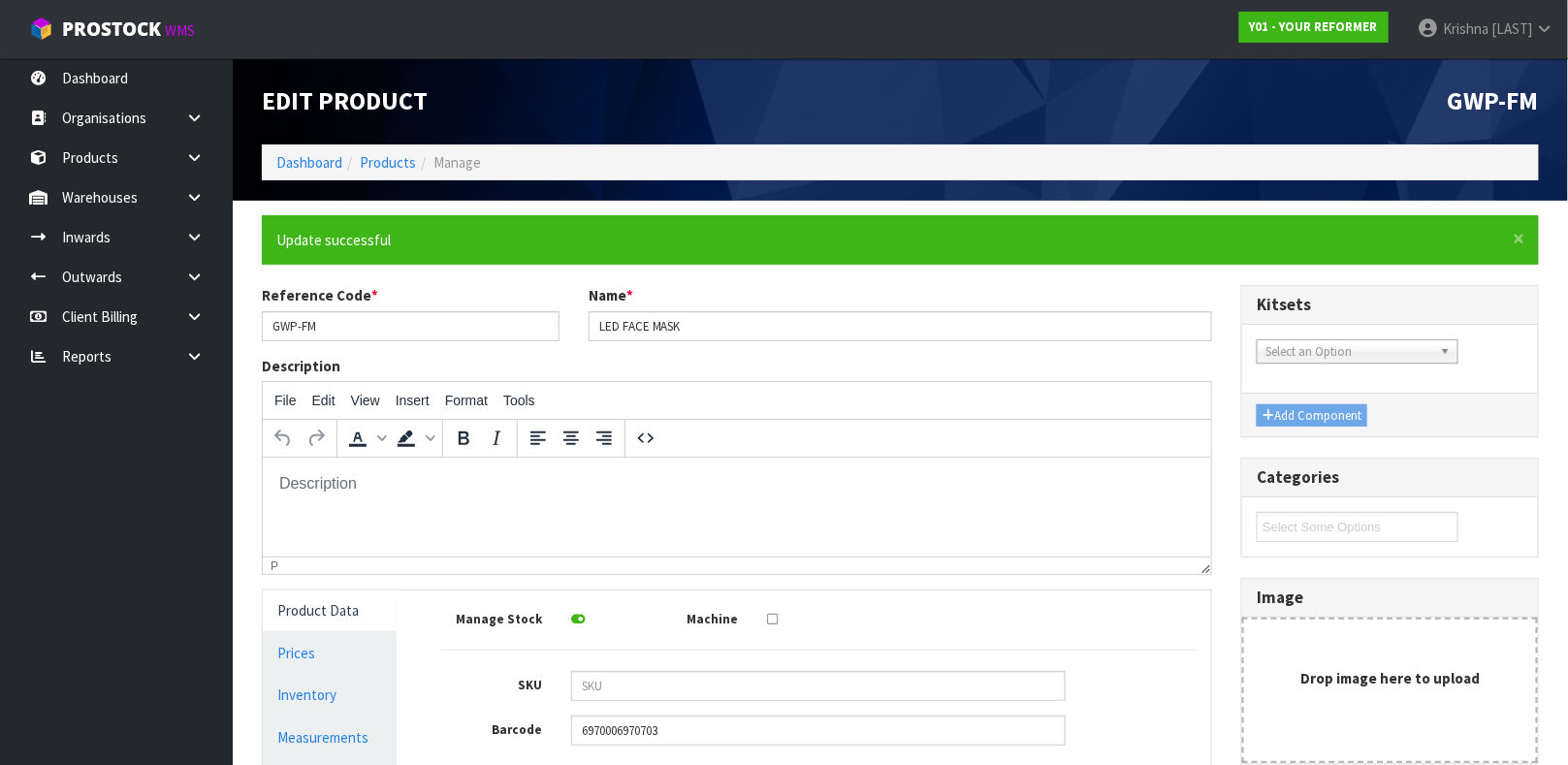 scroll, scrollTop: 668, scrollLeft: 0, axis: vertical 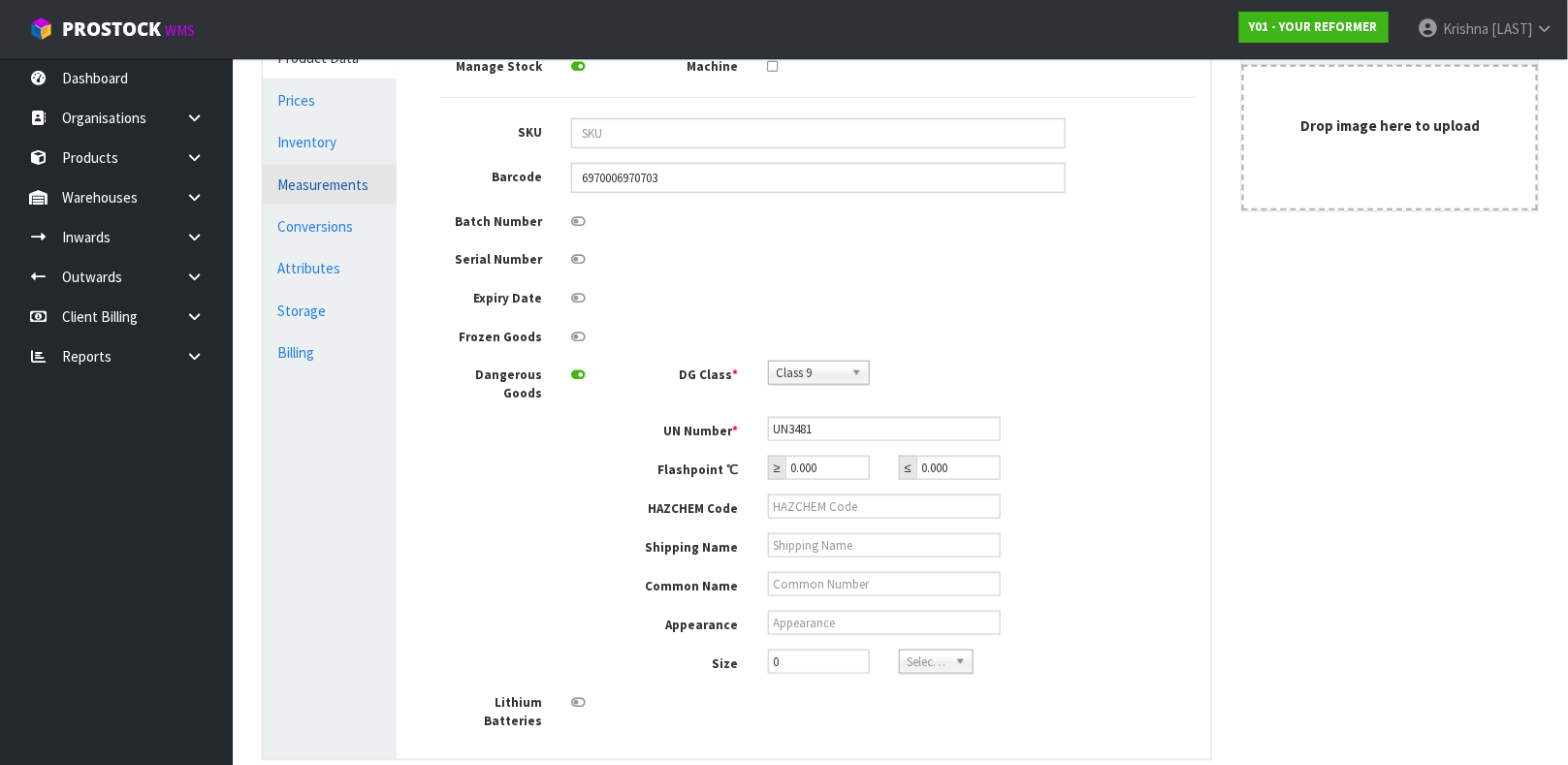 click on "Measurements" at bounding box center [330, 184] 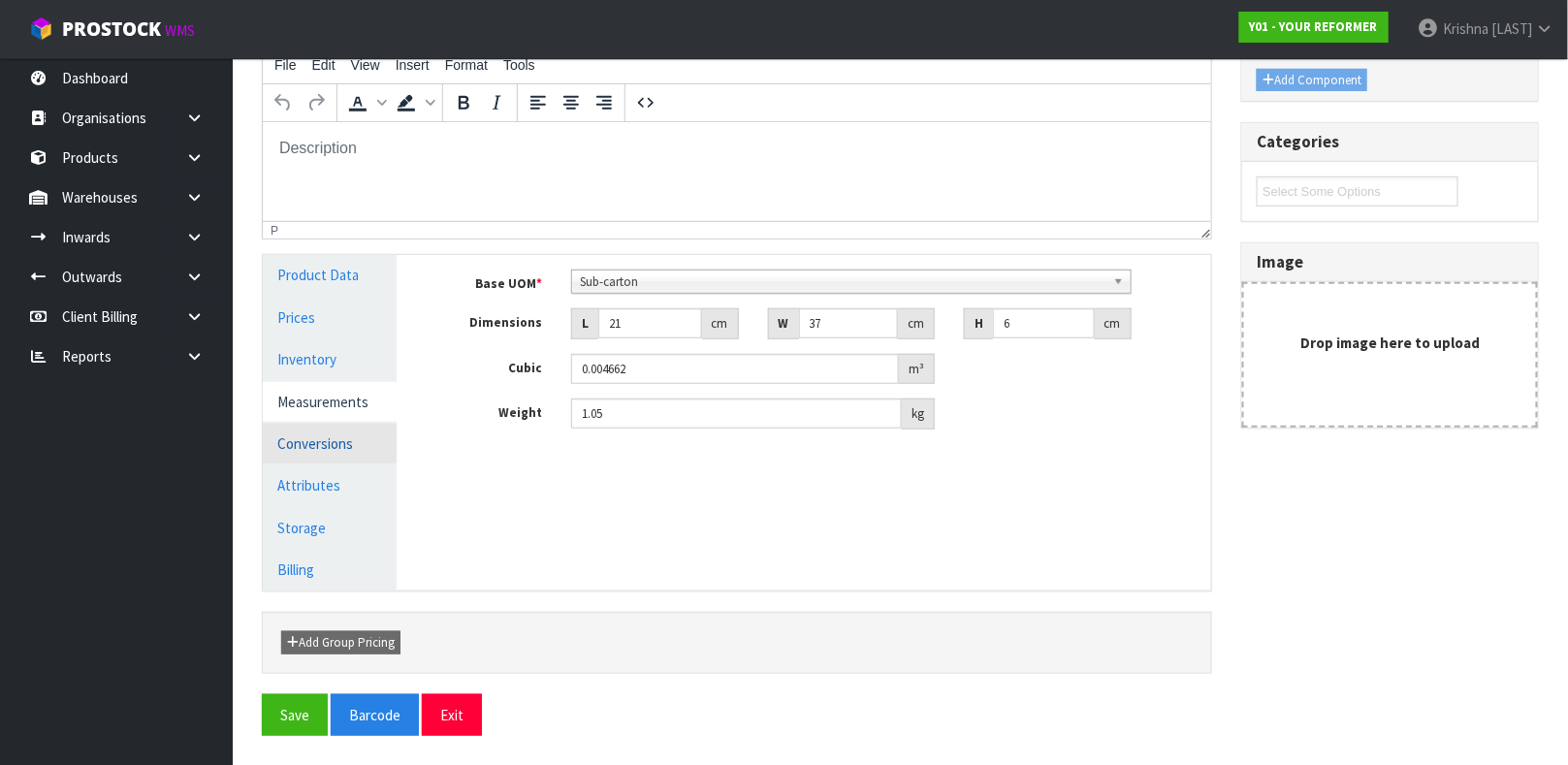 click on "Conversions" at bounding box center [330, 443] 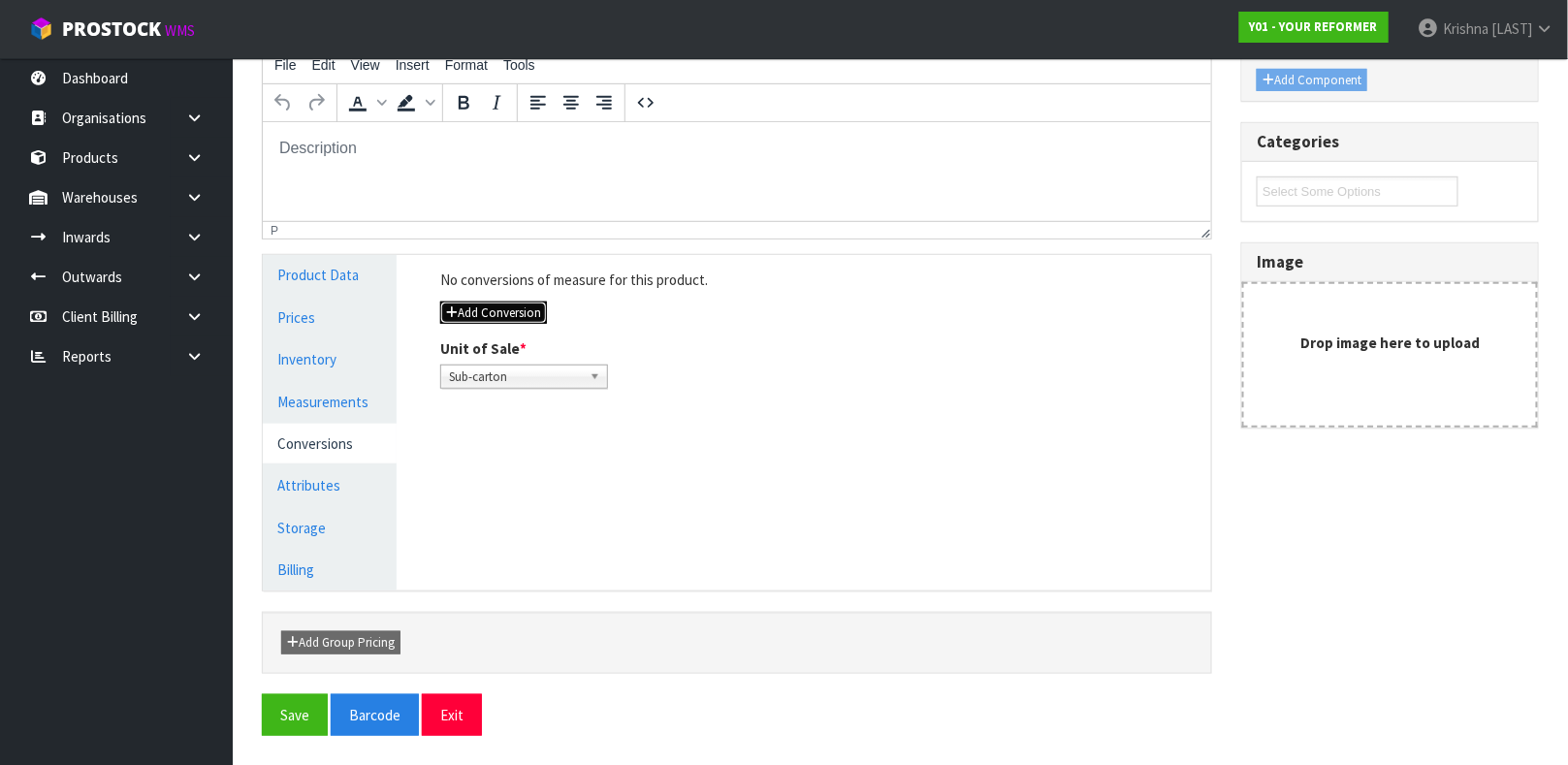 click on "Add Conversion" at bounding box center (494, 313) 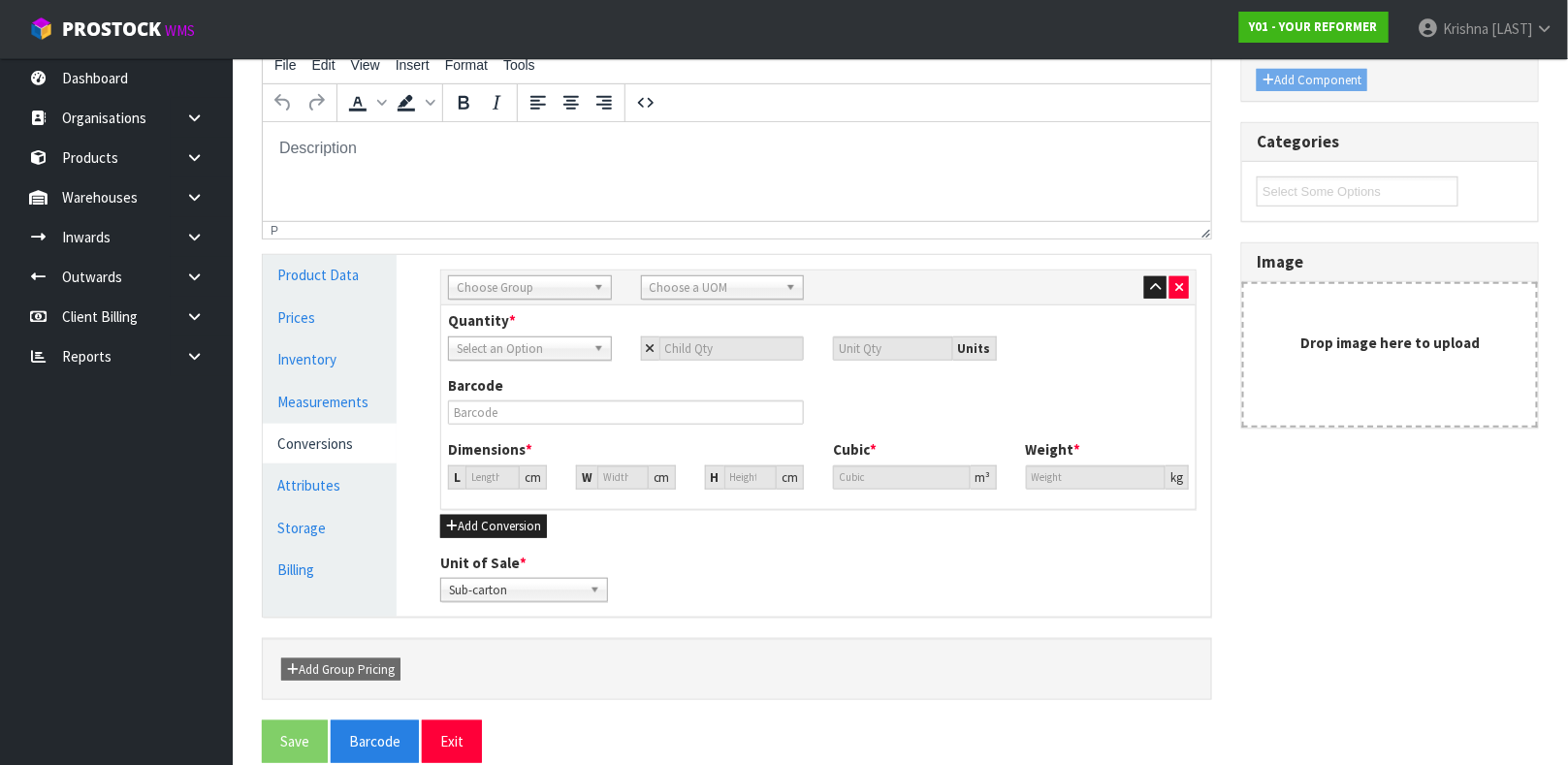 click on "Choose Group" at bounding box center [521, 288] 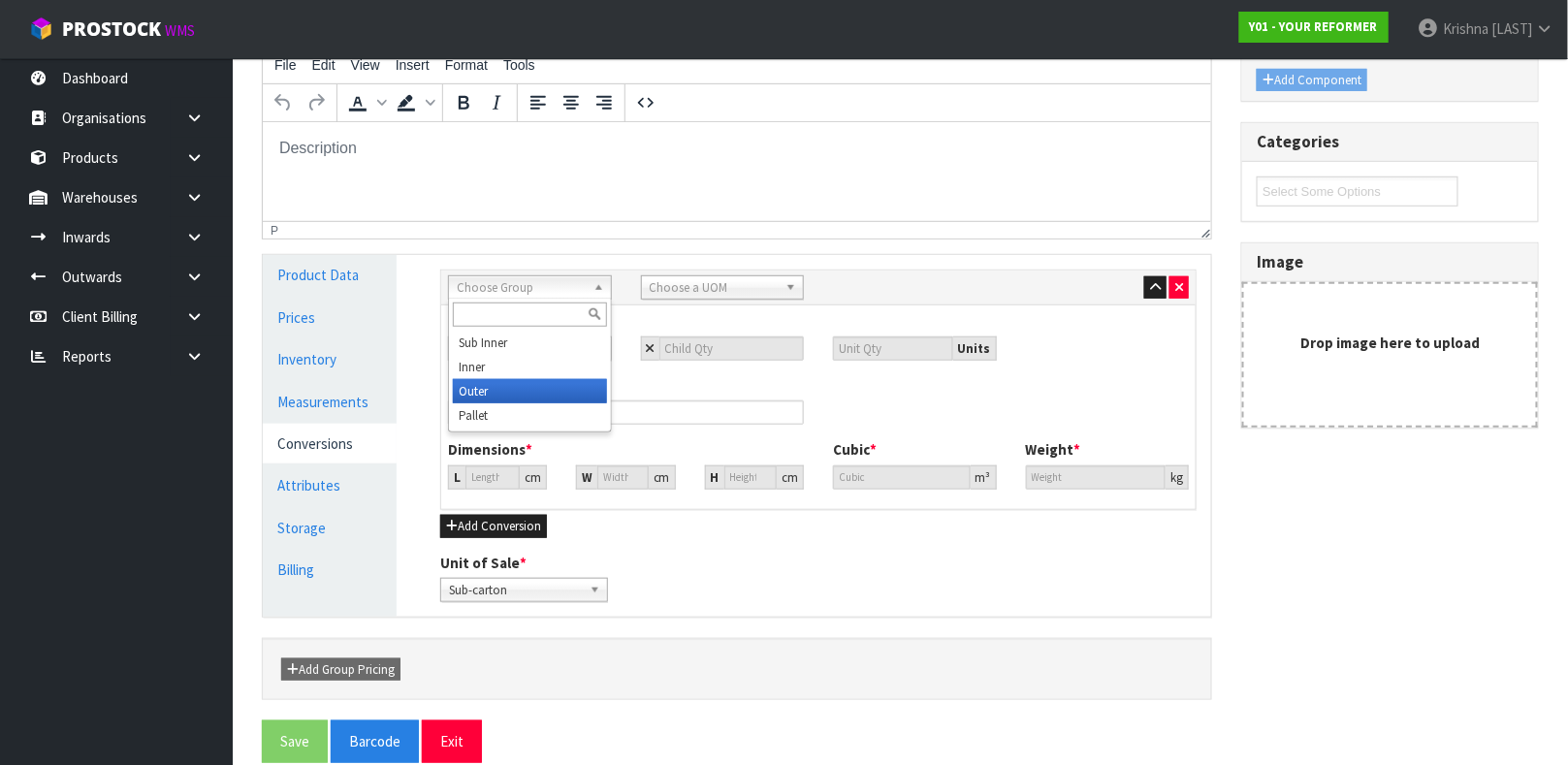 click on "Outer" at bounding box center [529, 391] 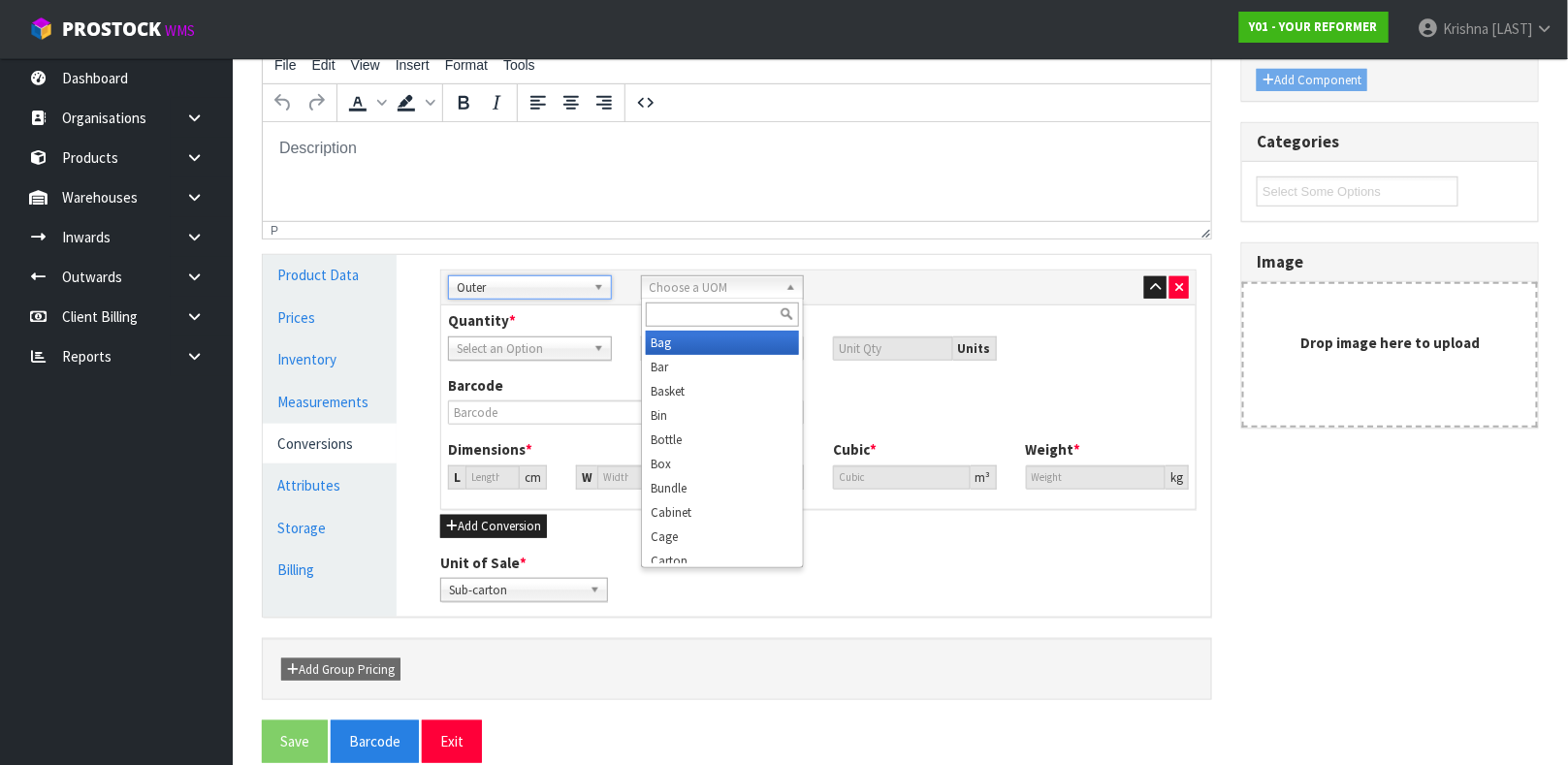 click on "Choose a UOM" at bounding box center [714, 288] 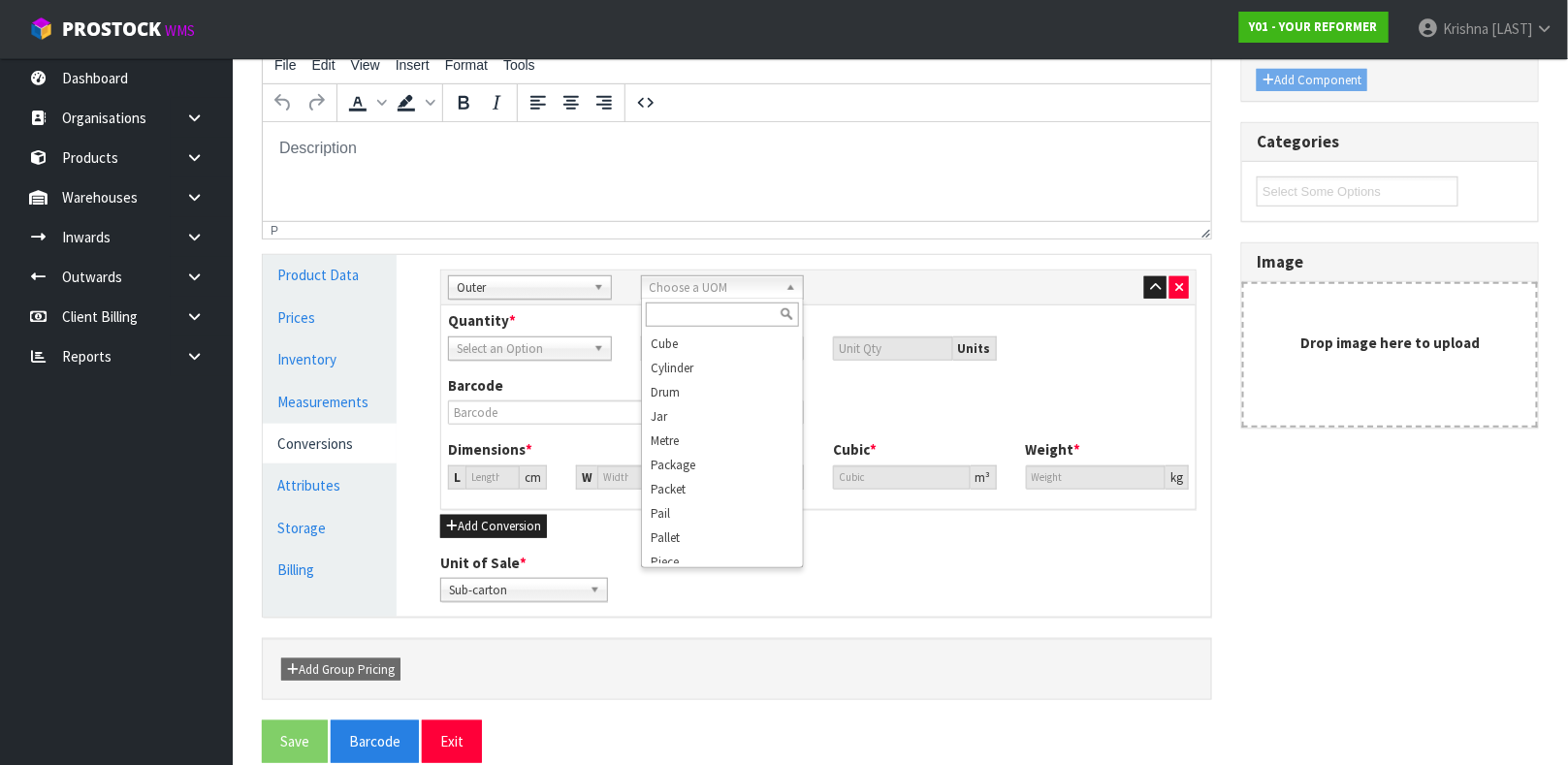 scroll, scrollTop: 135, scrollLeft: 0, axis: vertical 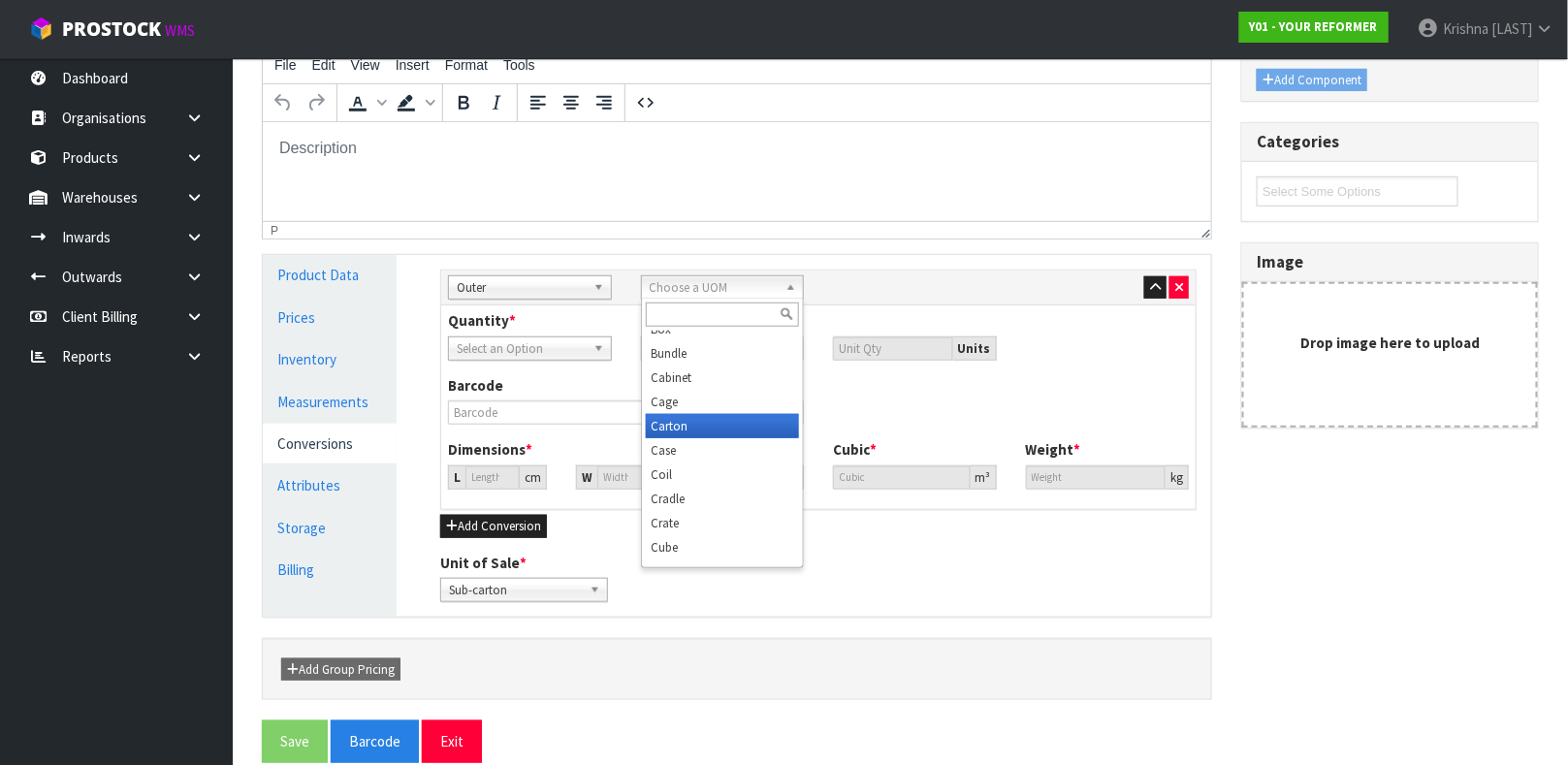 click on "Carton" at bounding box center (722, 426) 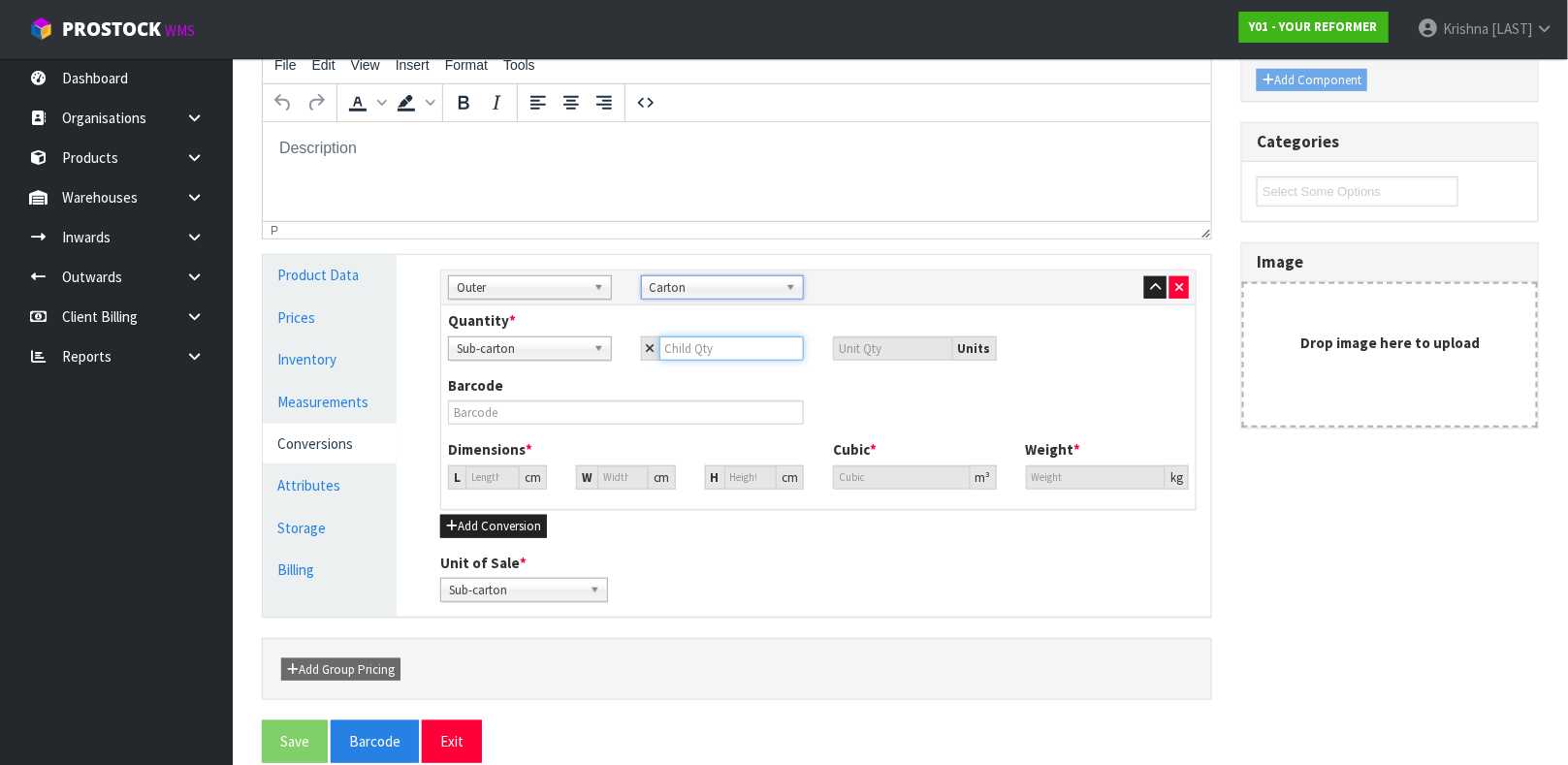 click at bounding box center [732, 348] 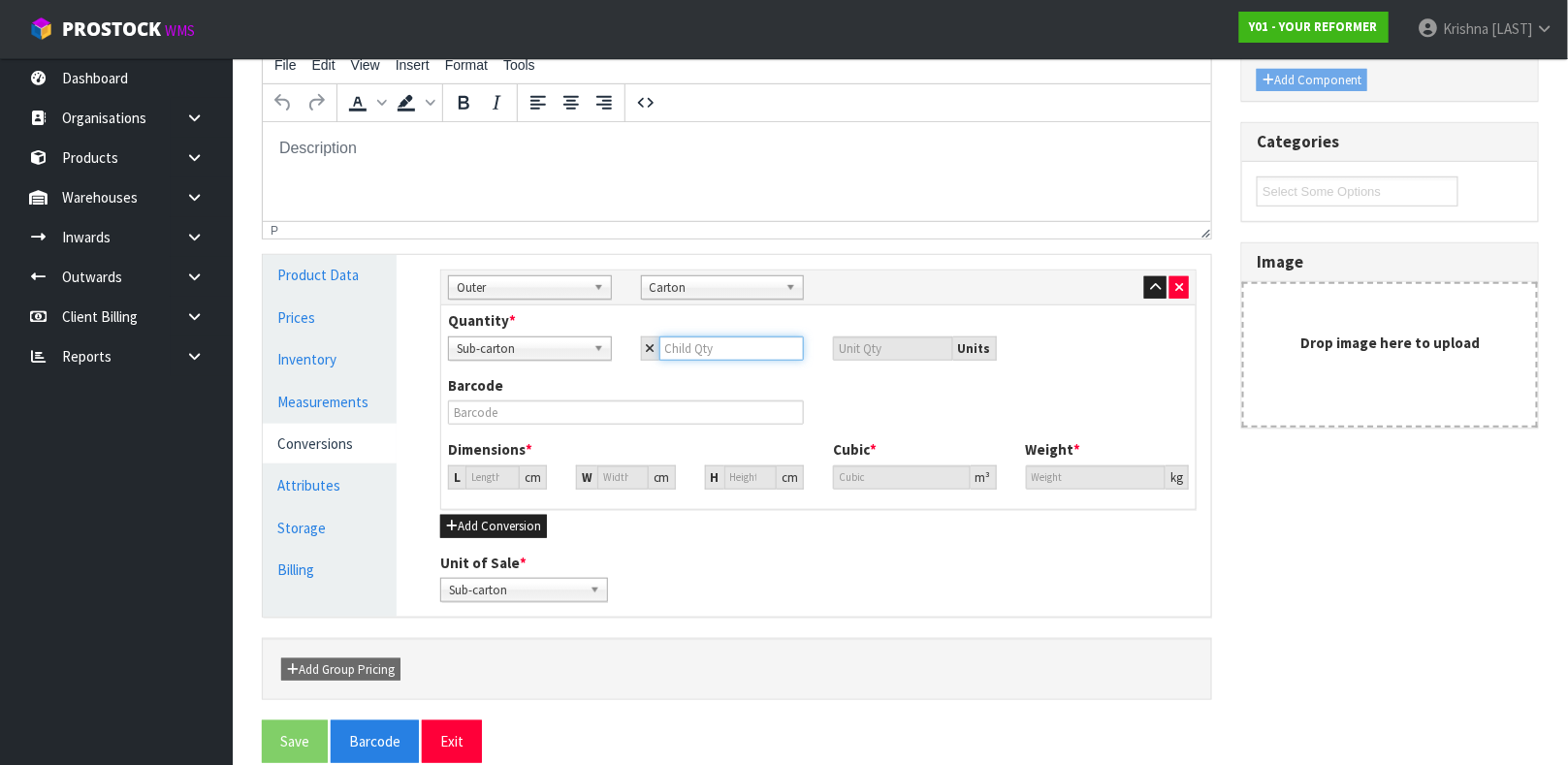 type on "1" 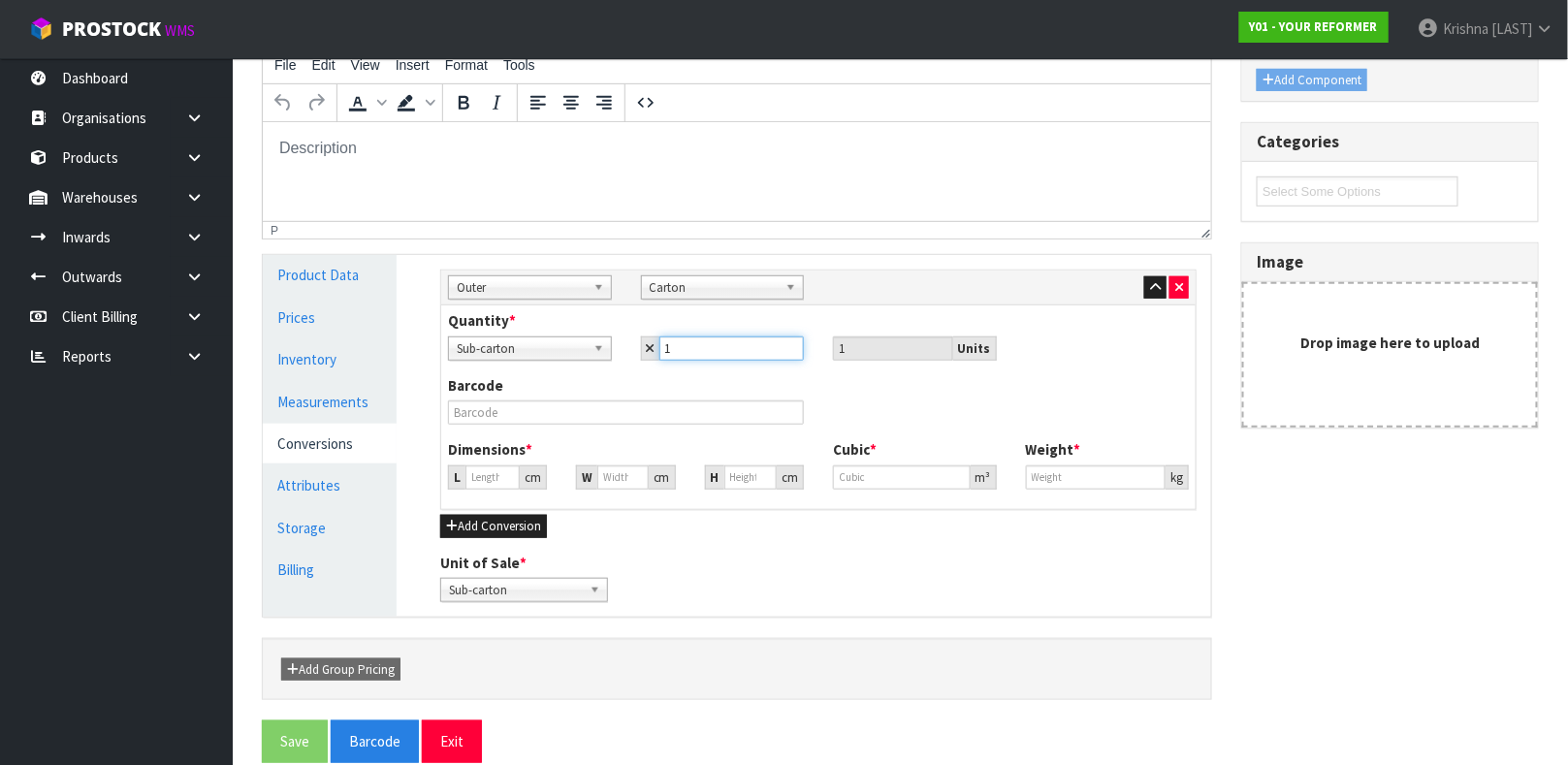 type on "10" 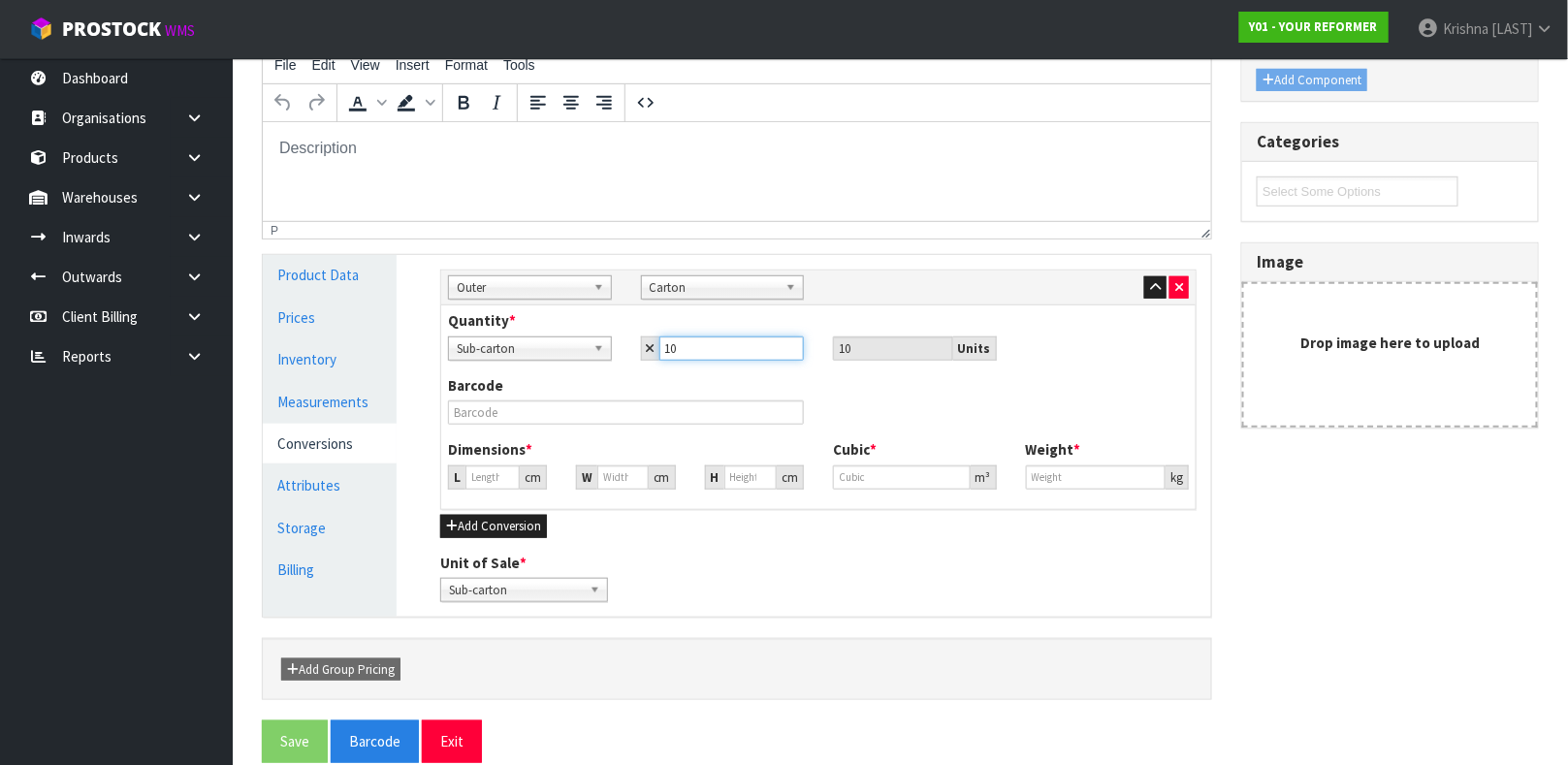 type on "10" 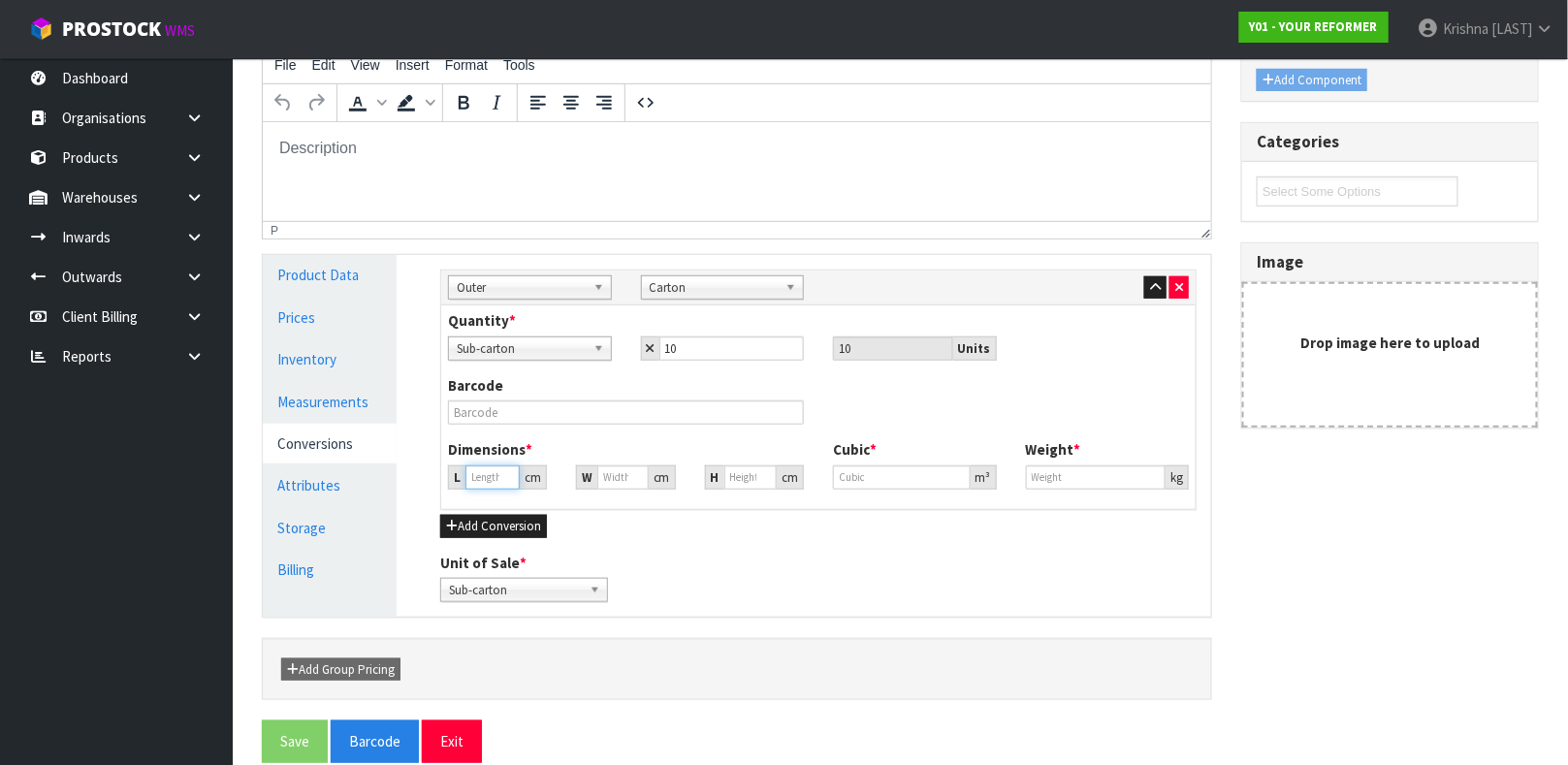 type on "35.991" 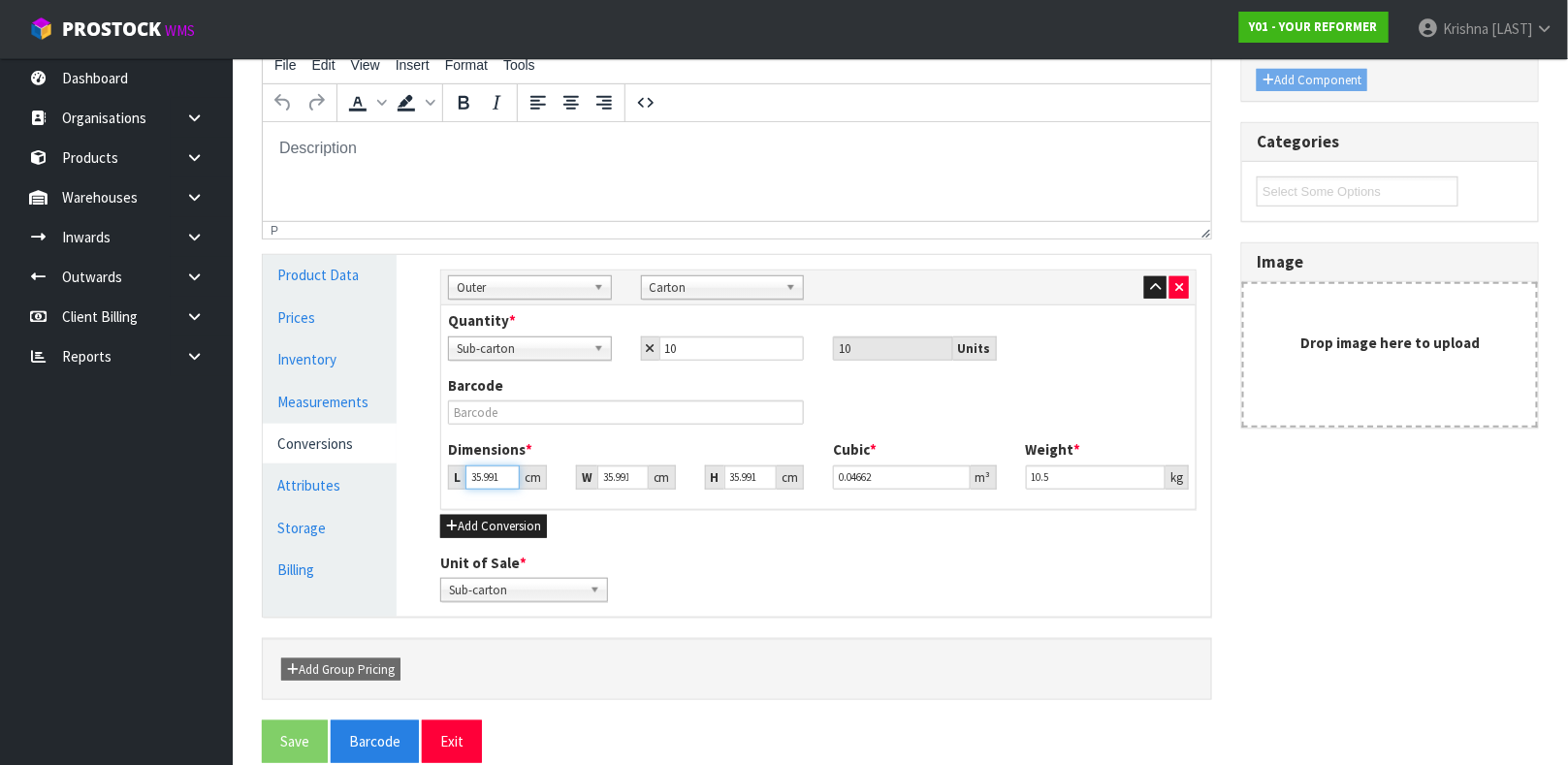click on "35.991" at bounding box center [493, 477] 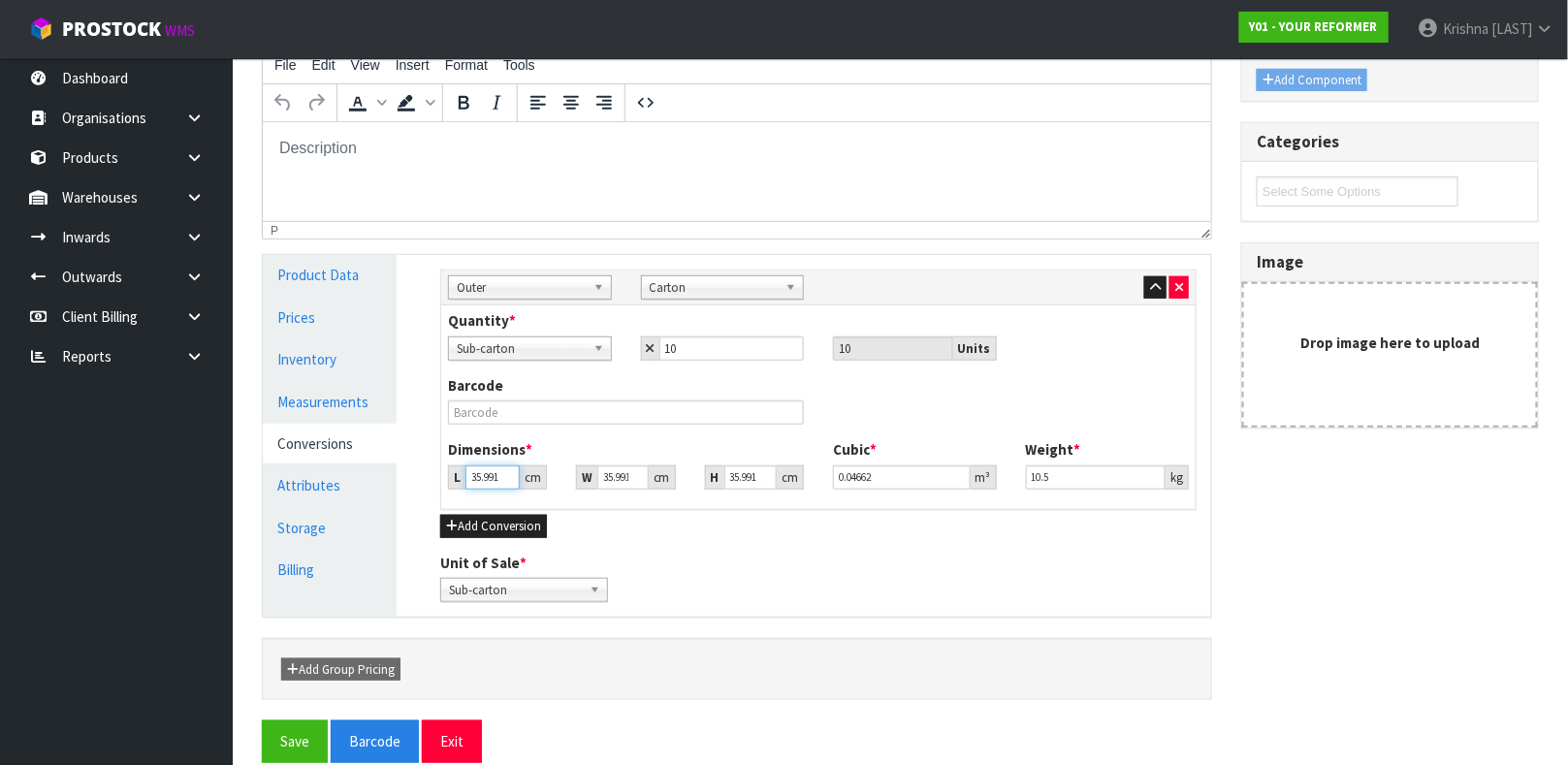 type on "3.991" 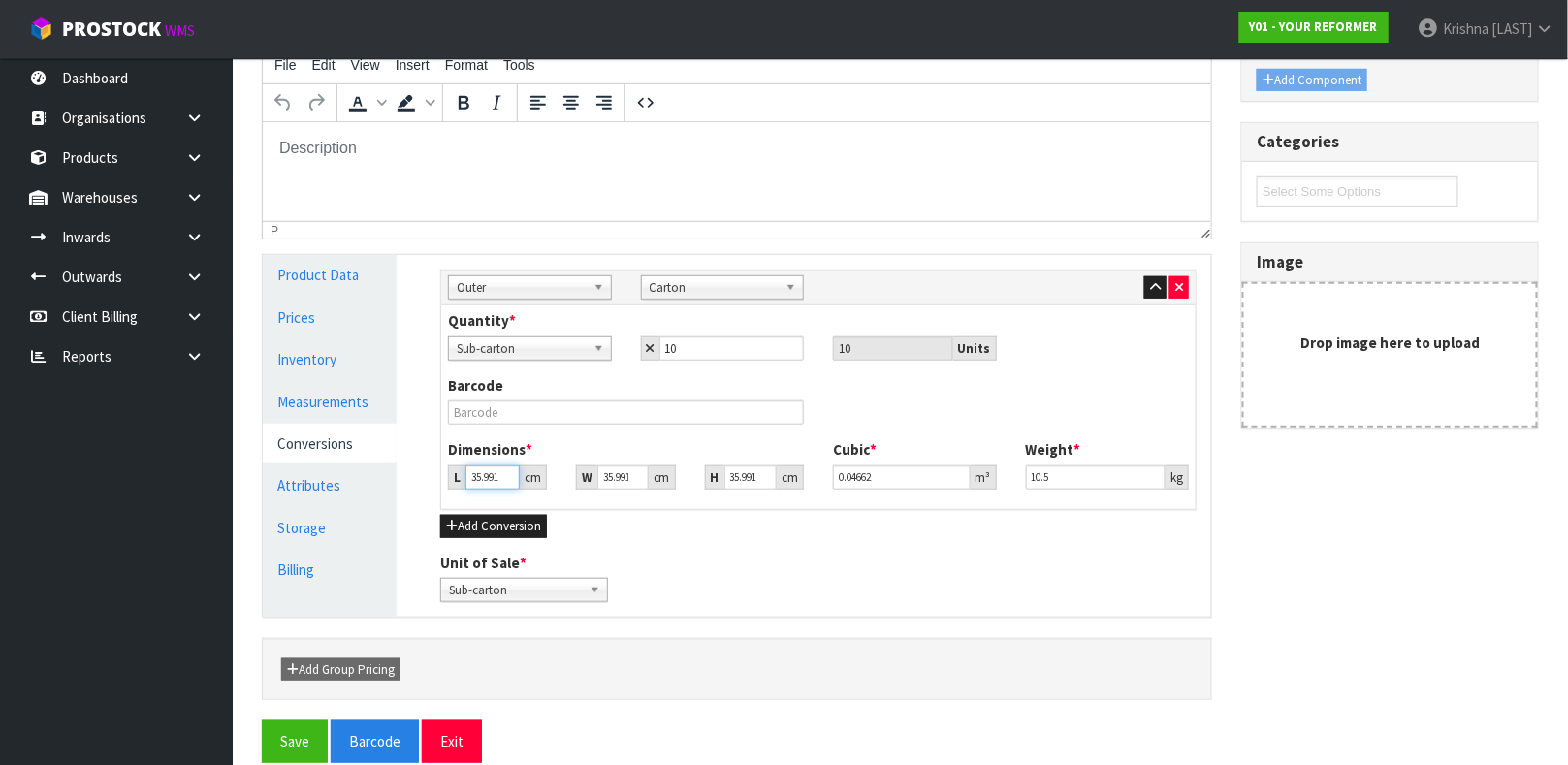 type on "0.00517" 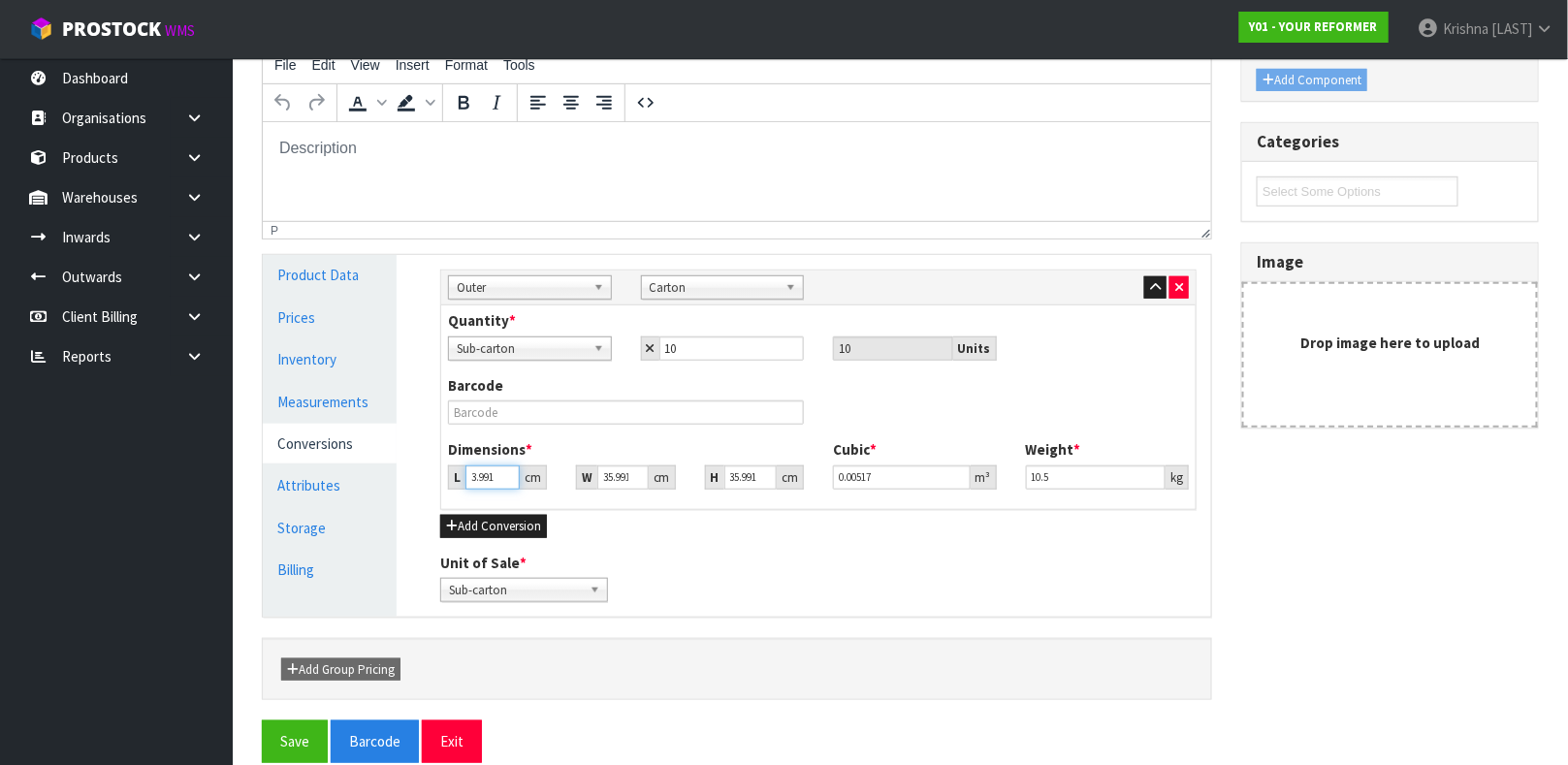 type on "3991" 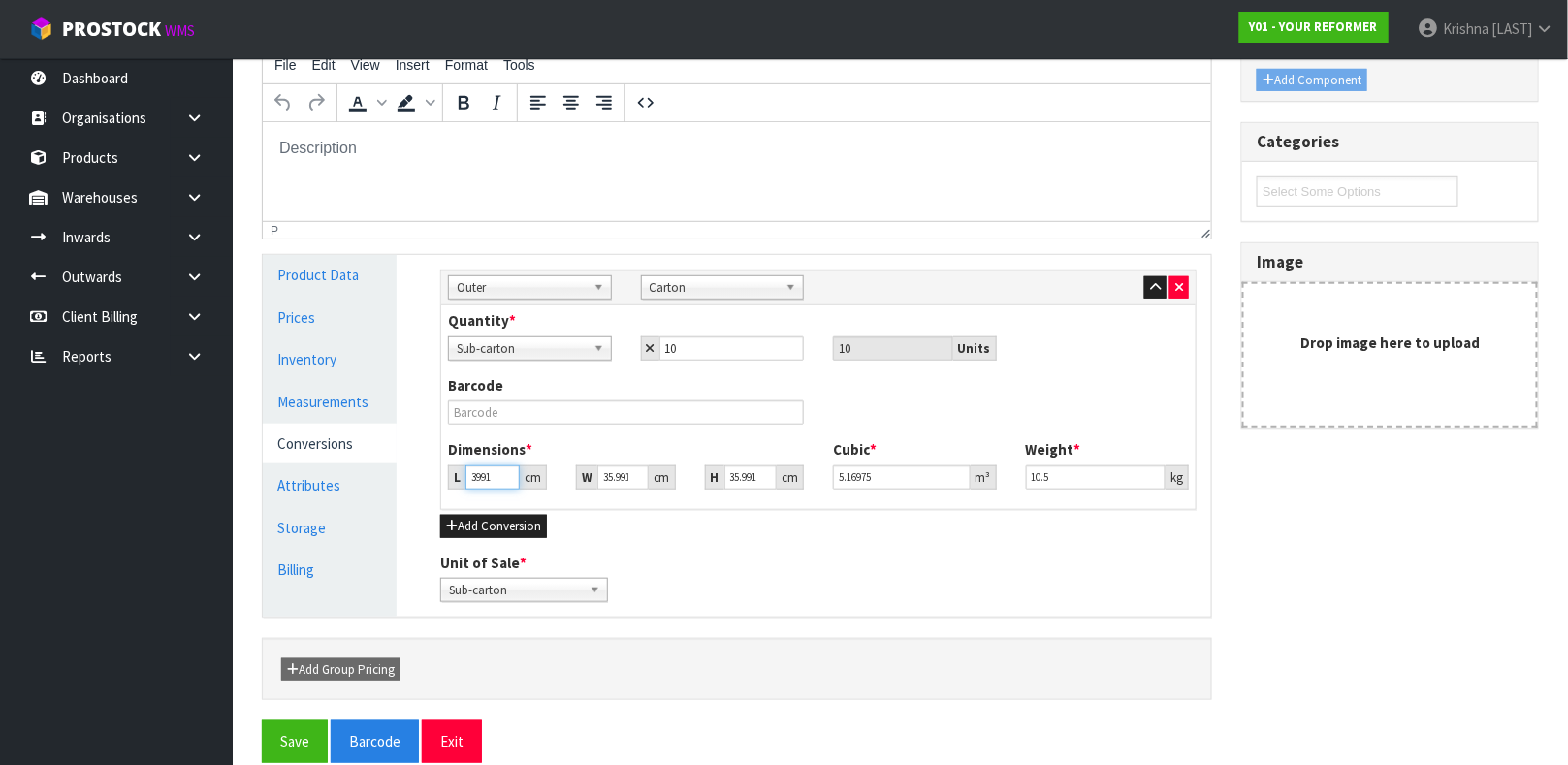 type on "391" 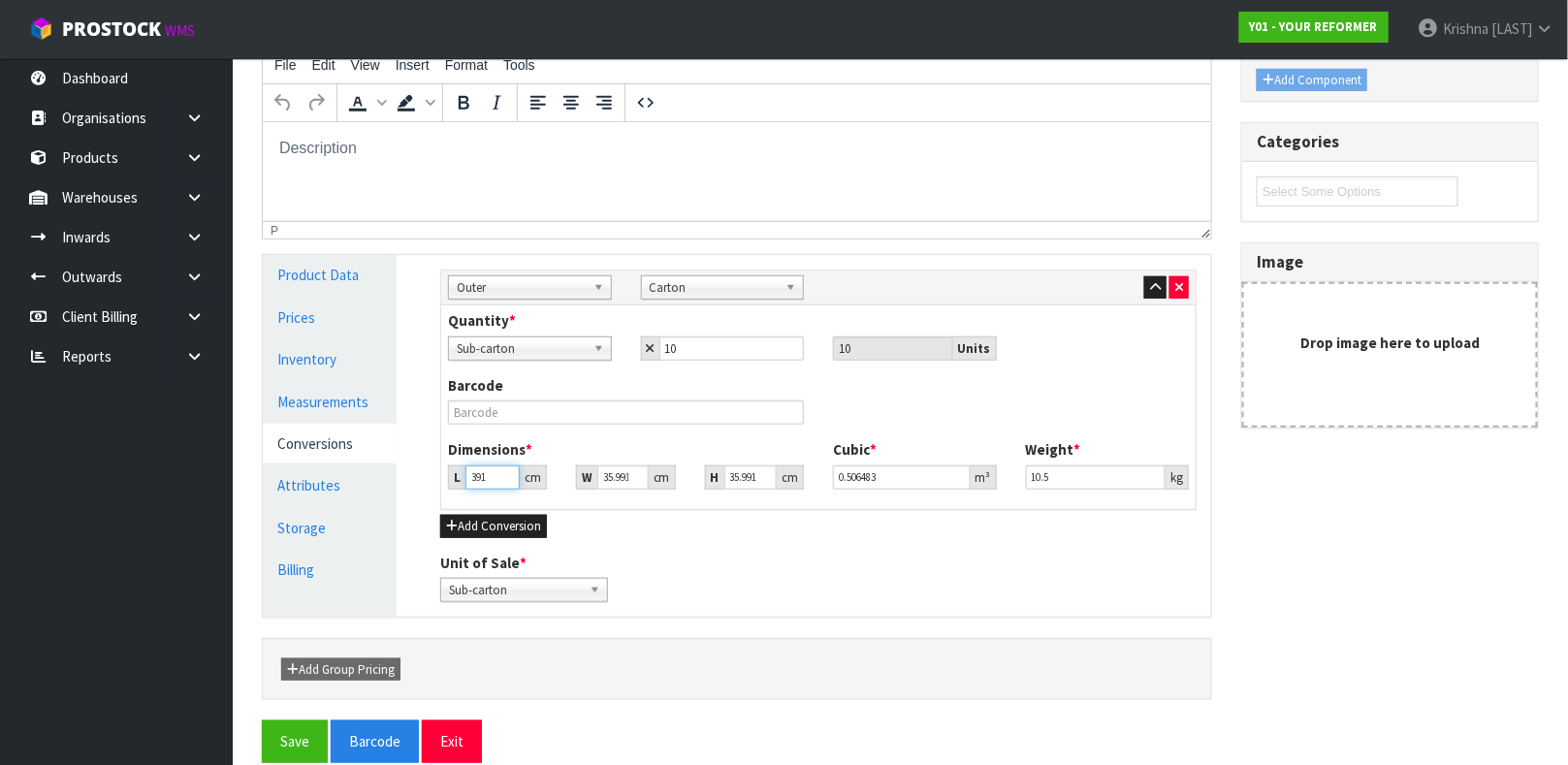 type on "31" 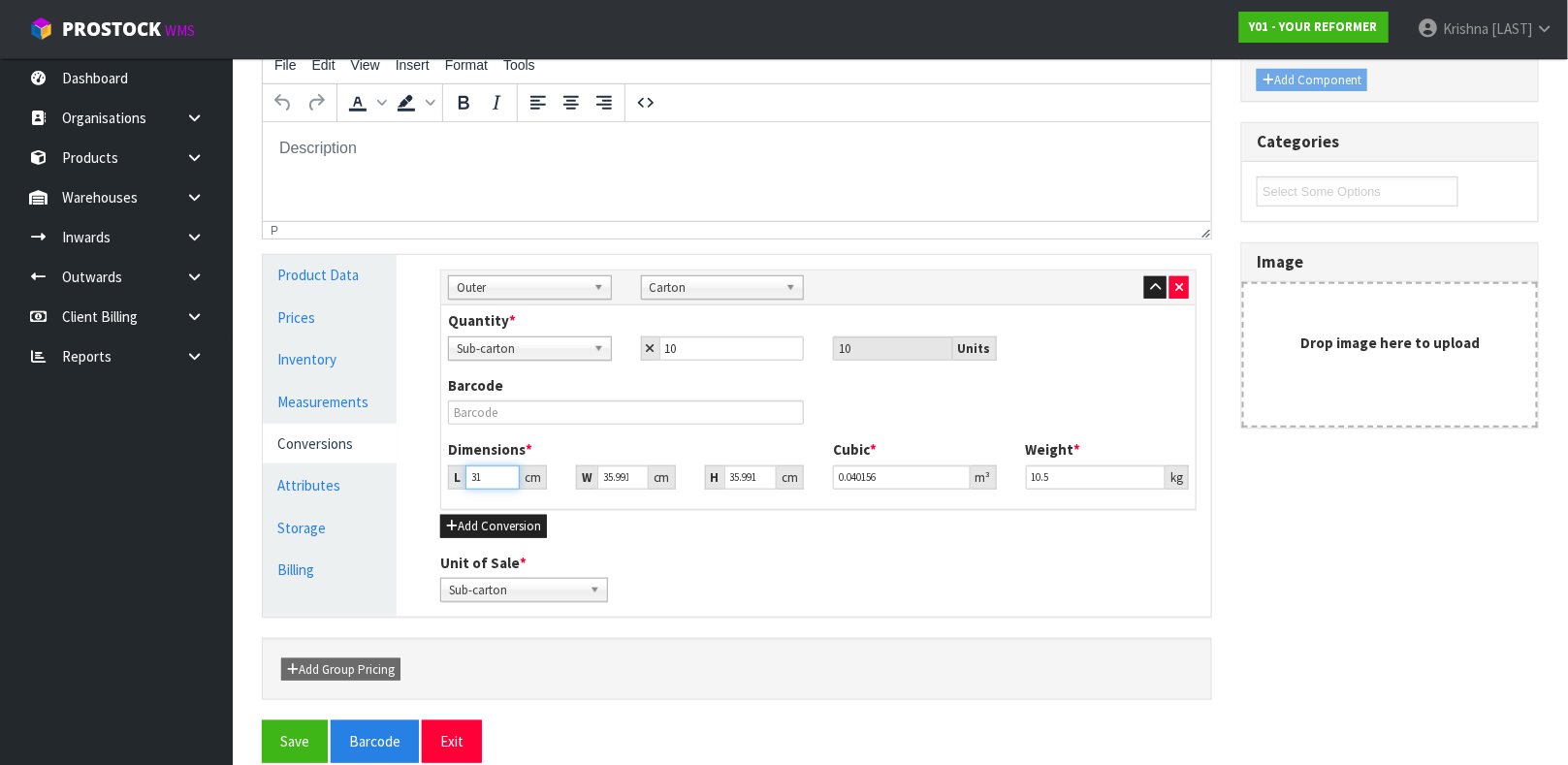 type on "3" 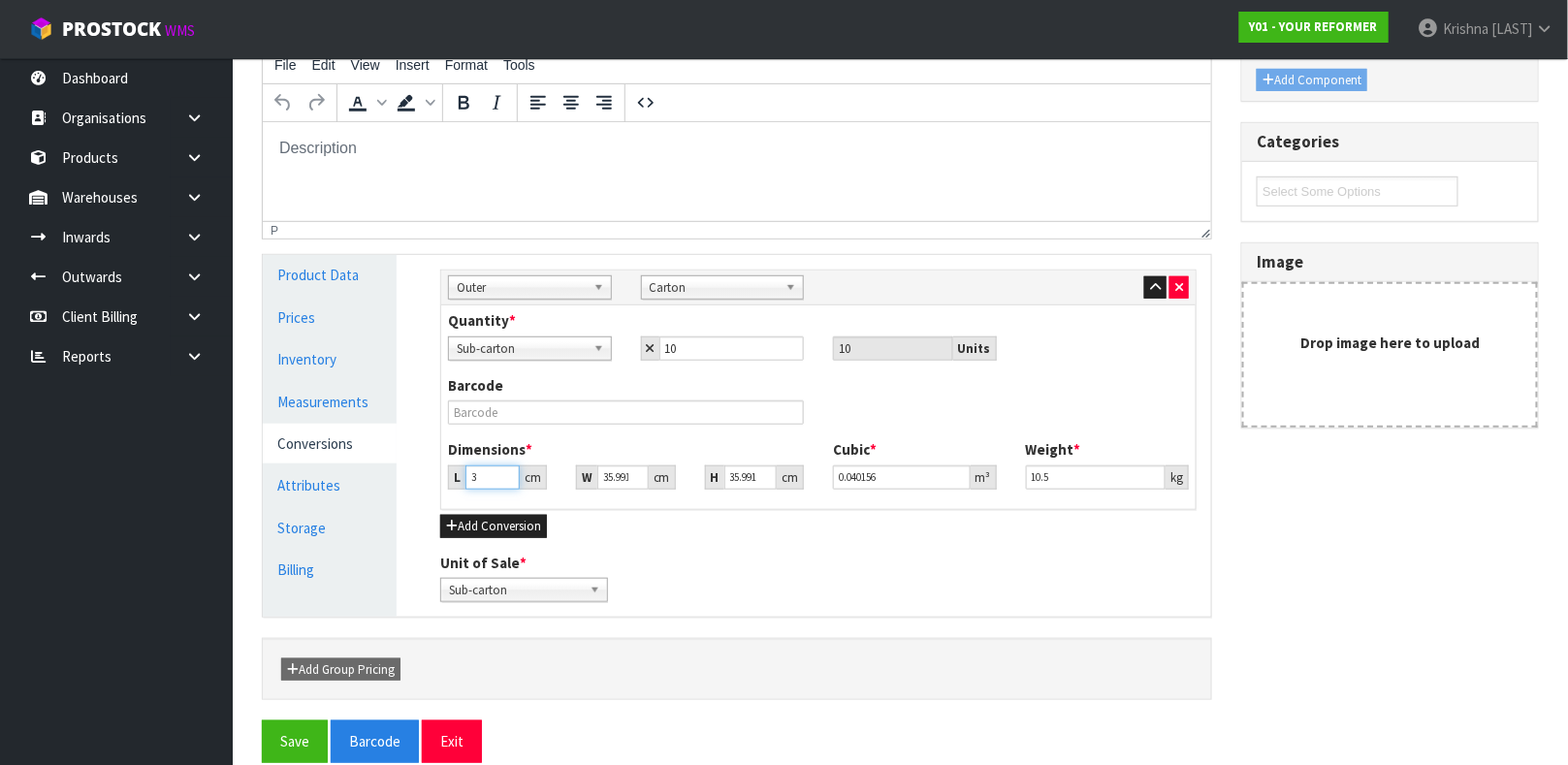 type on "0.003886" 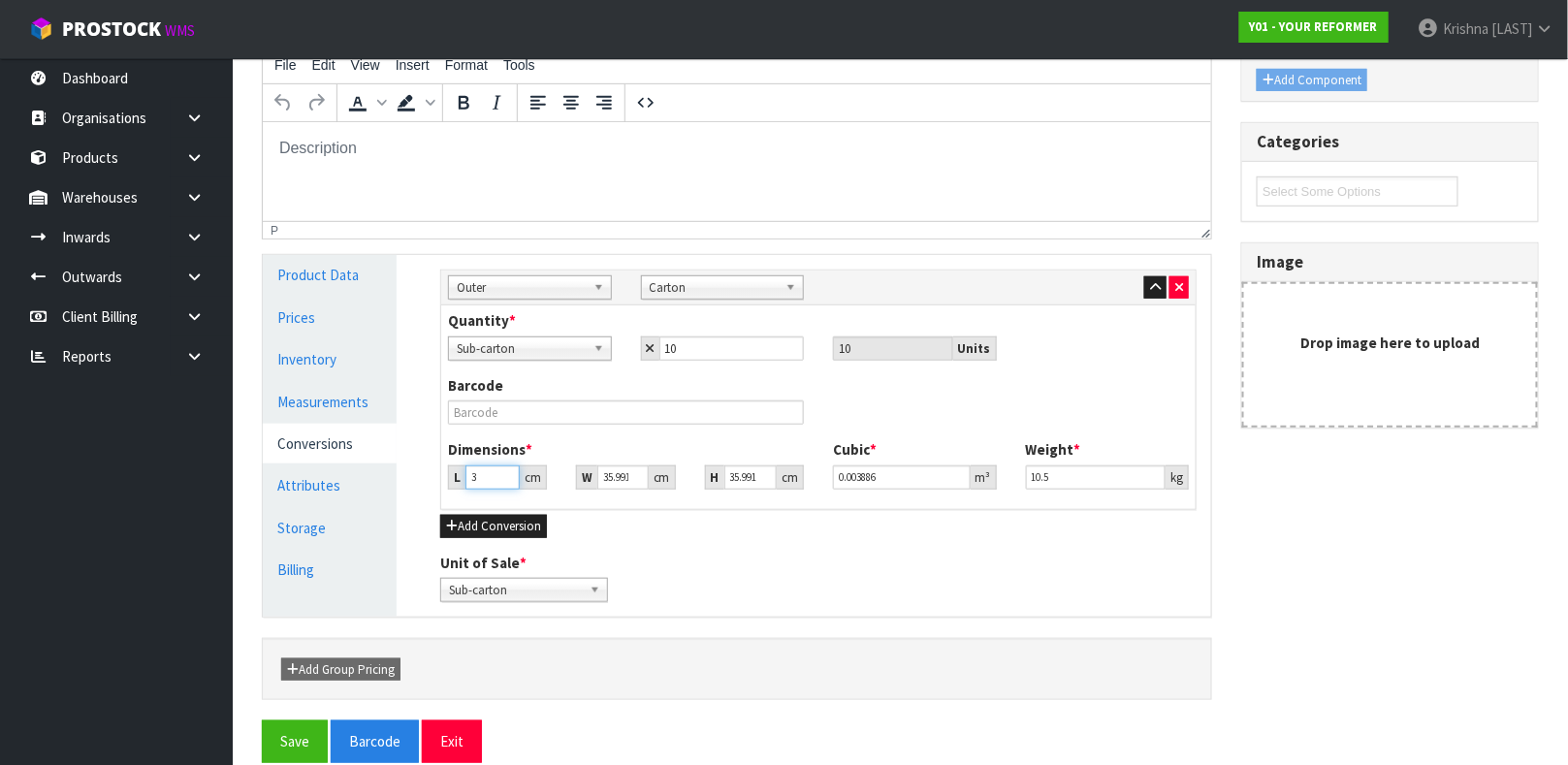 type 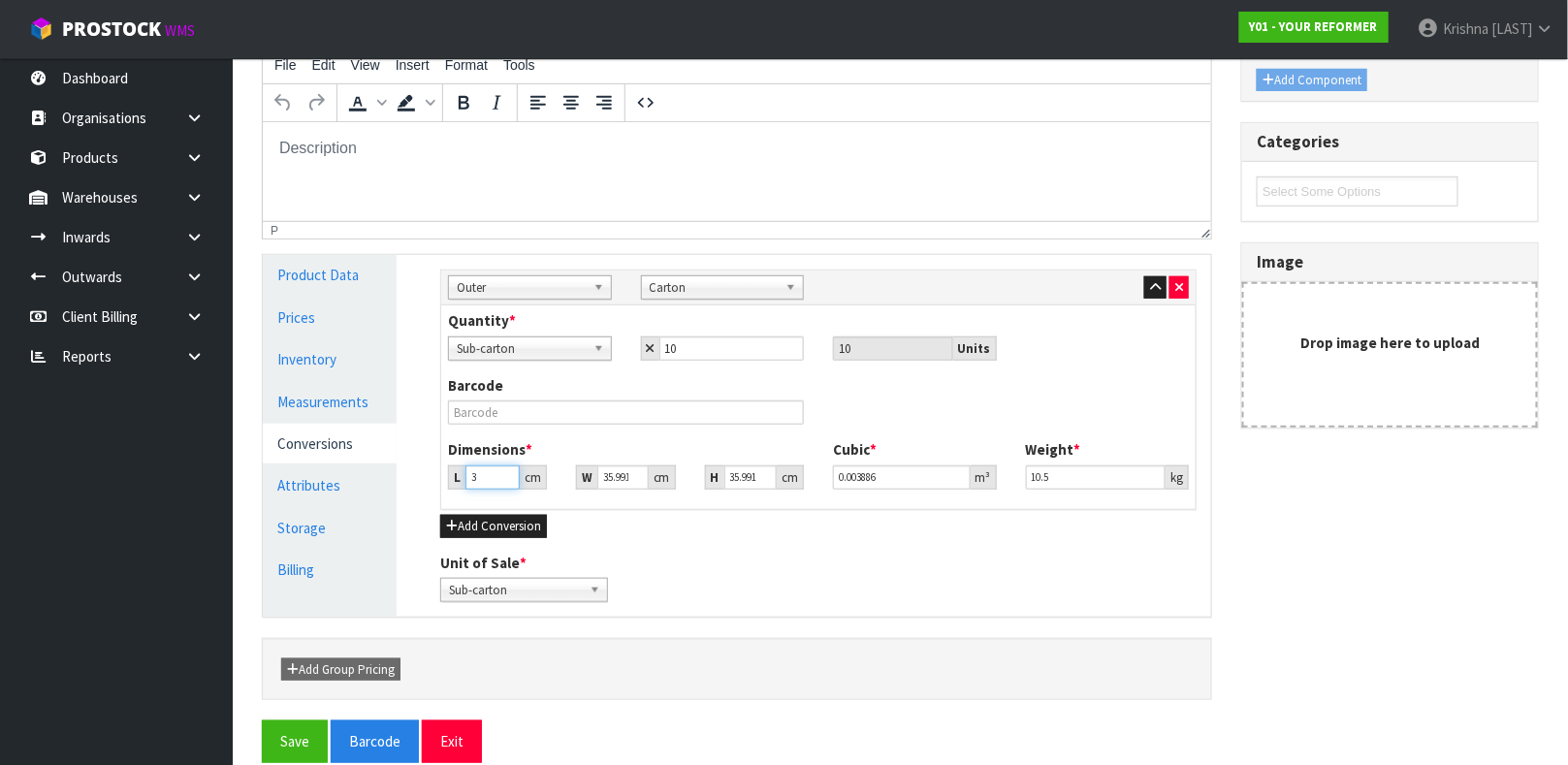 type on "0.000001" 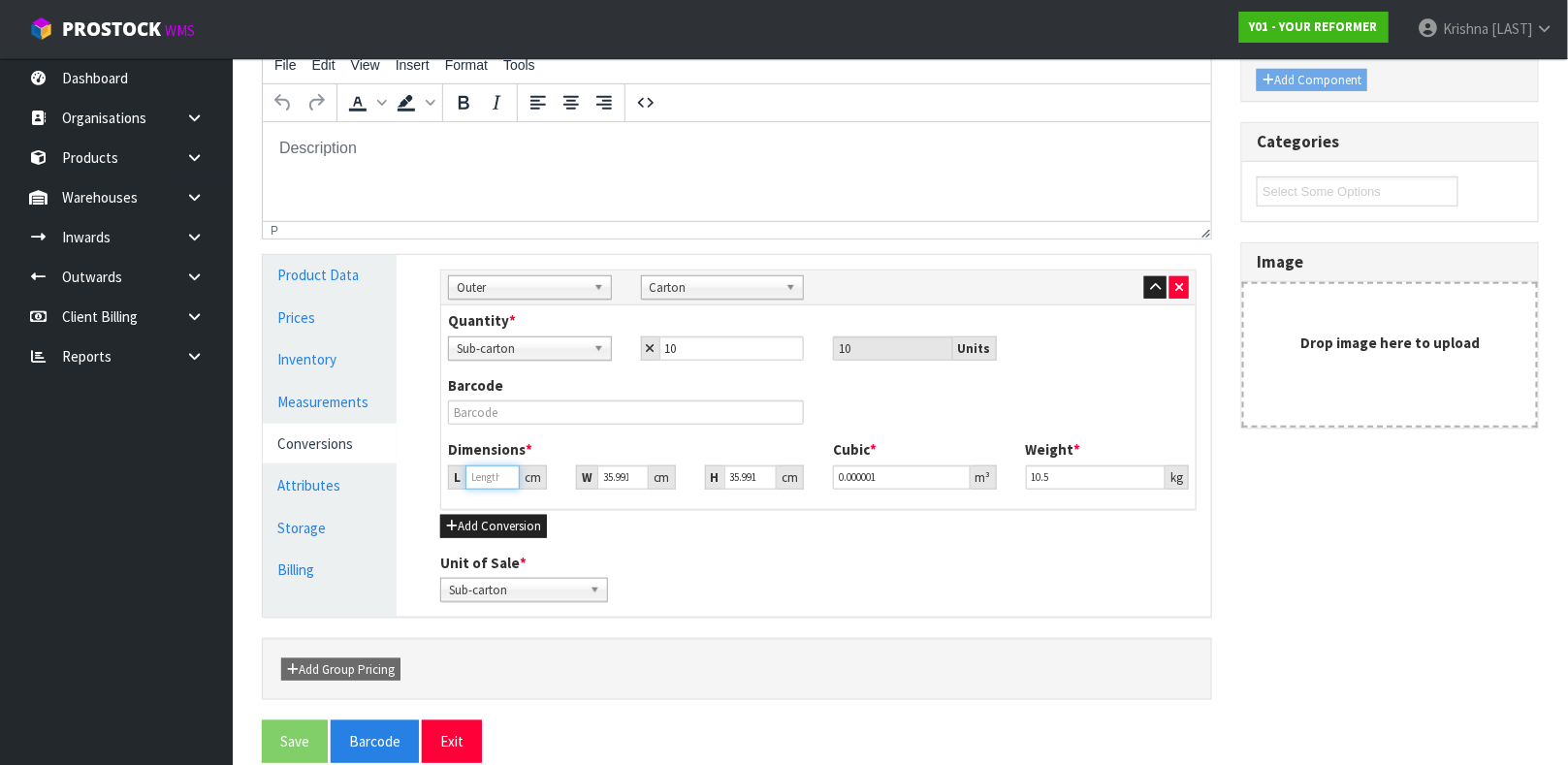 type on "4" 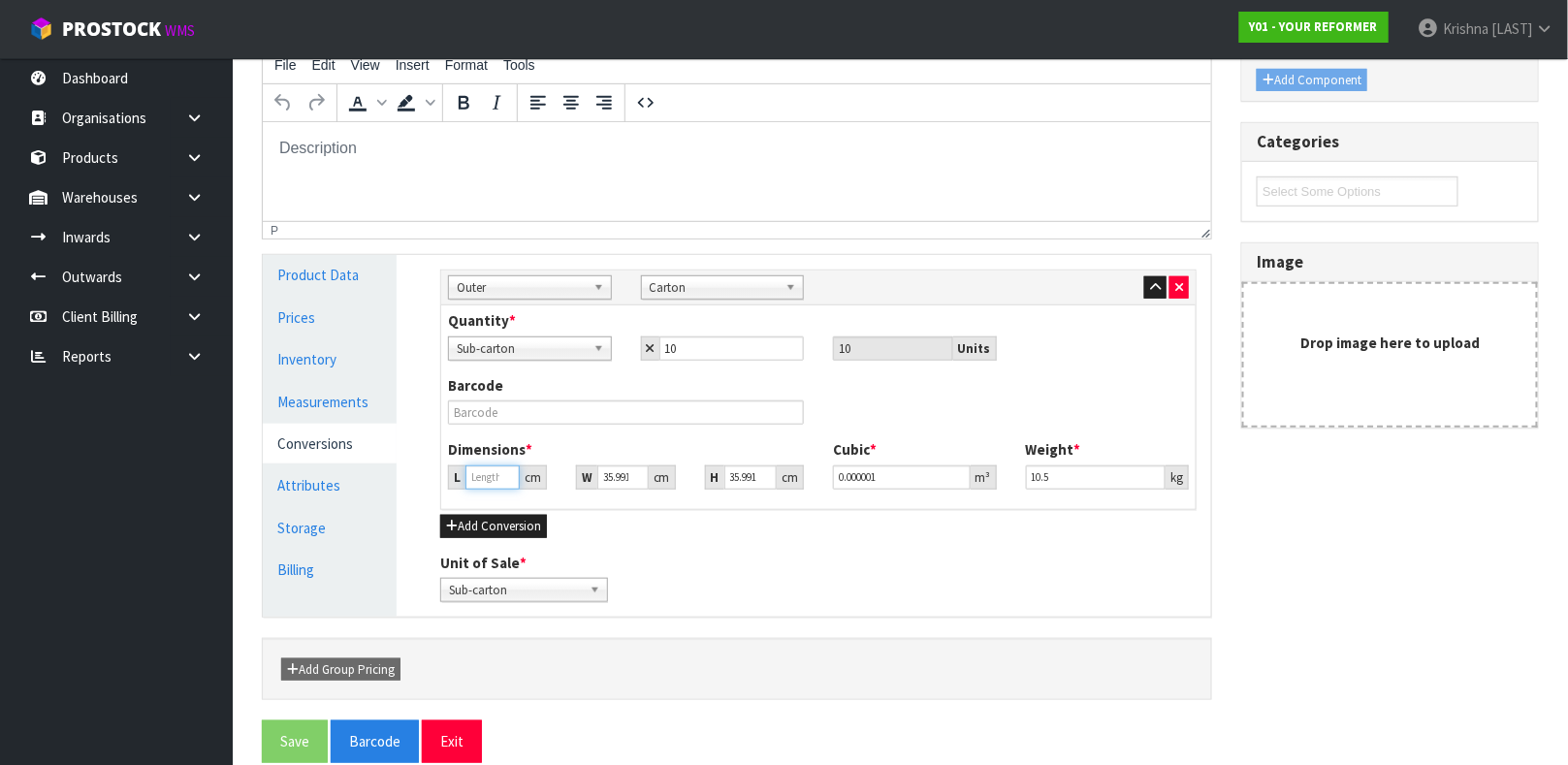 type on "0.005181" 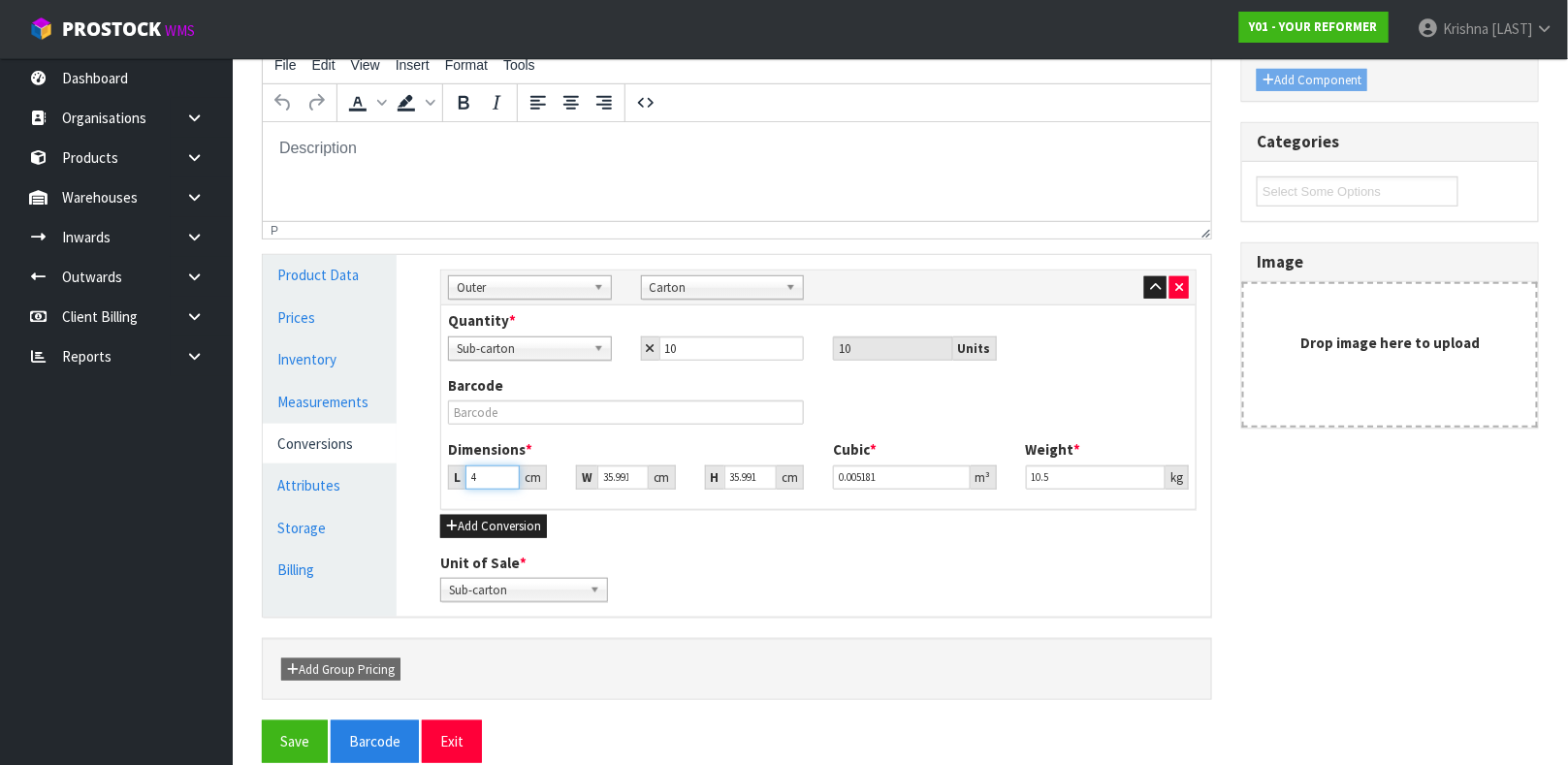 type on "41" 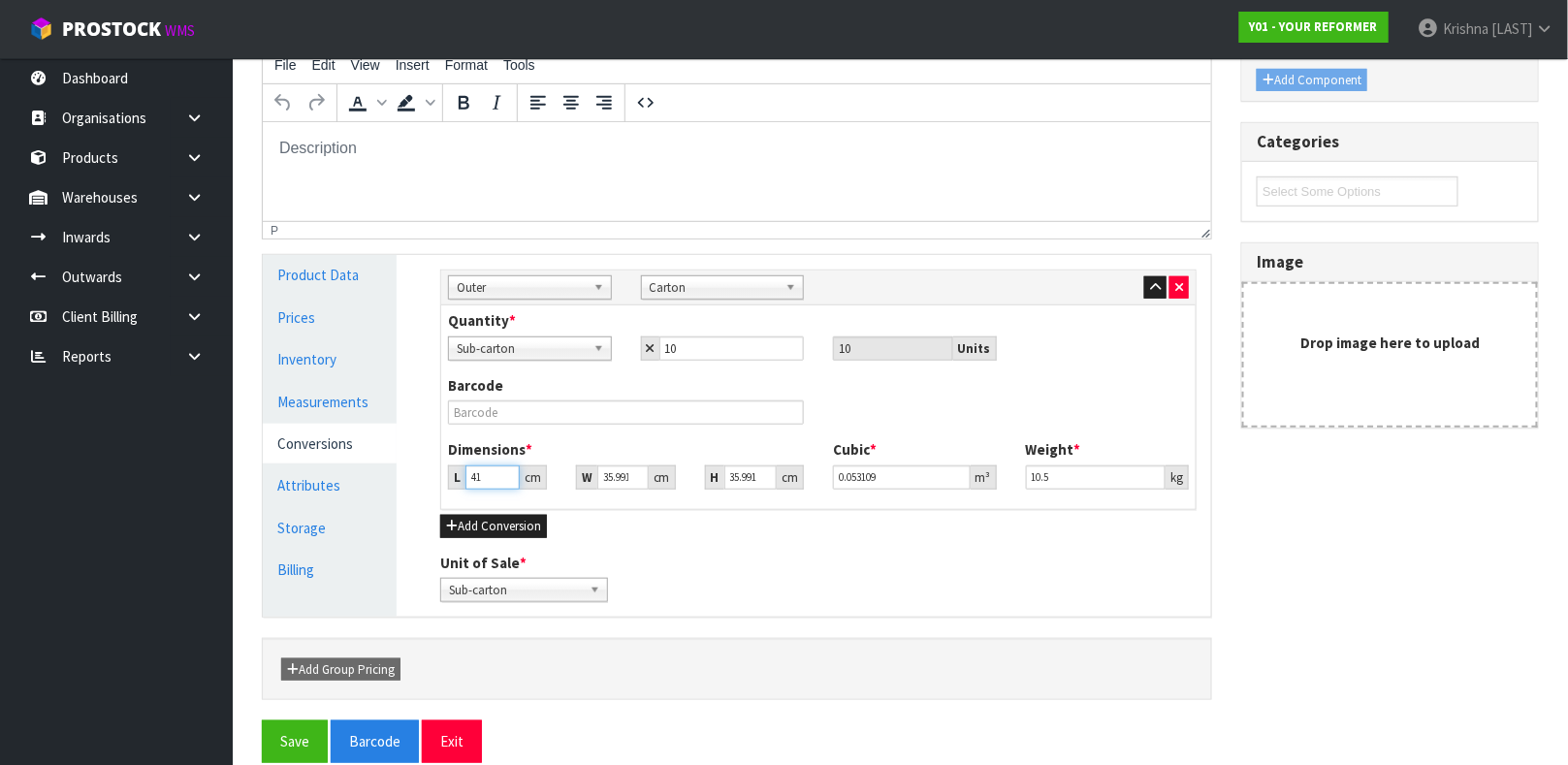 type on "41" 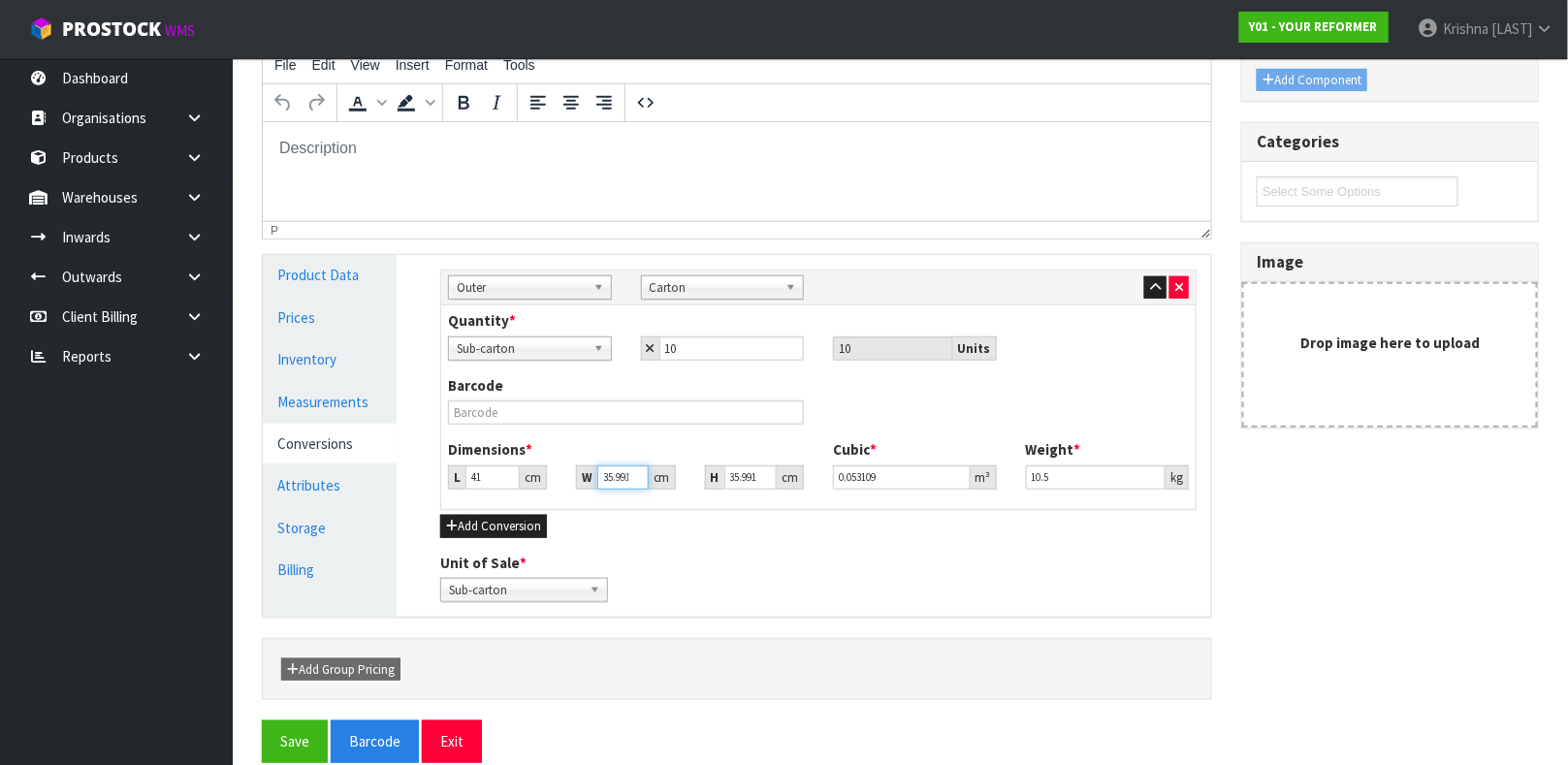 click on "35.991" at bounding box center [623, 477] 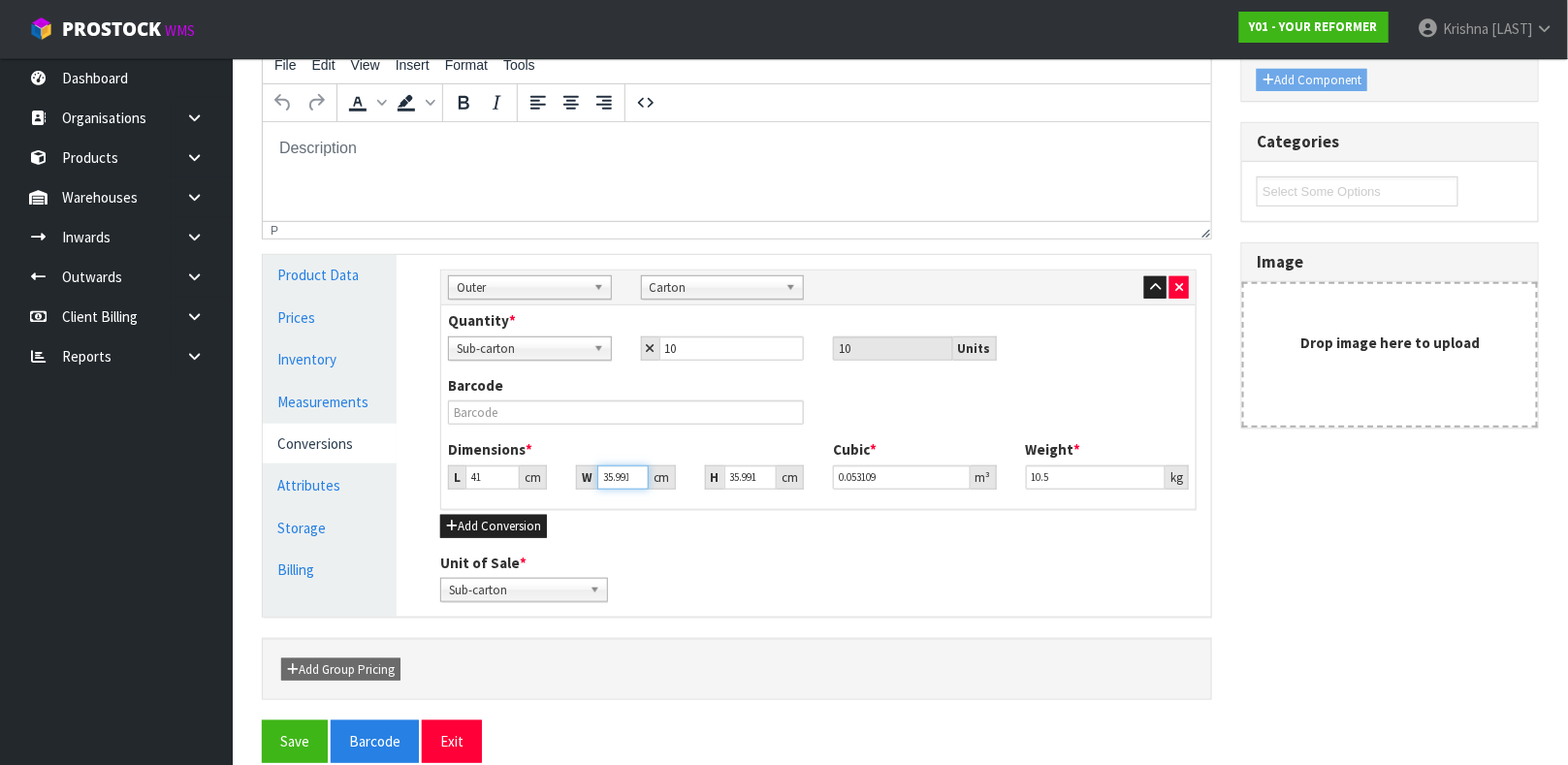 type on "5.991" 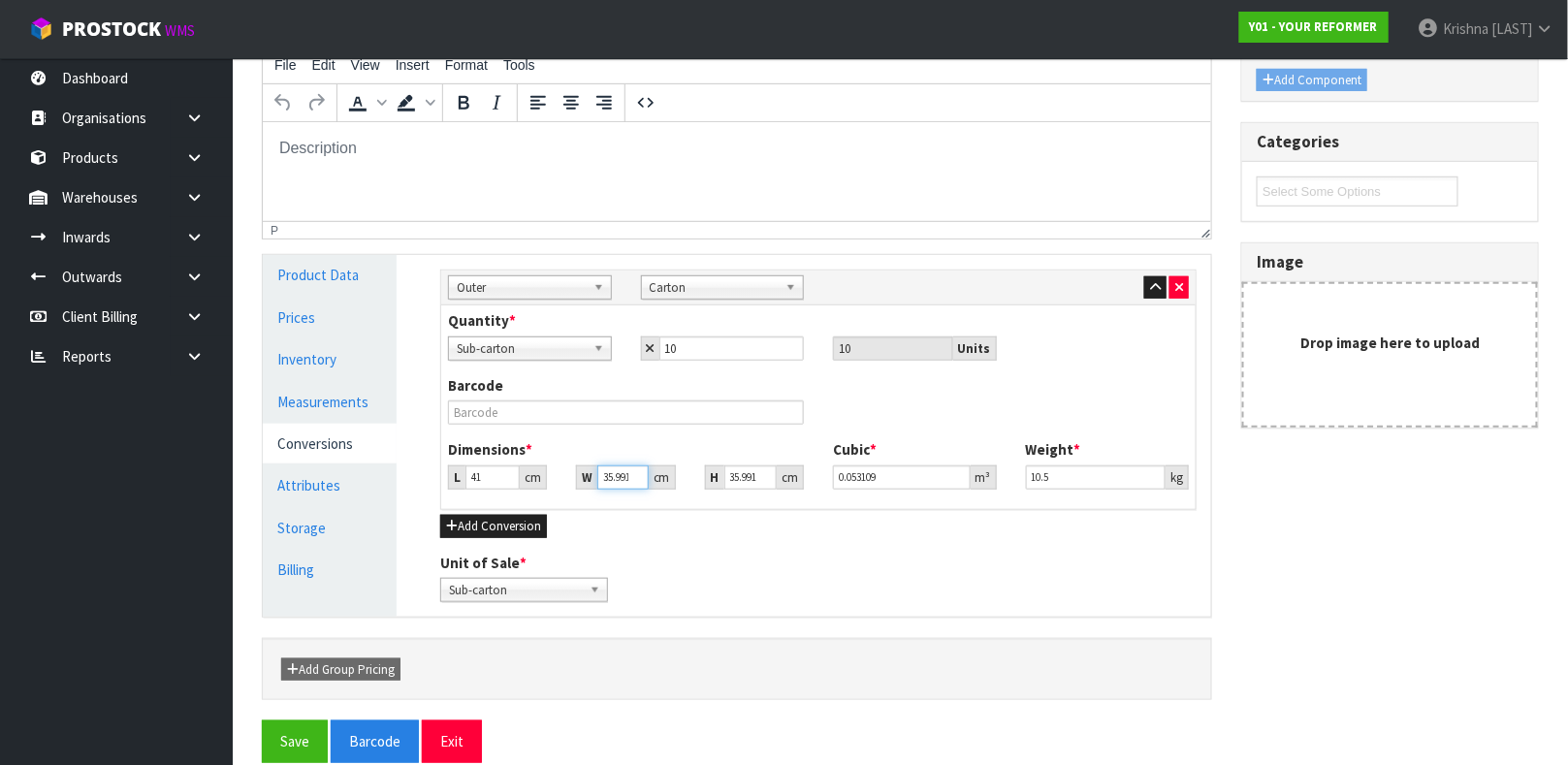 type on "0.008841" 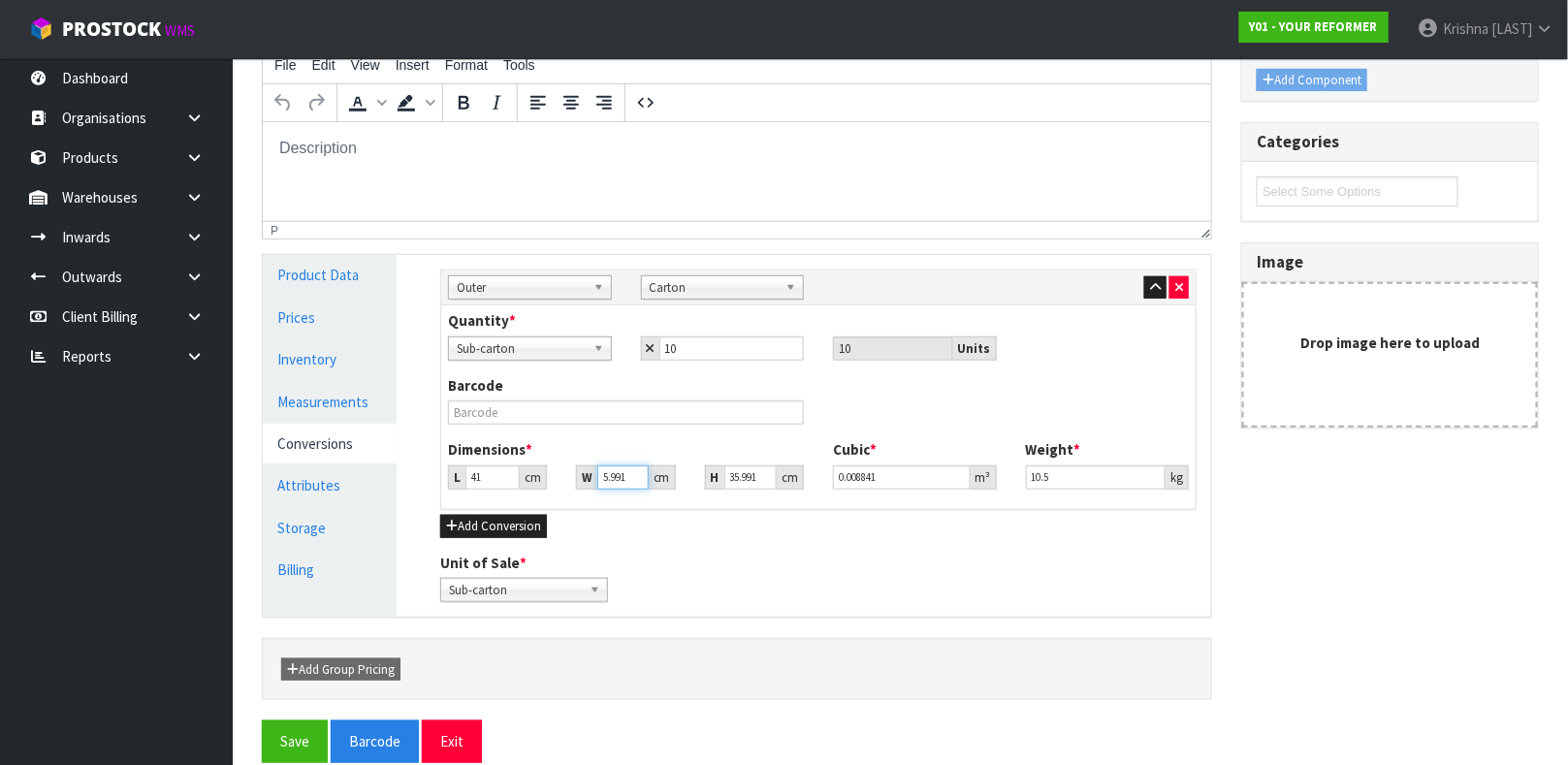 type on ".991" 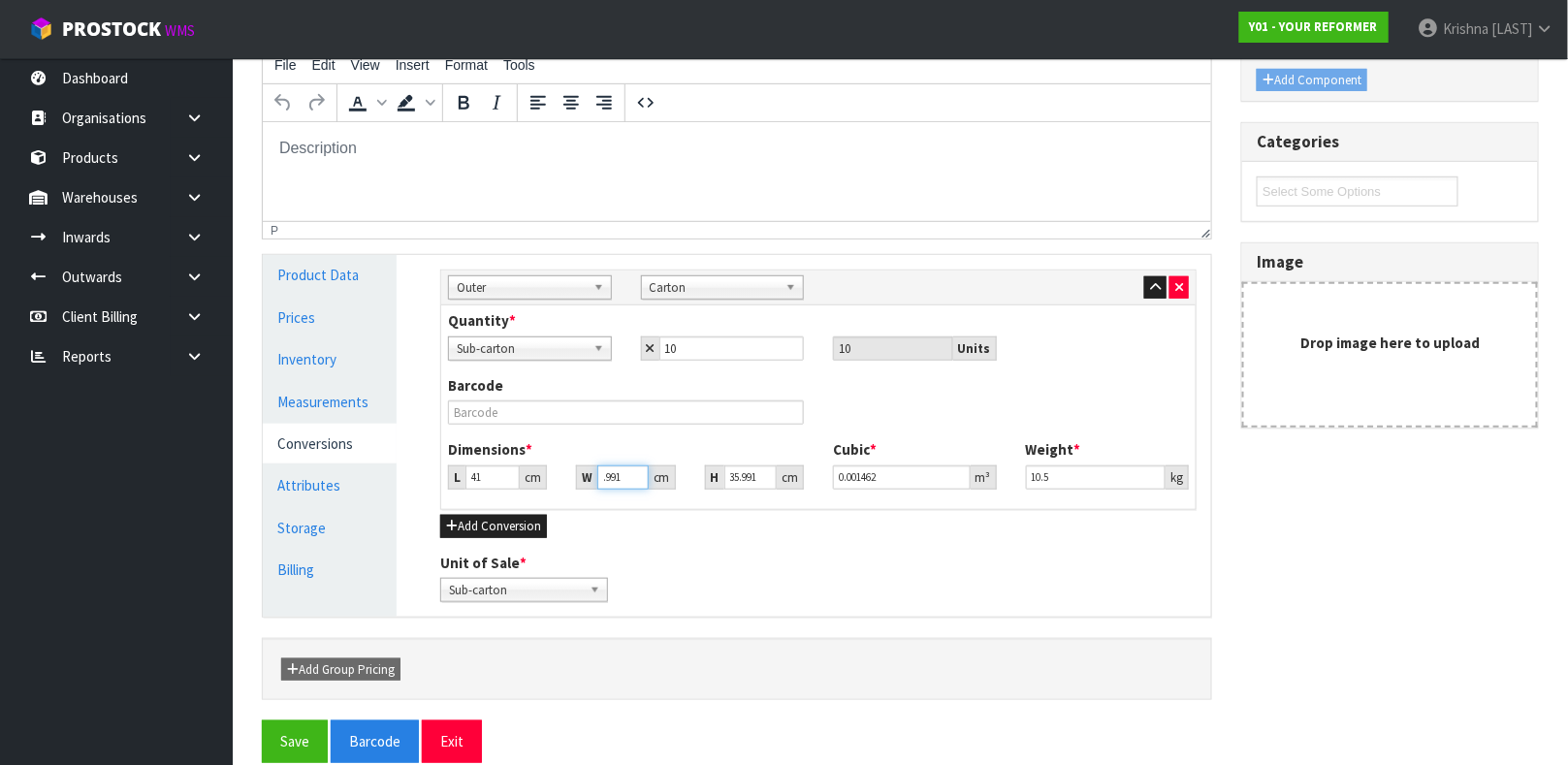 type on "991" 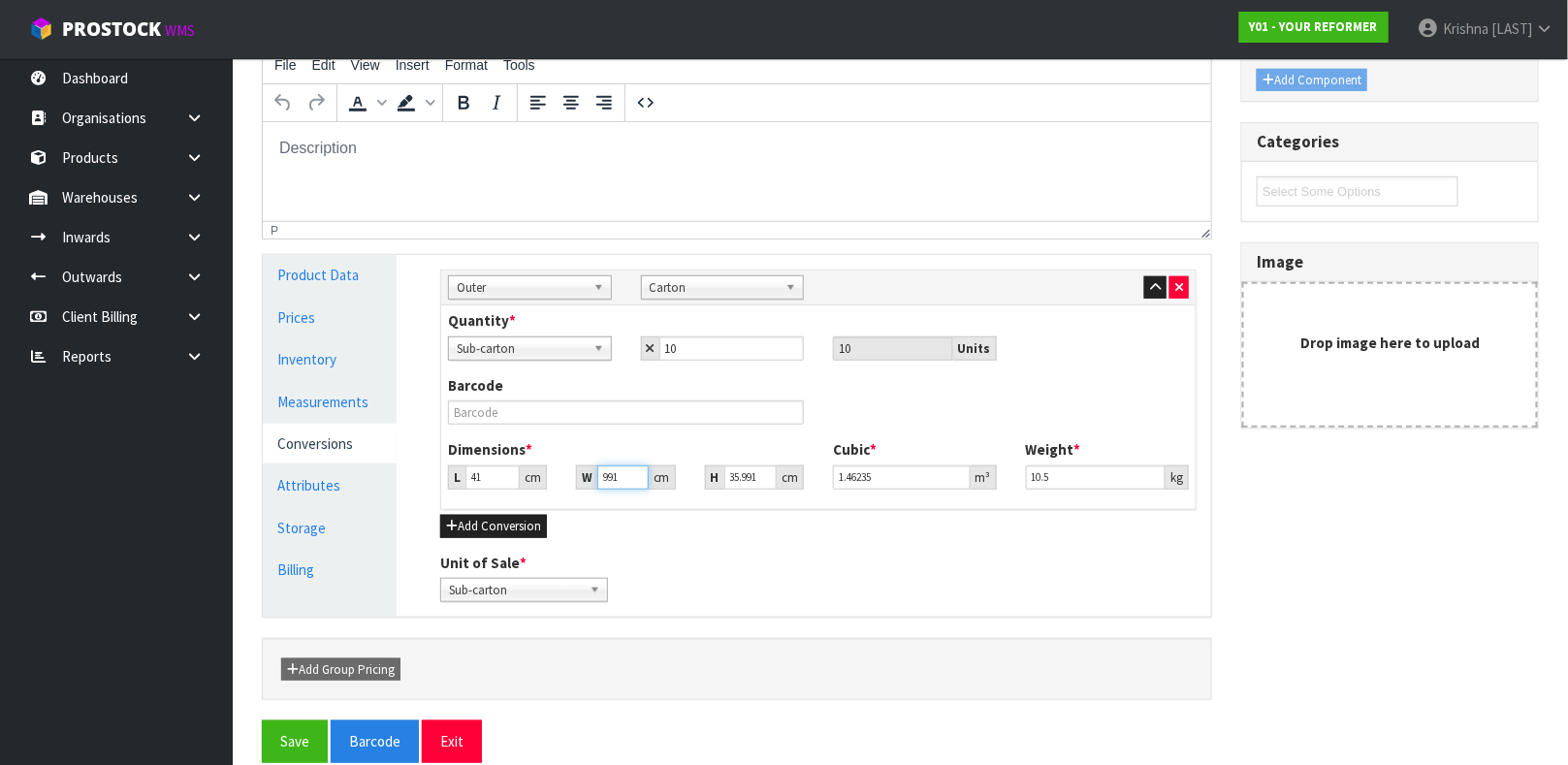 type on "91" 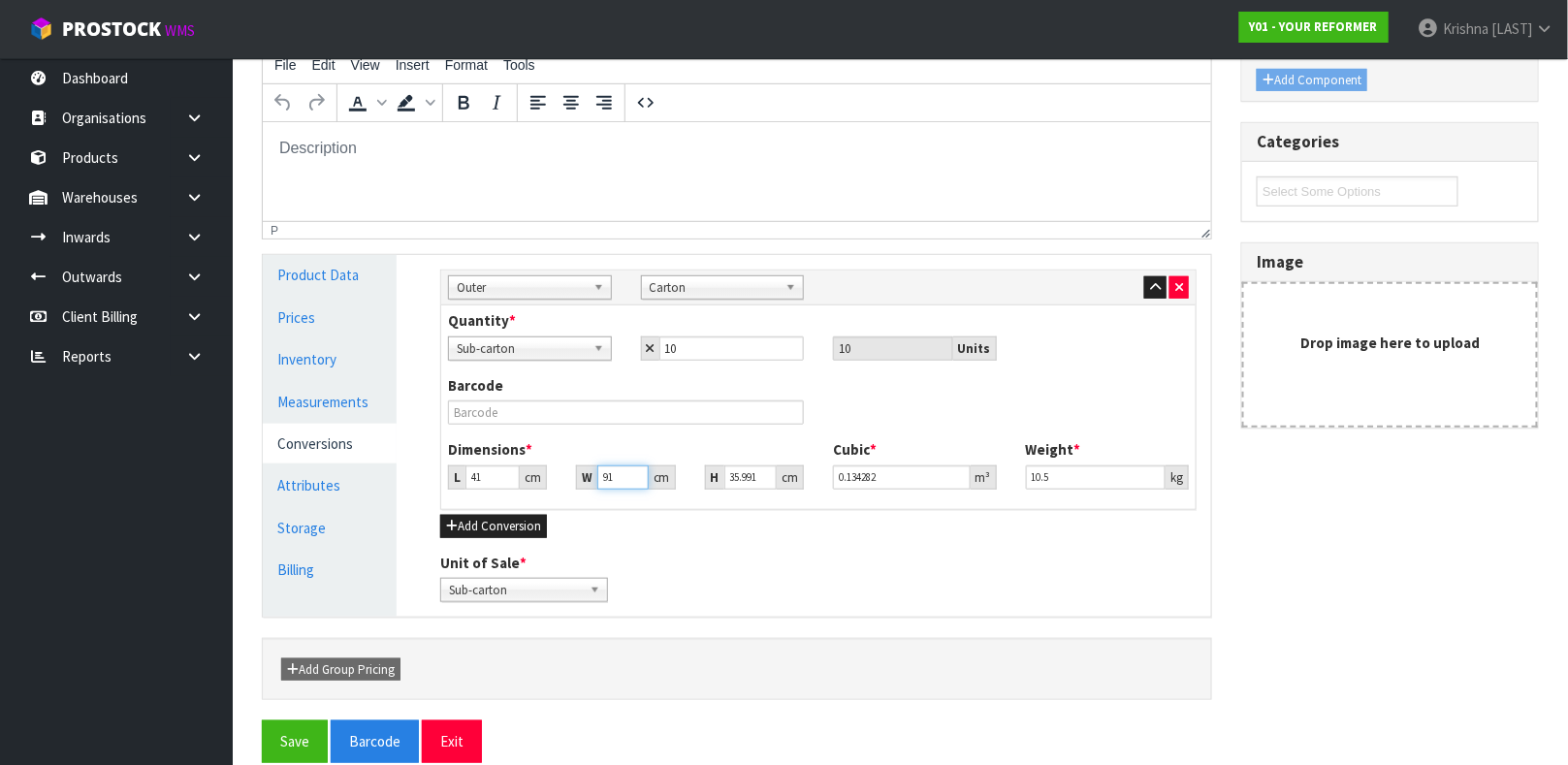 type on "1" 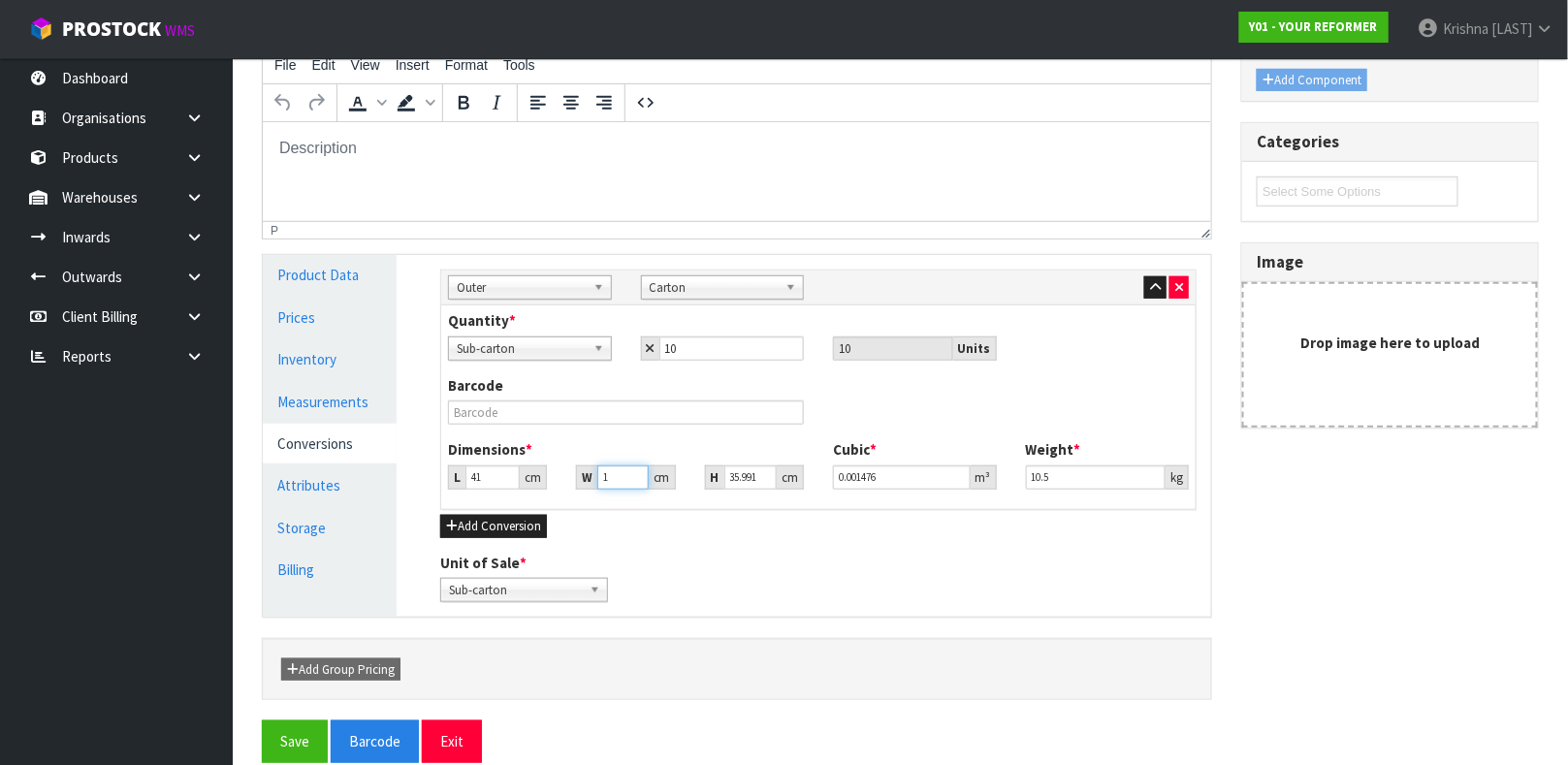 type 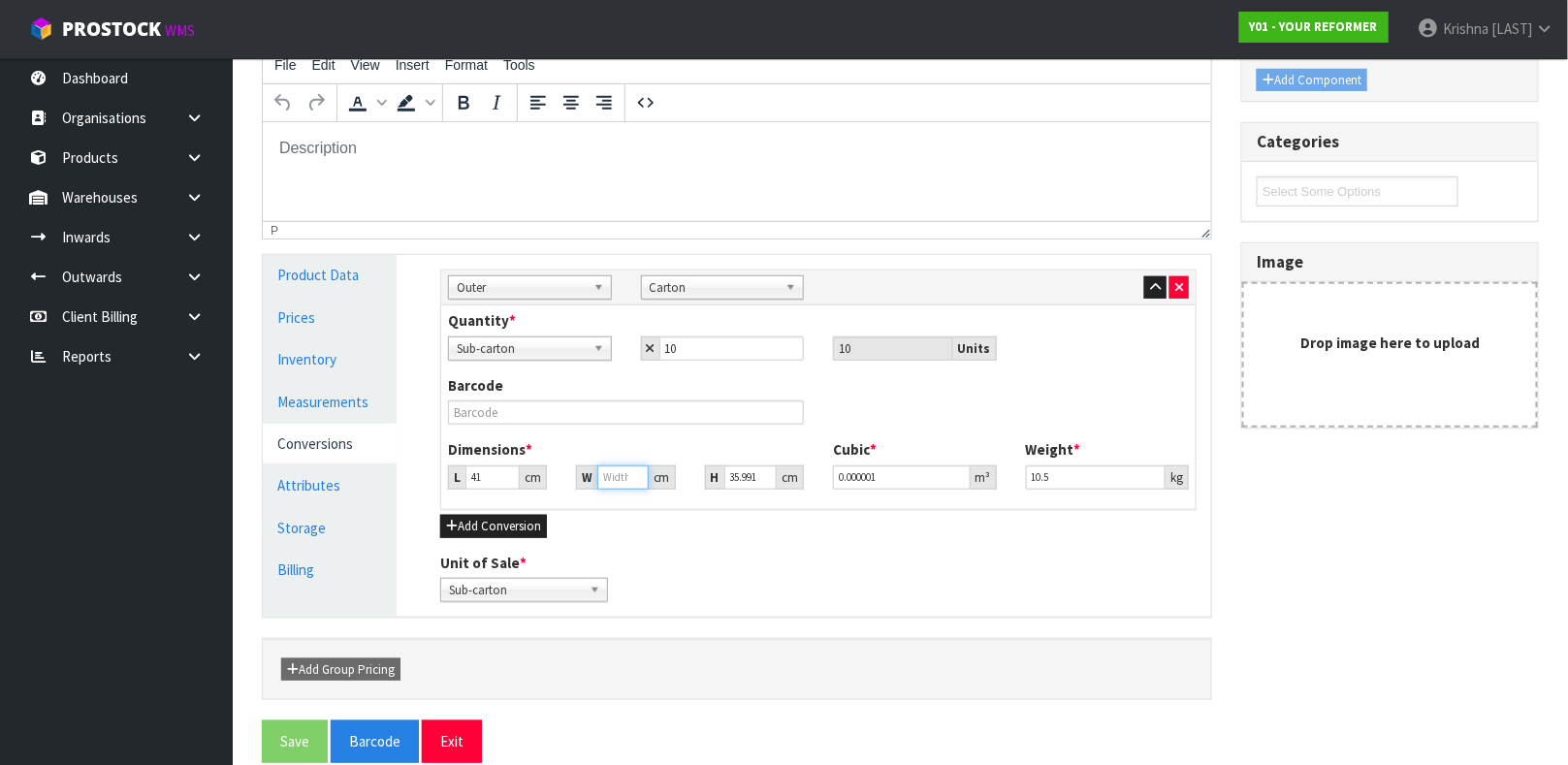 type on "5" 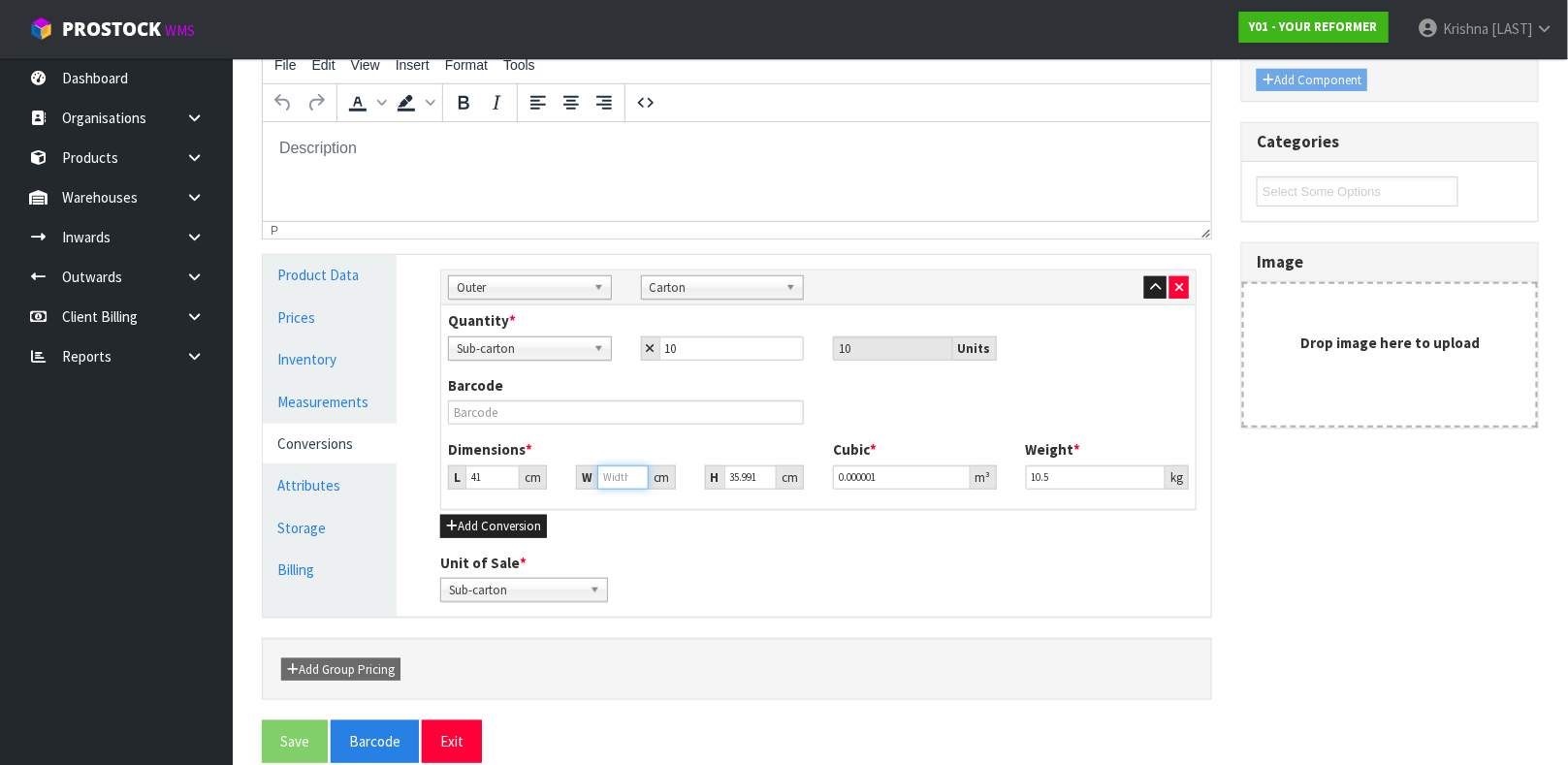 type on "0.007378" 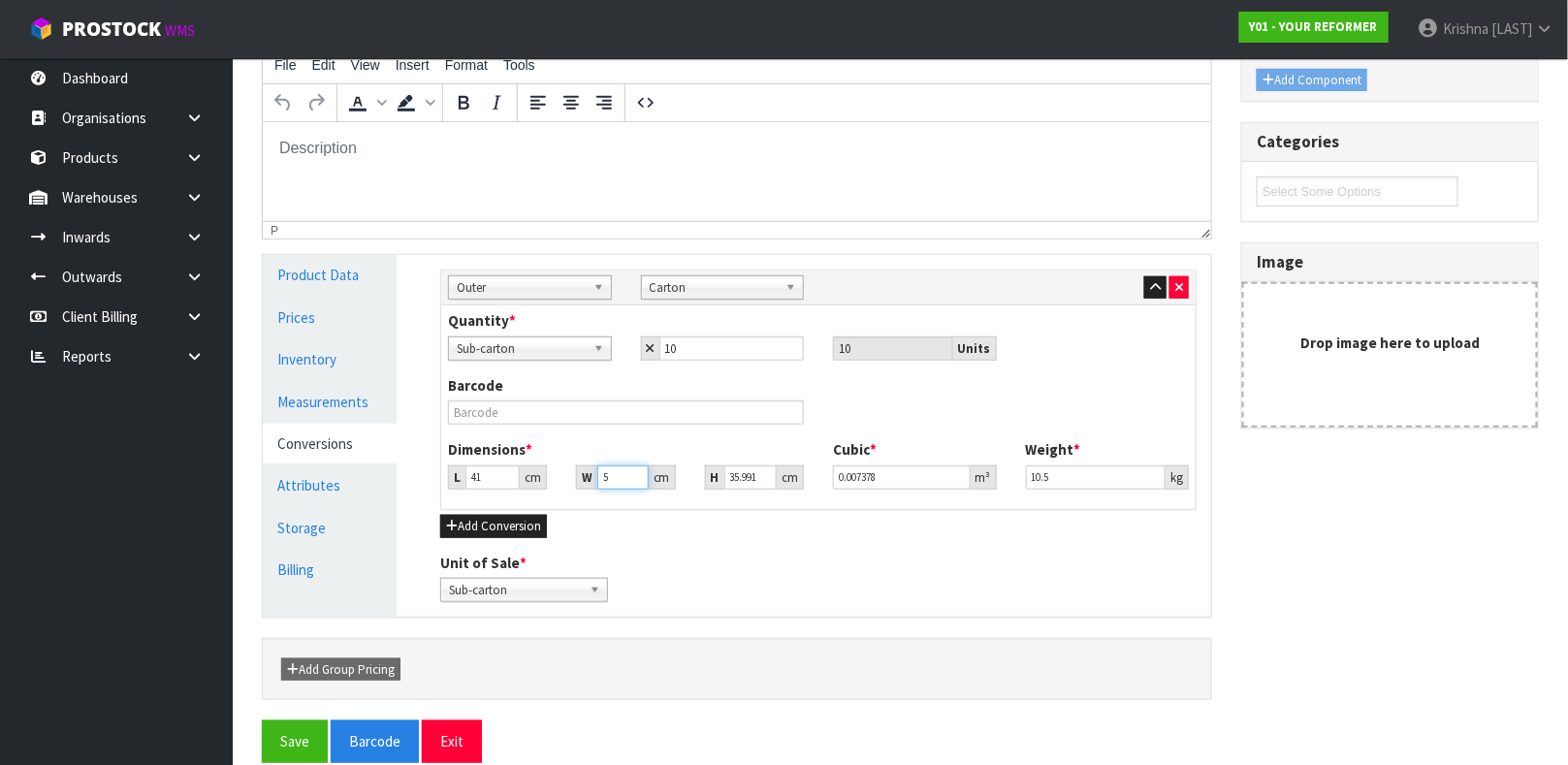 type on "52" 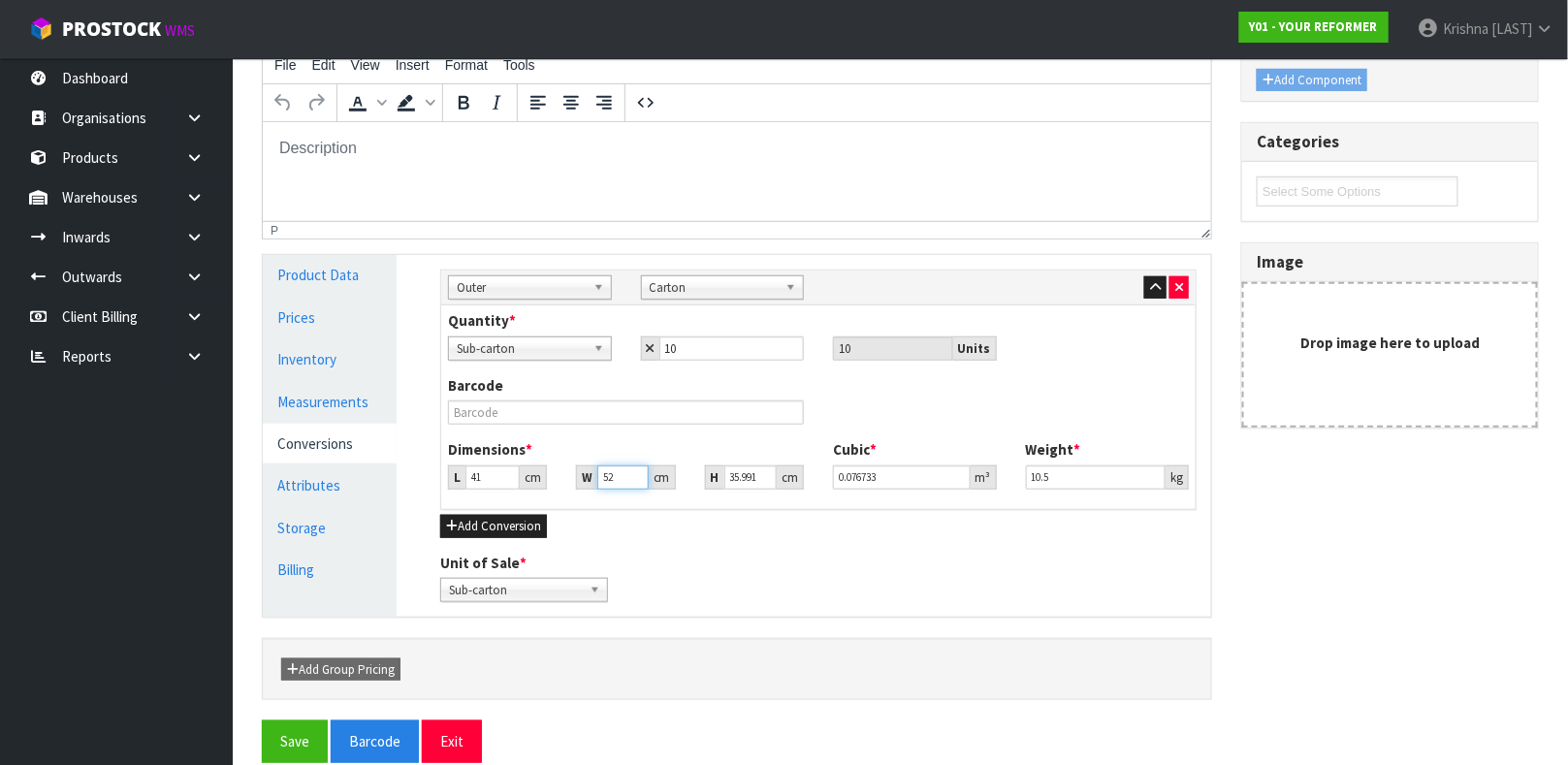 type on "52" 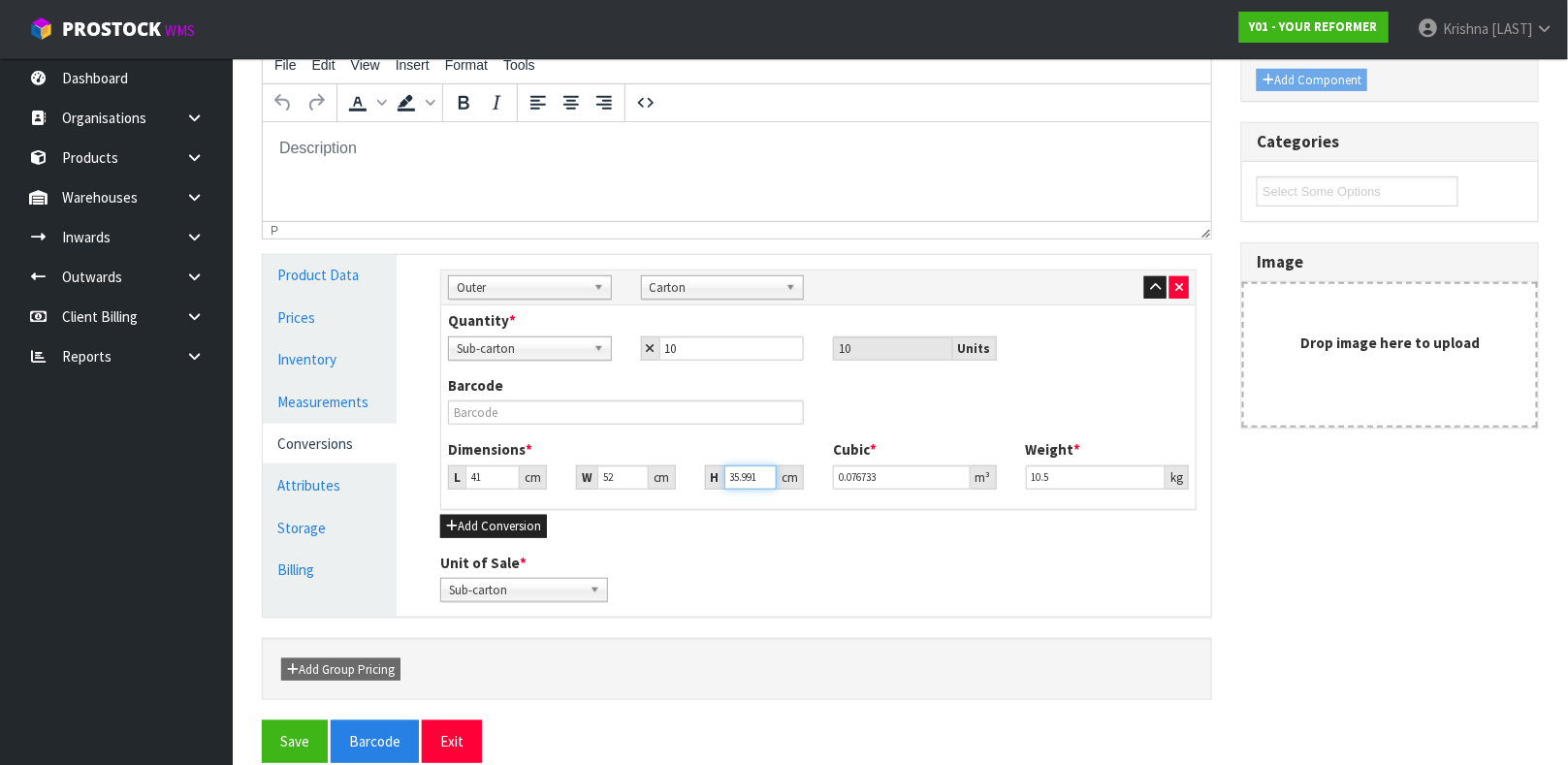 click on "35.991" at bounding box center (751, 477) 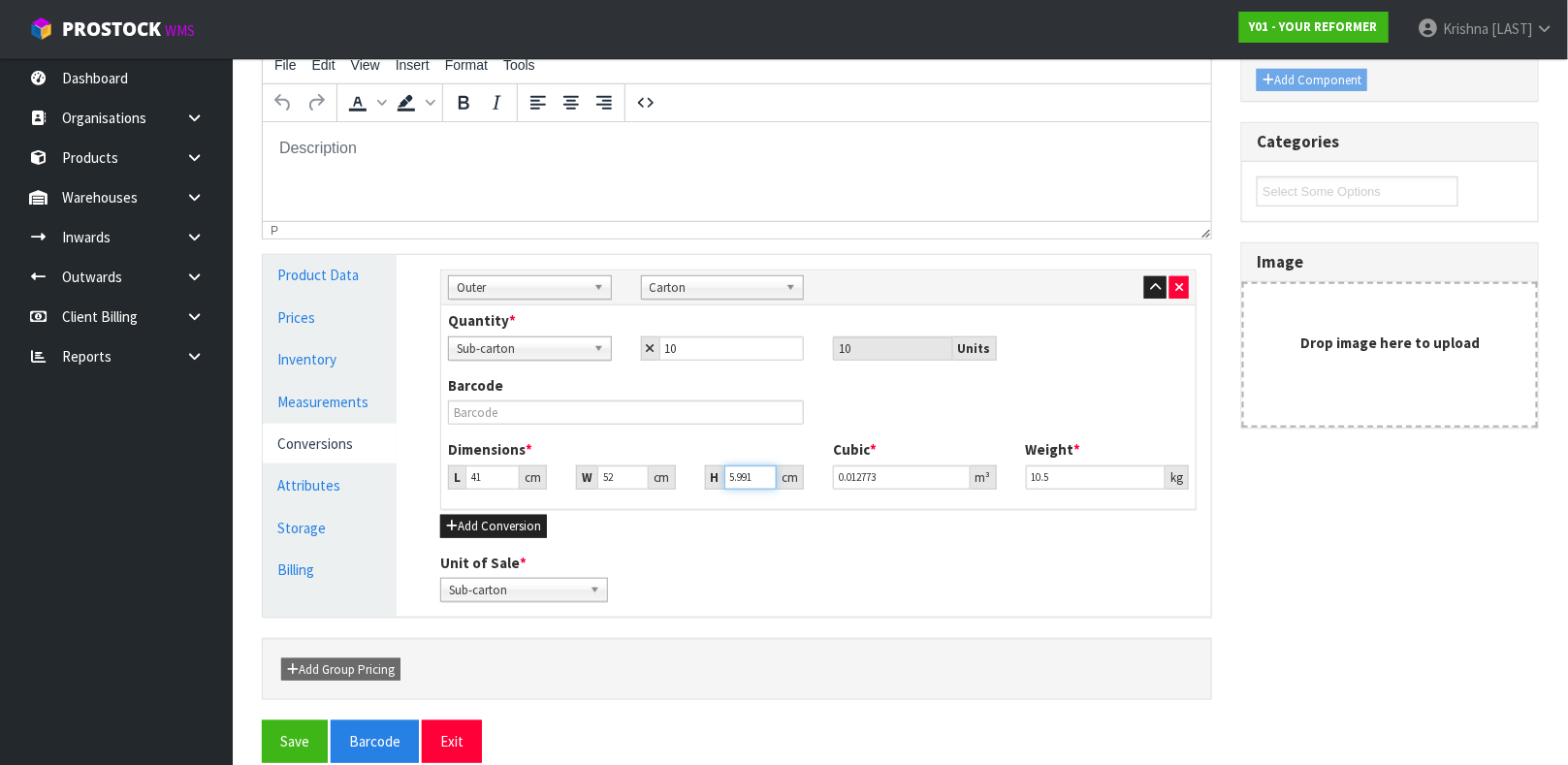 type on ".991" 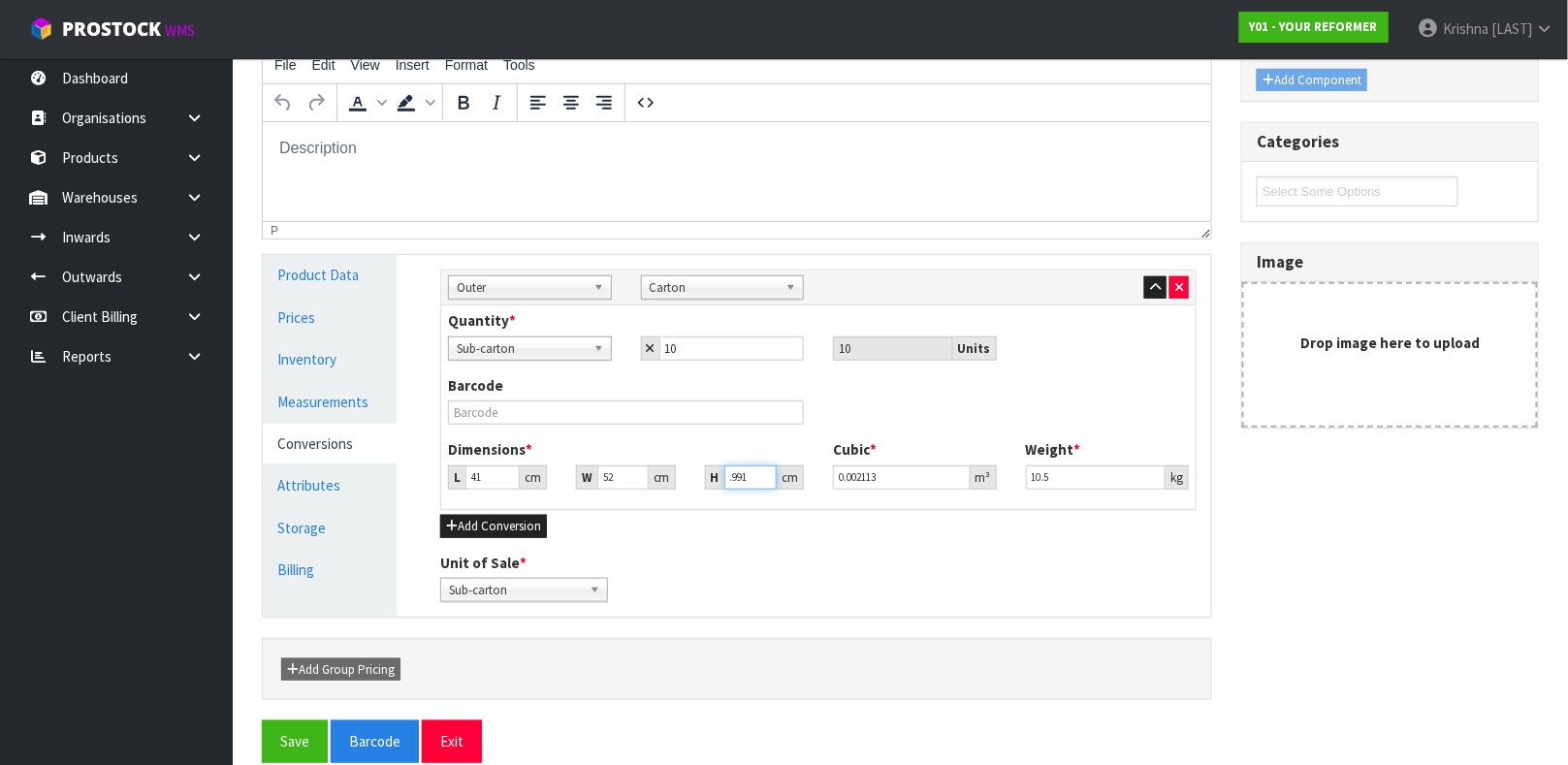 type on "991" 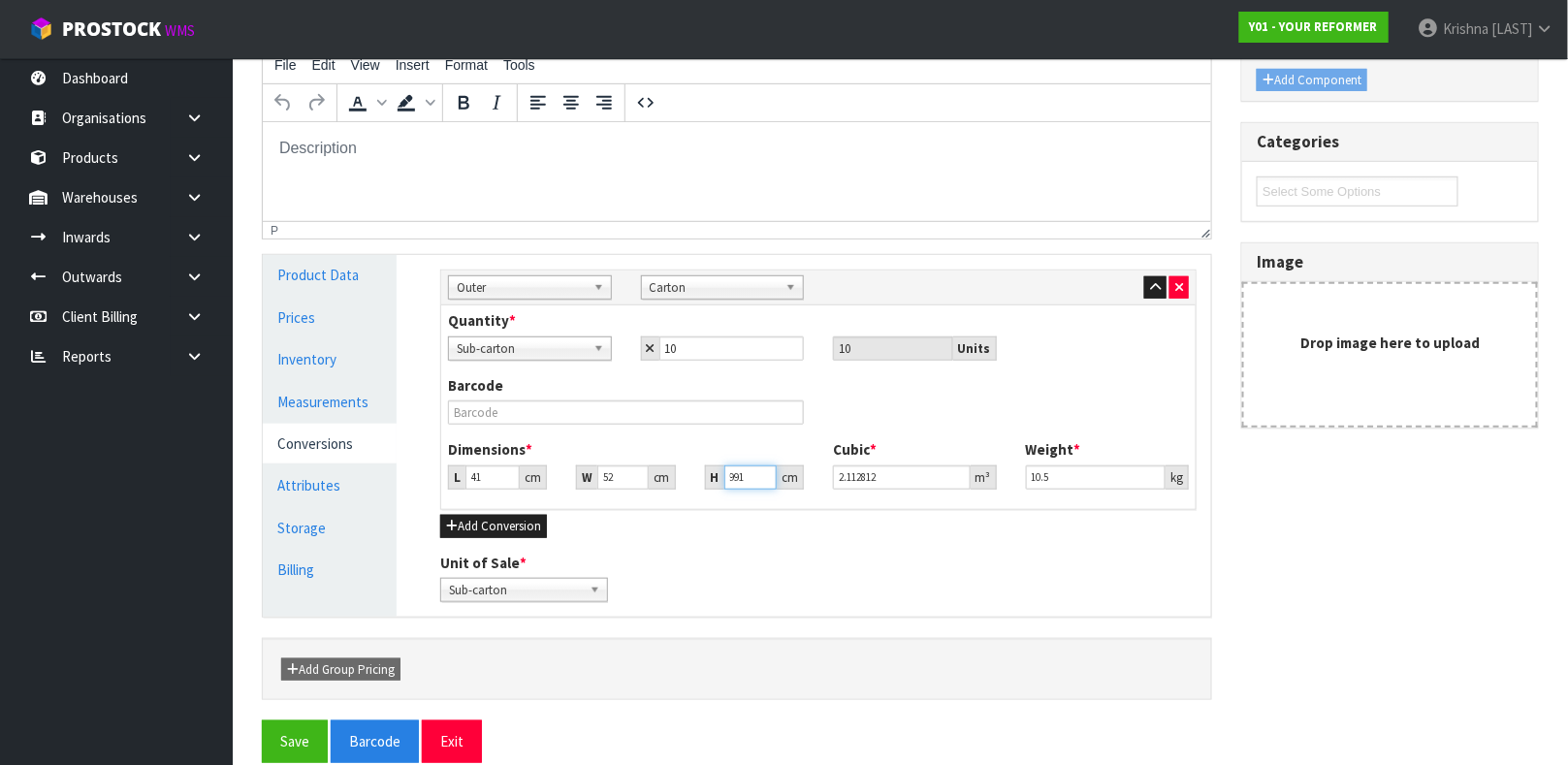 type on "91" 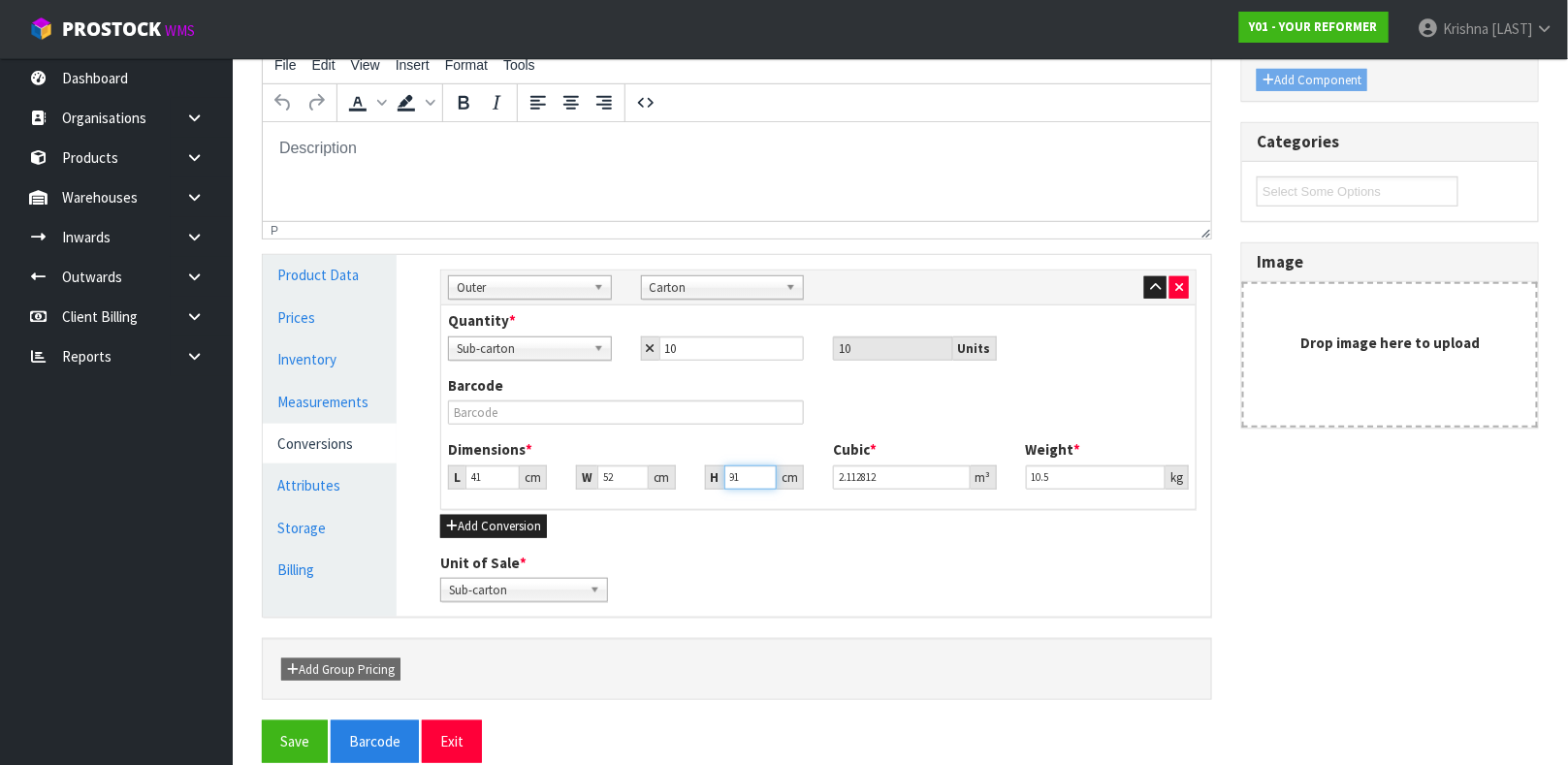 type on "0.194012" 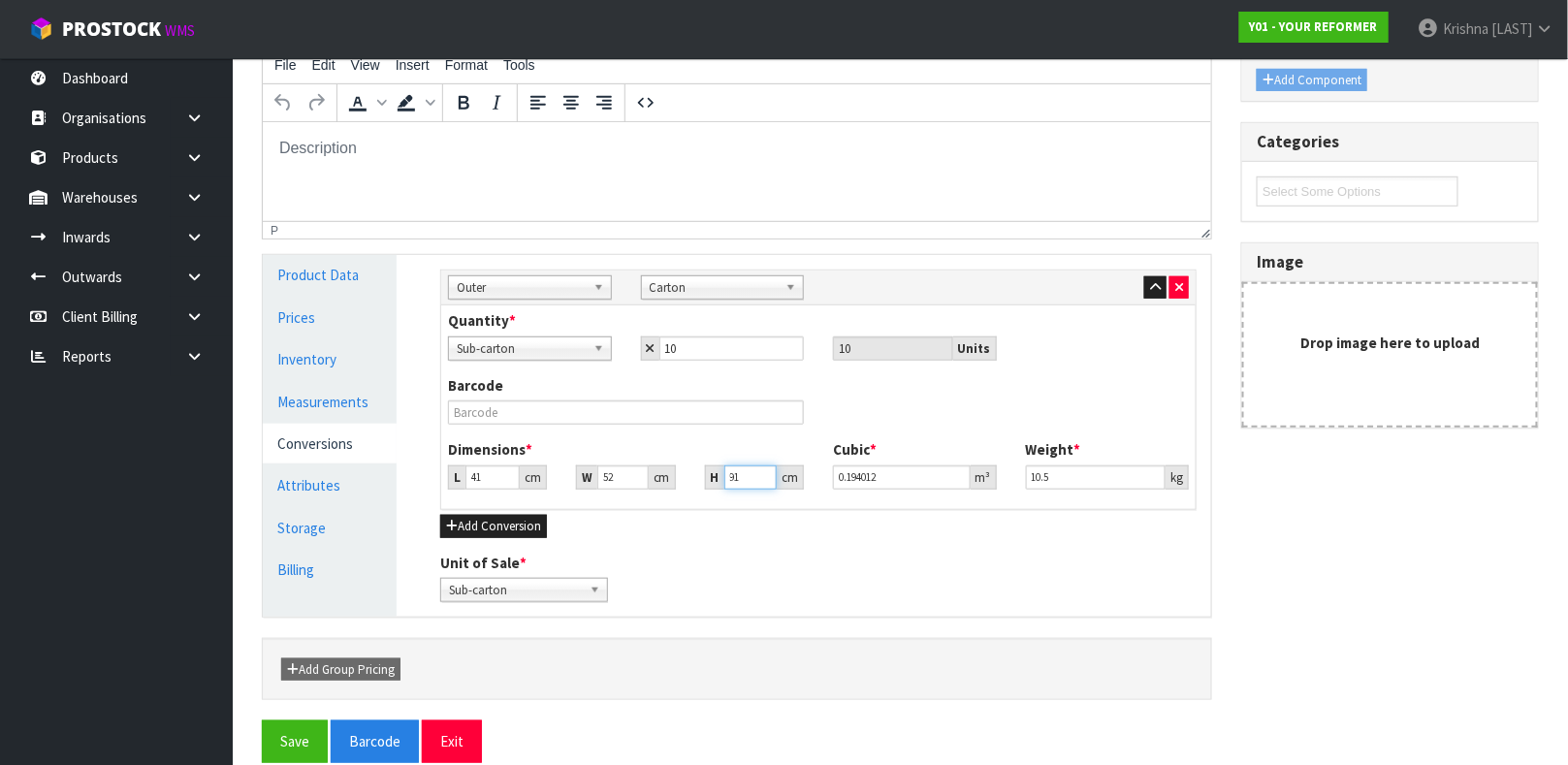 type on "1" 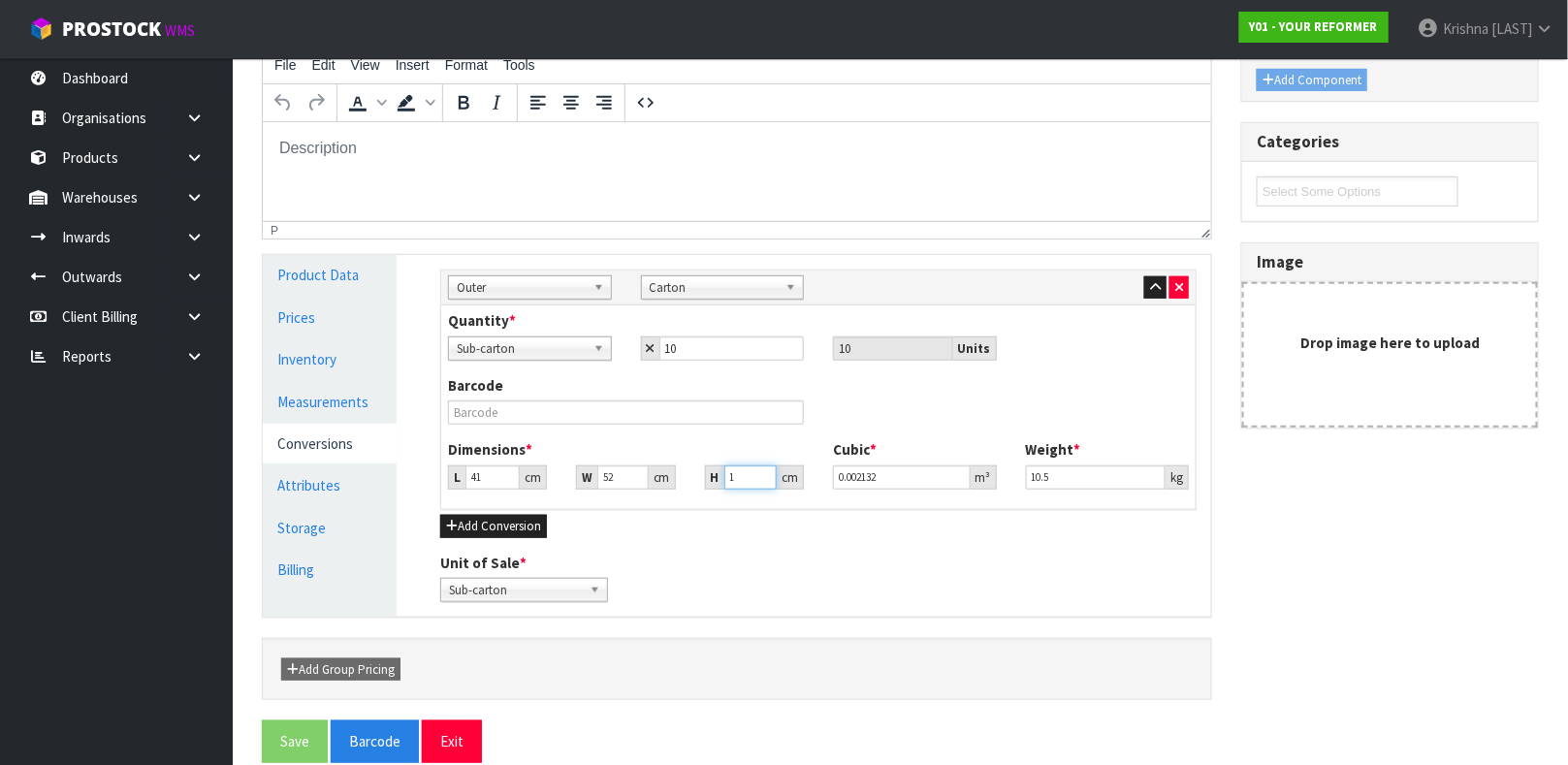 type 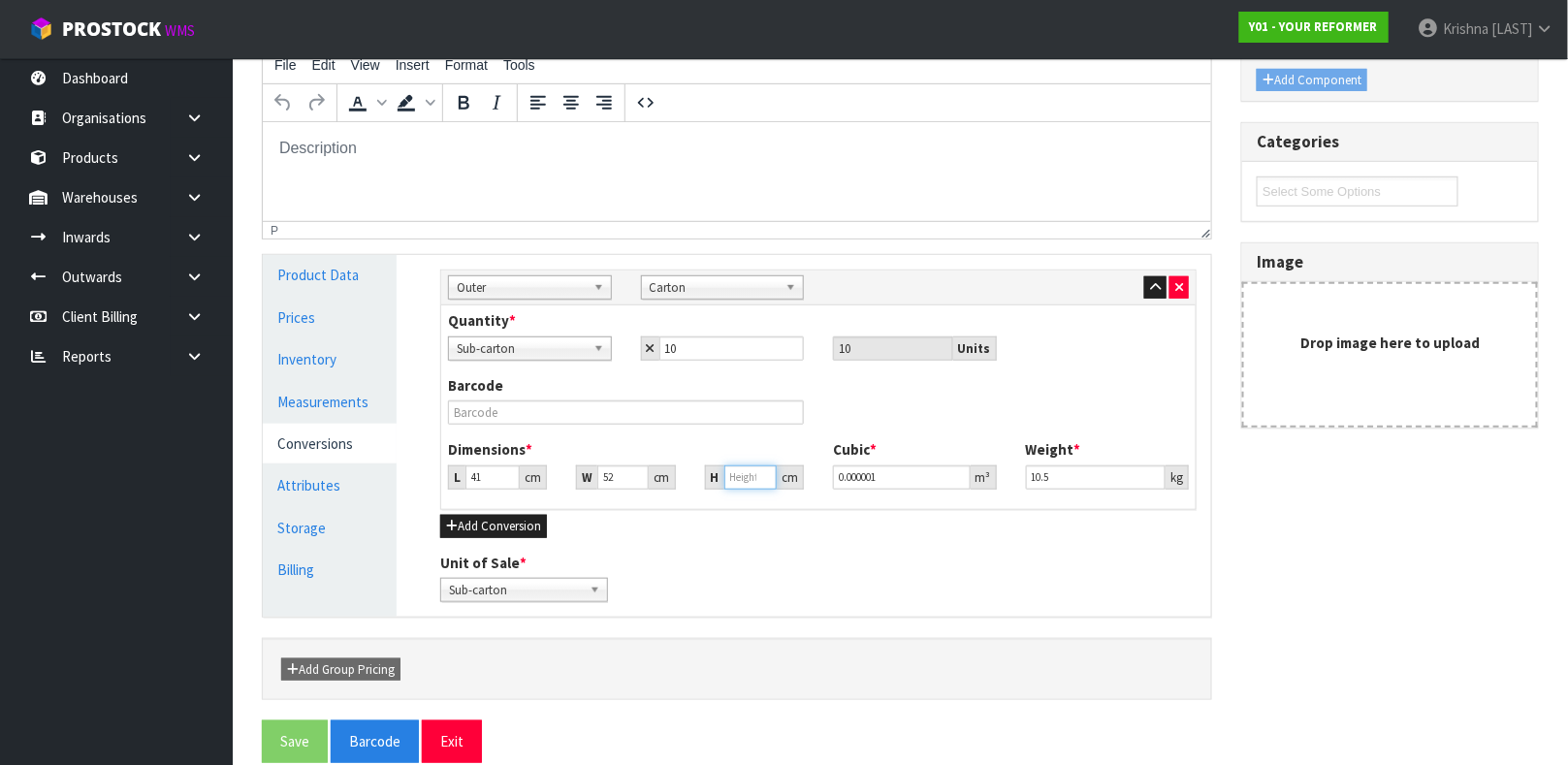 type on "2" 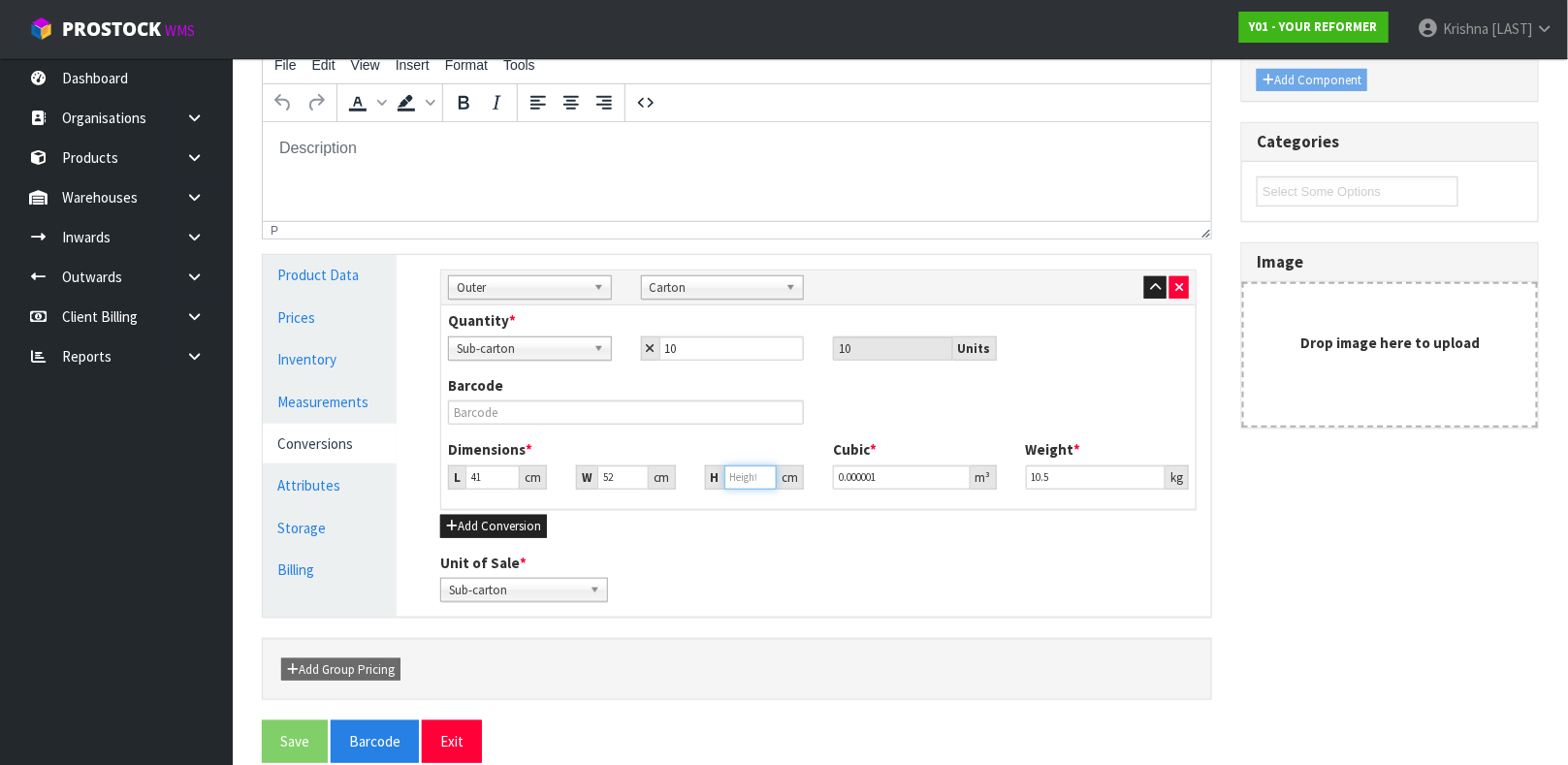type on "0.004264" 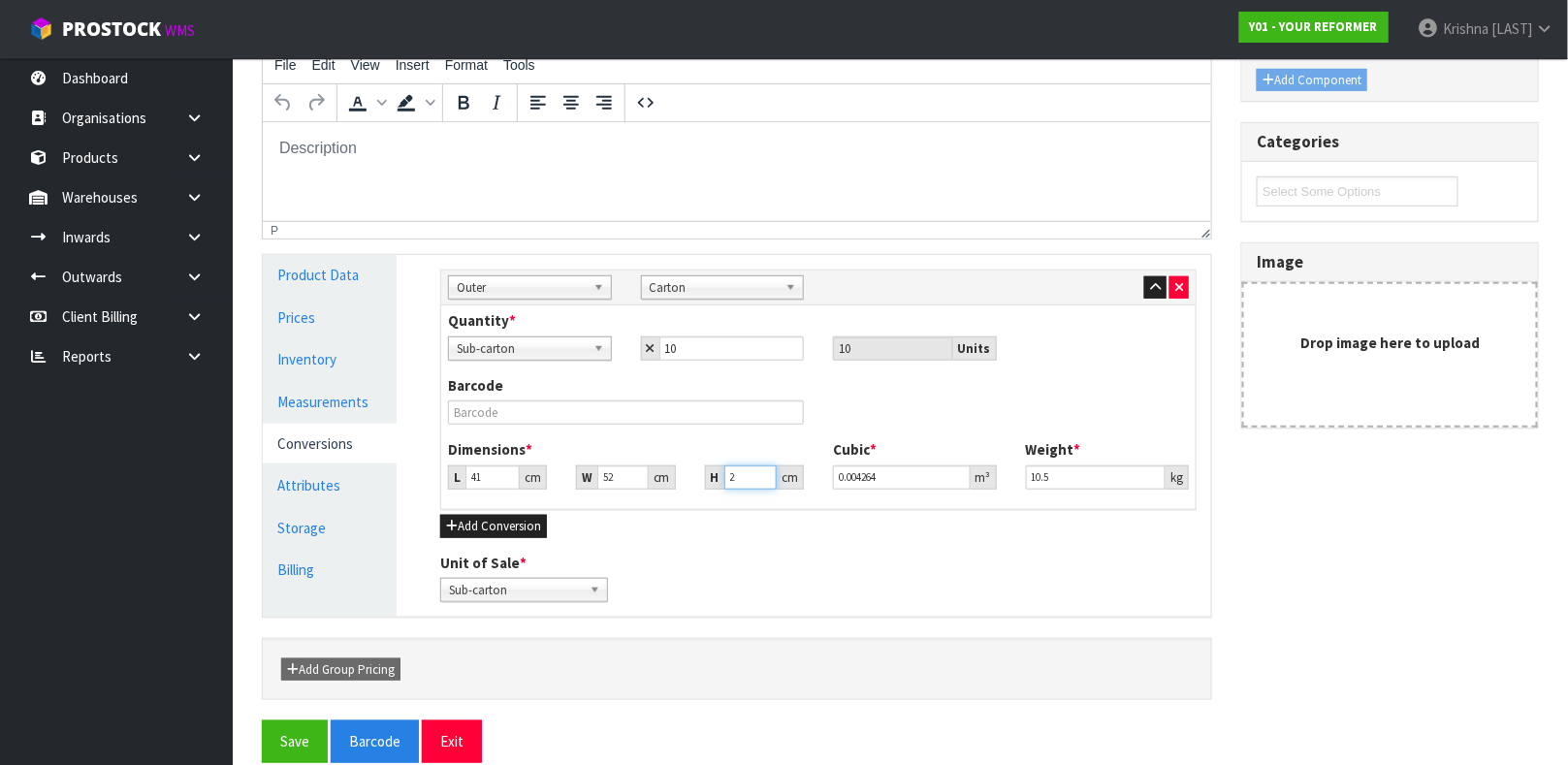type on "29" 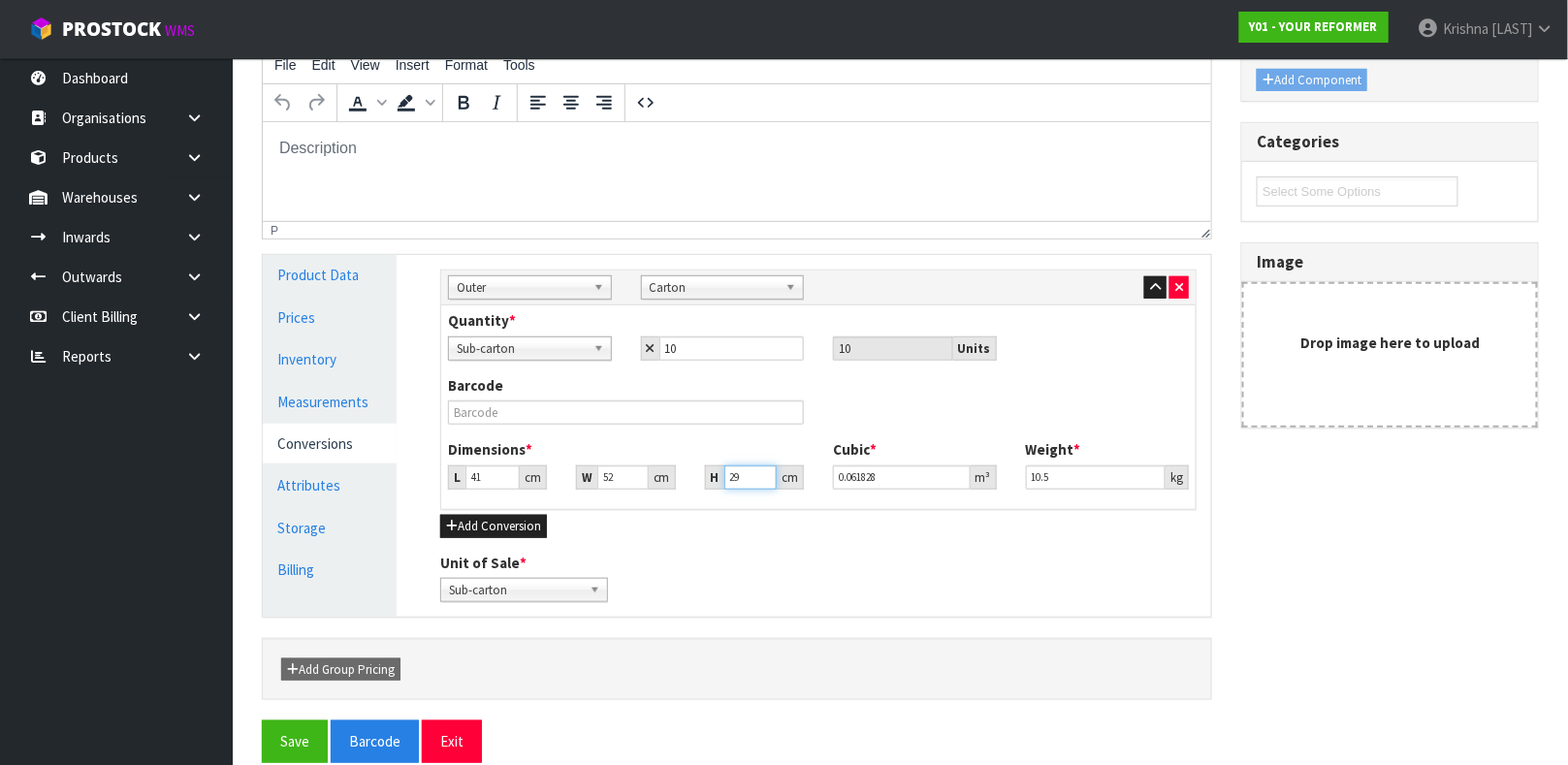 type on "29" 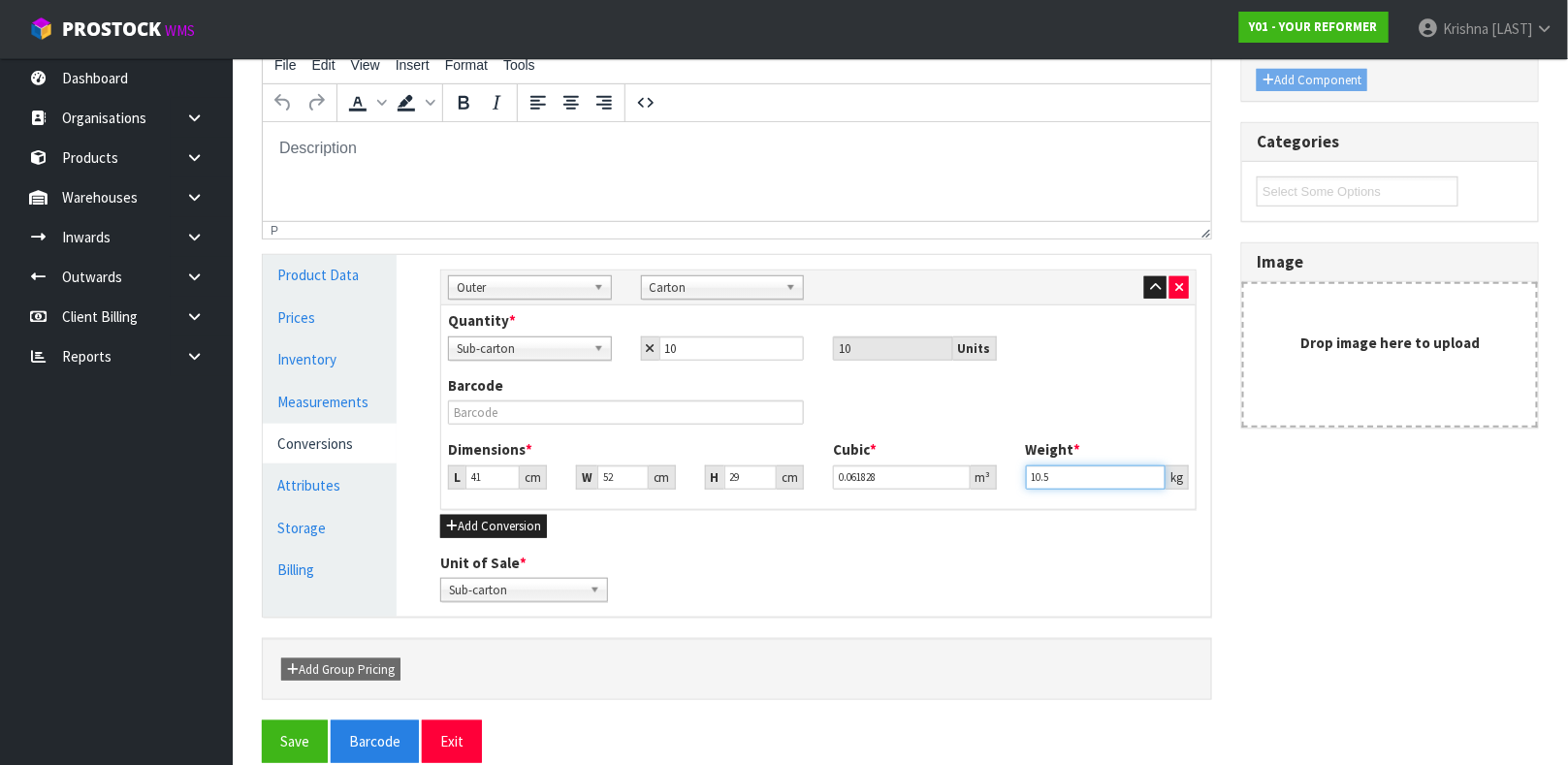 click on "10.5" at bounding box center (1096, 477) 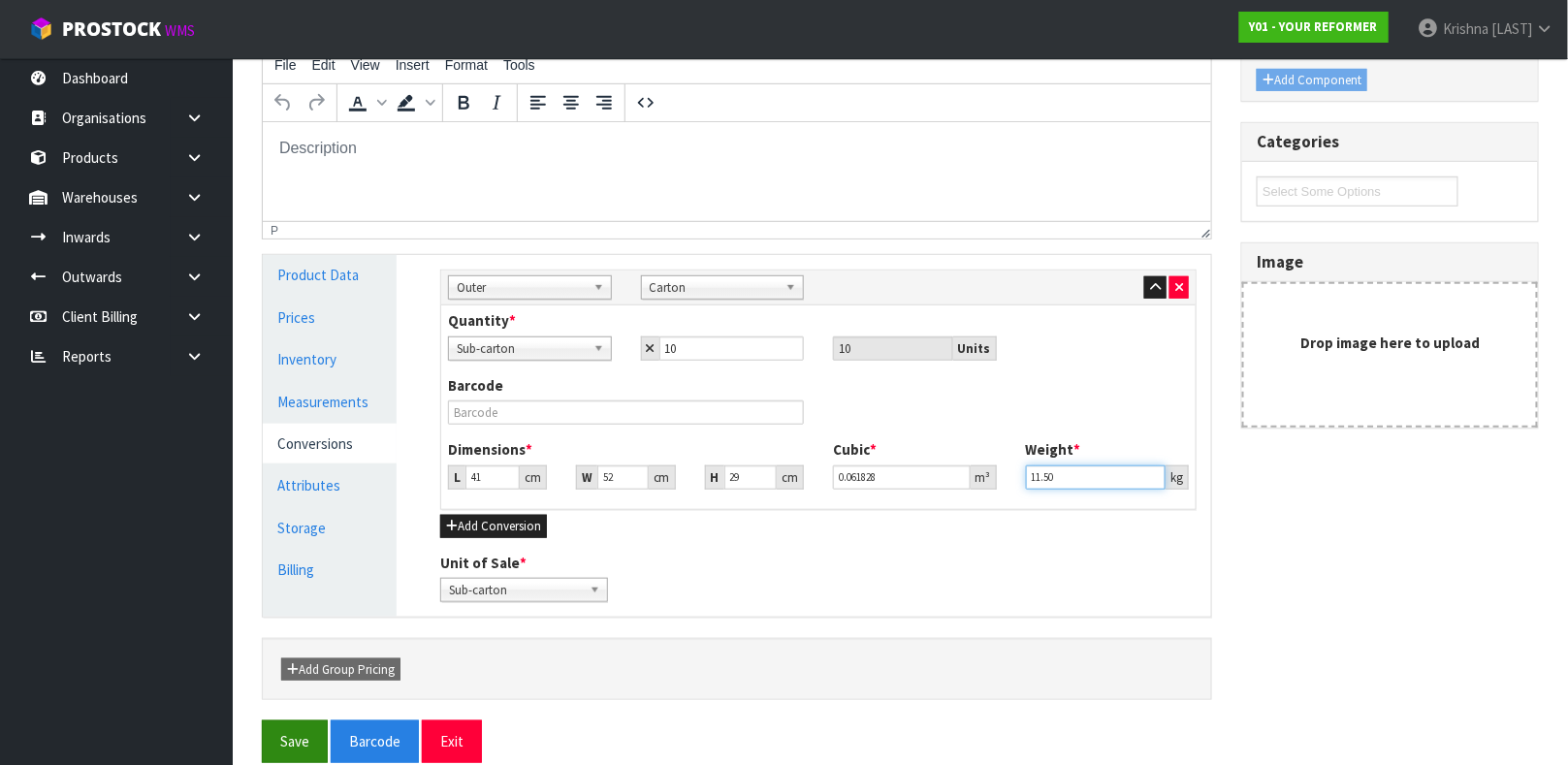 type on "11.50" 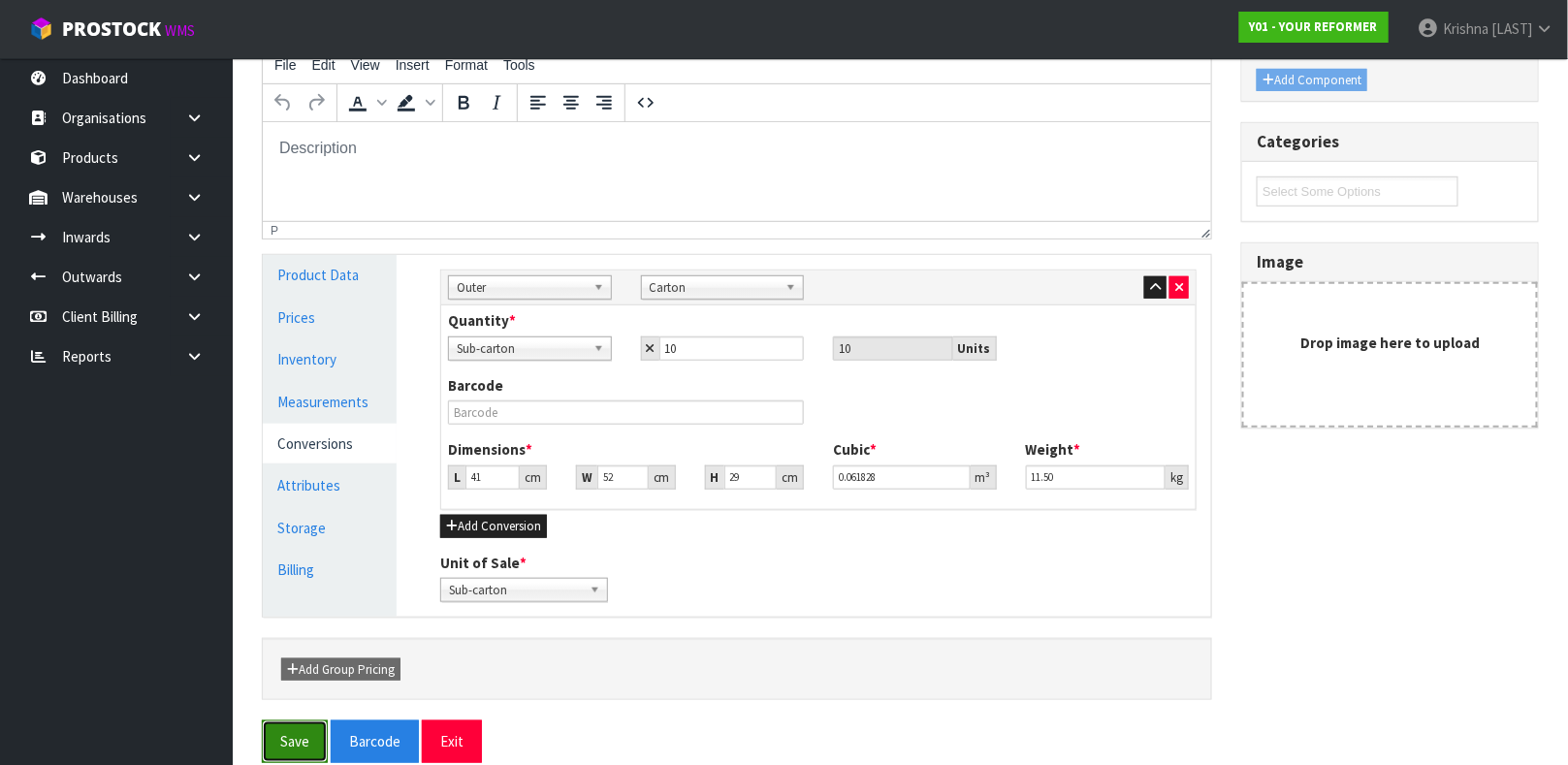 click on "Save" at bounding box center (295, 741) 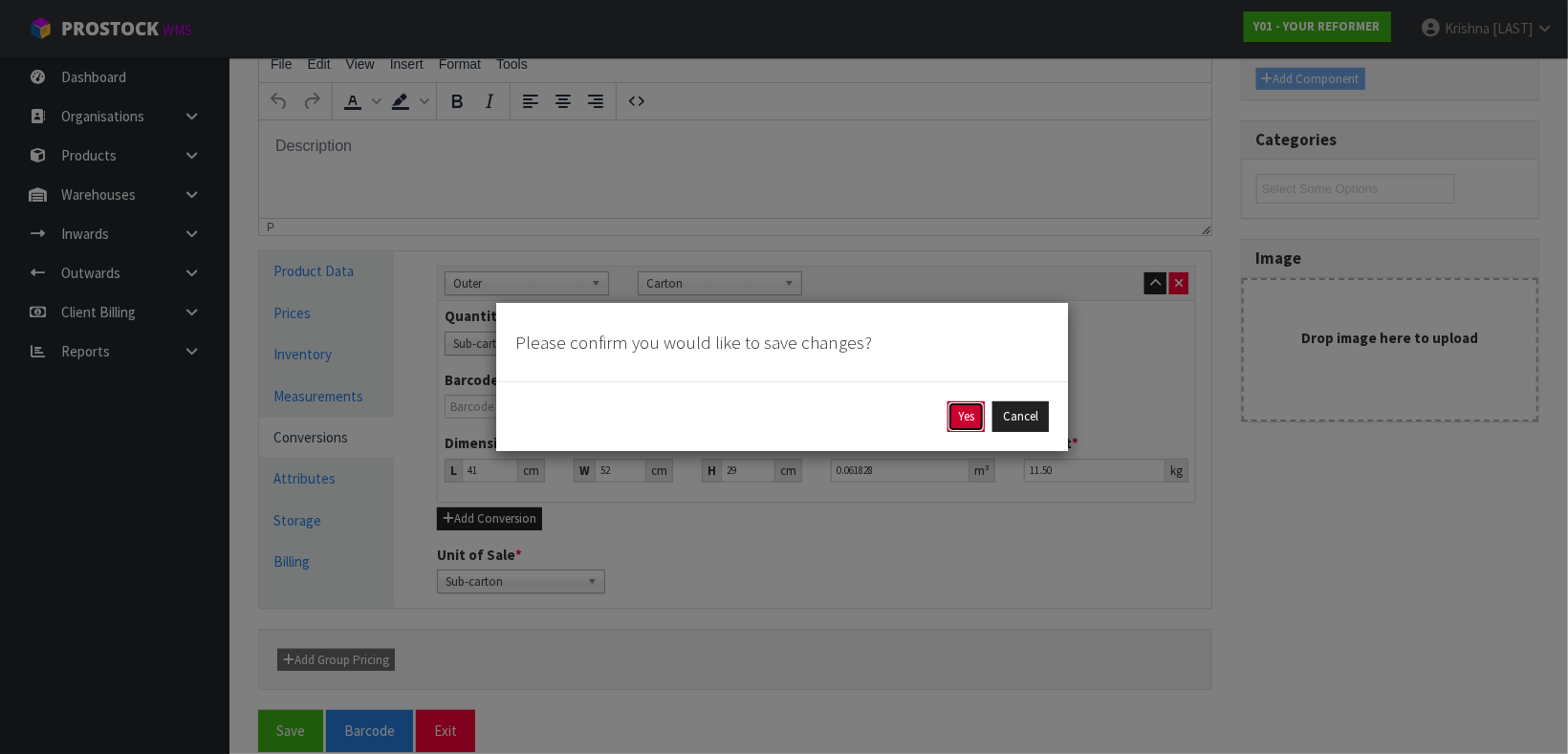 click on "Yes" at bounding box center [966, 417] 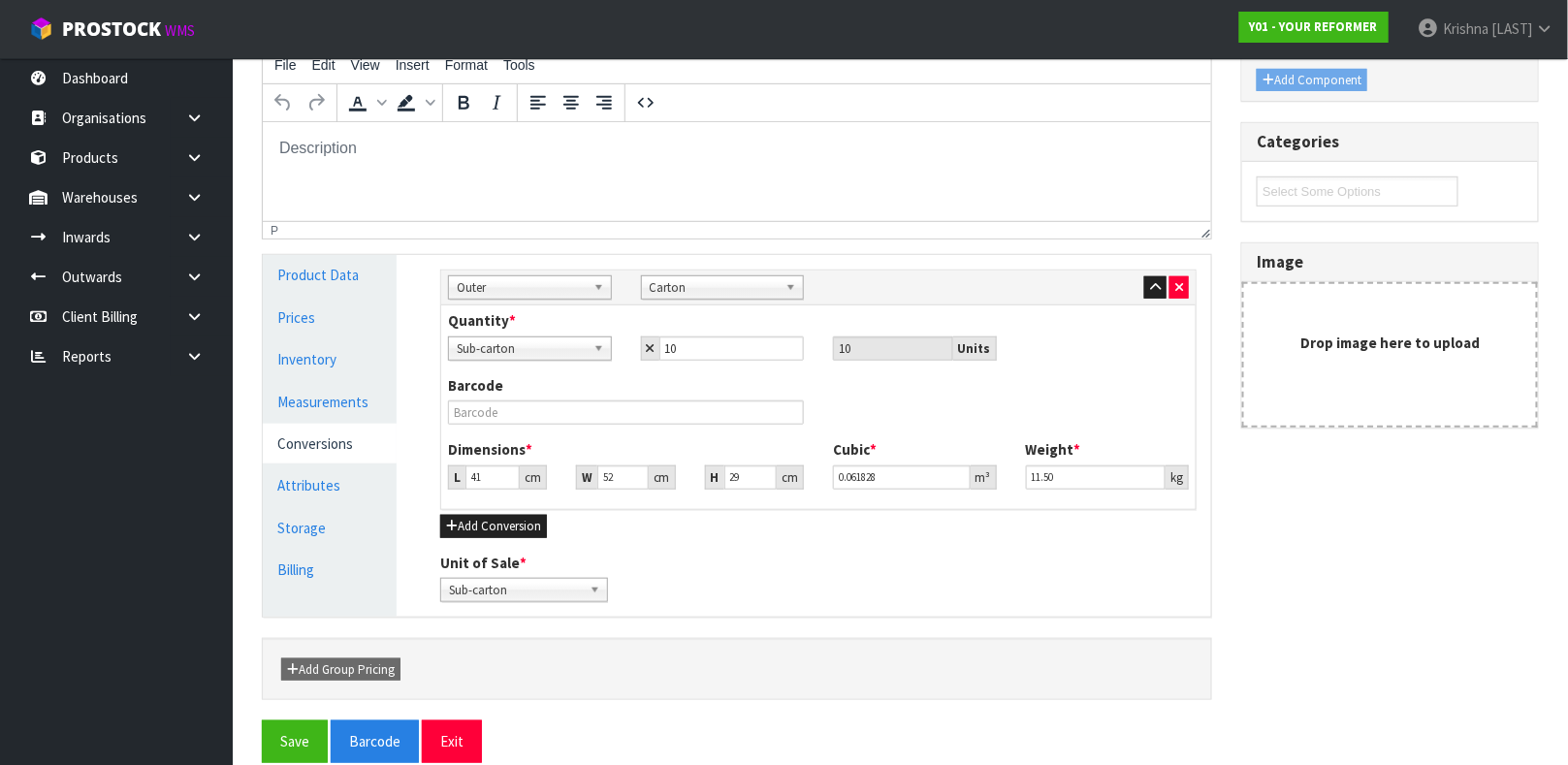 scroll, scrollTop: 0, scrollLeft: 0, axis: both 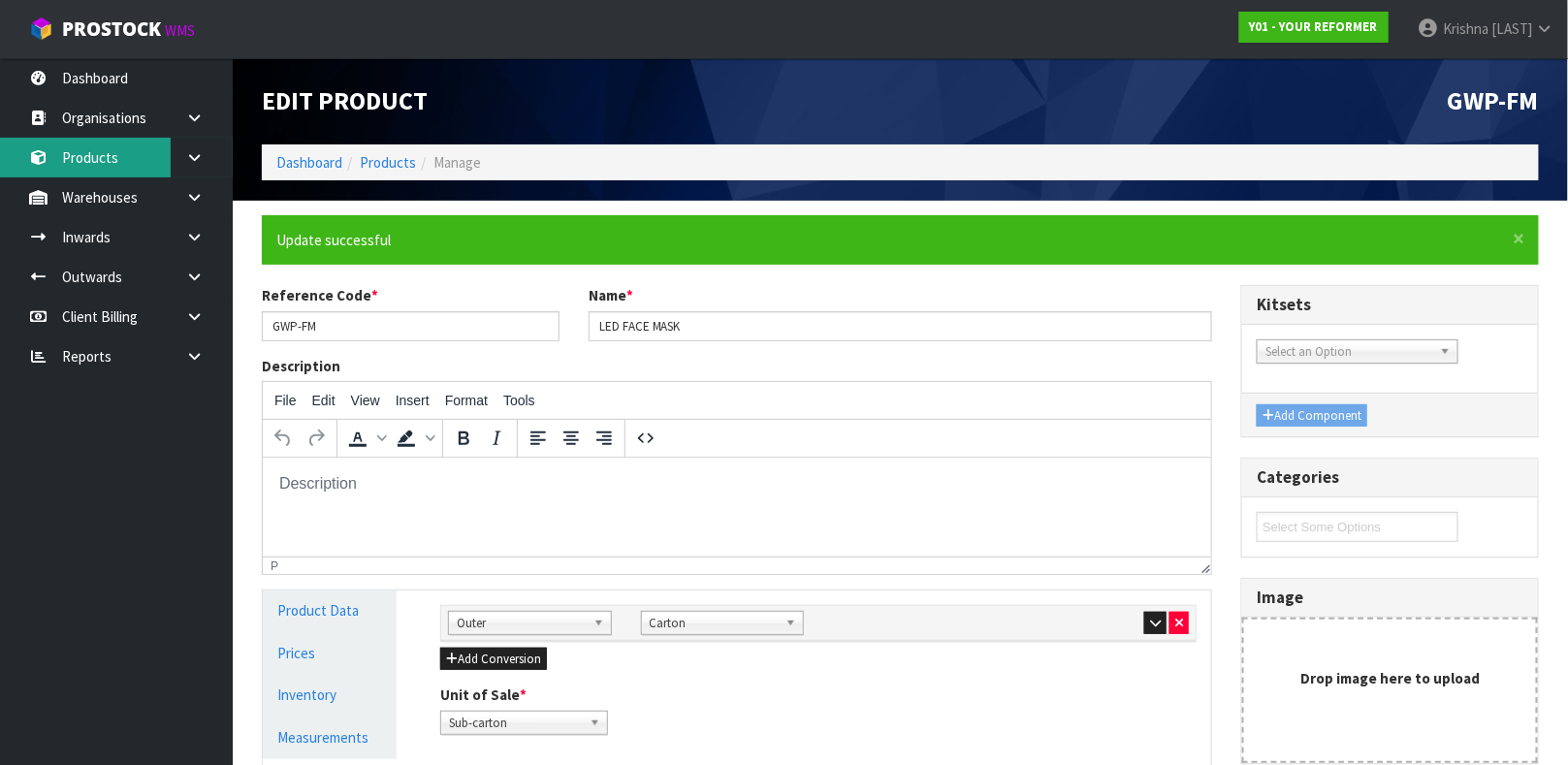 click on "Products" at bounding box center (116, 157) 